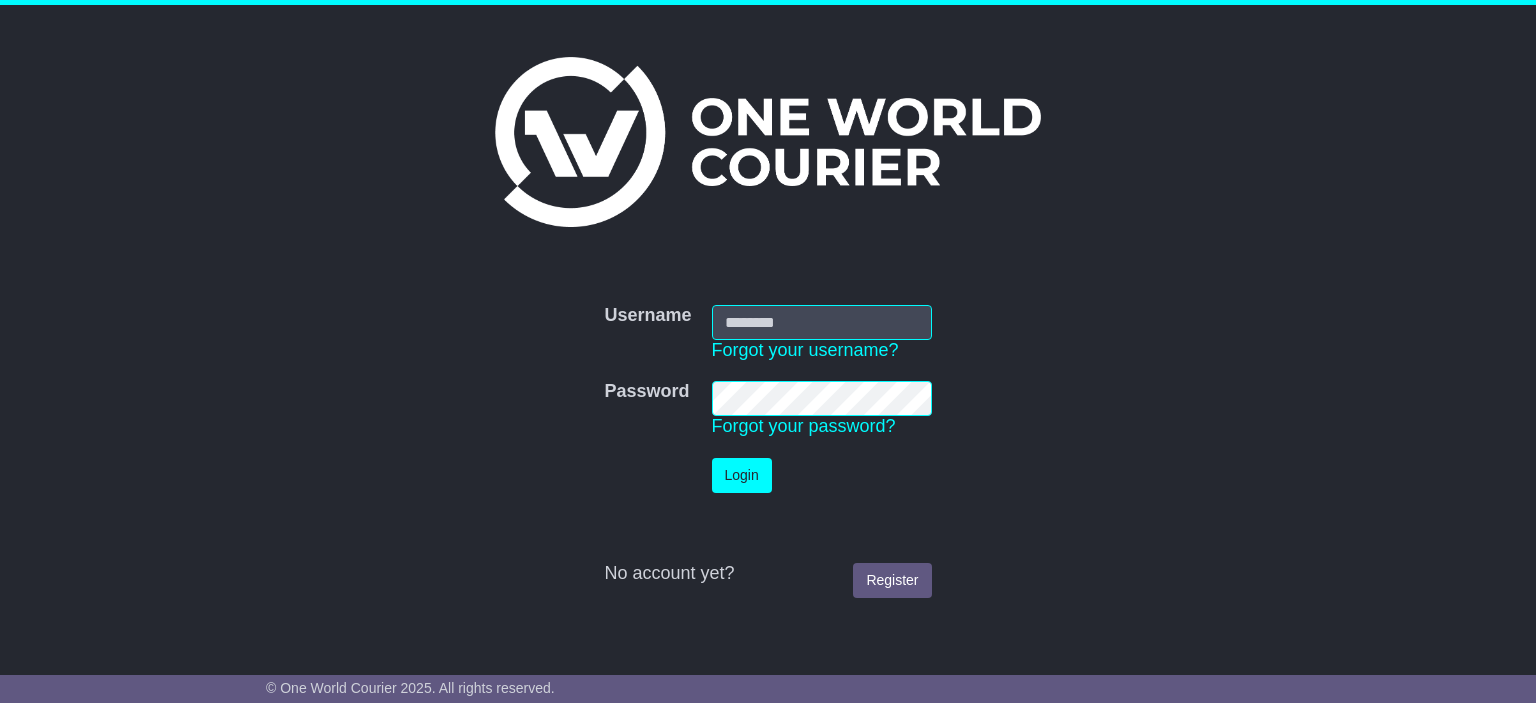 scroll, scrollTop: 0, scrollLeft: 0, axis: both 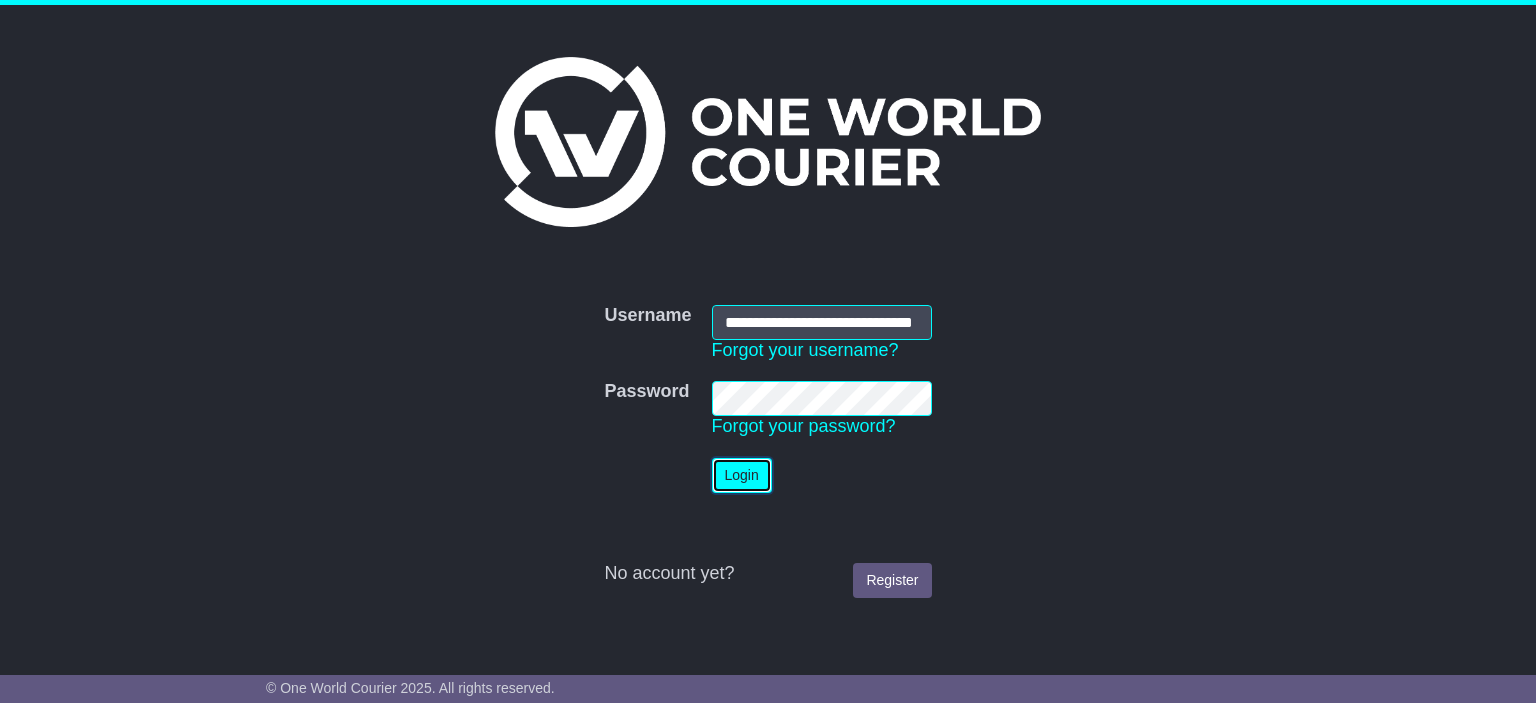 click on "Login" at bounding box center [742, 475] 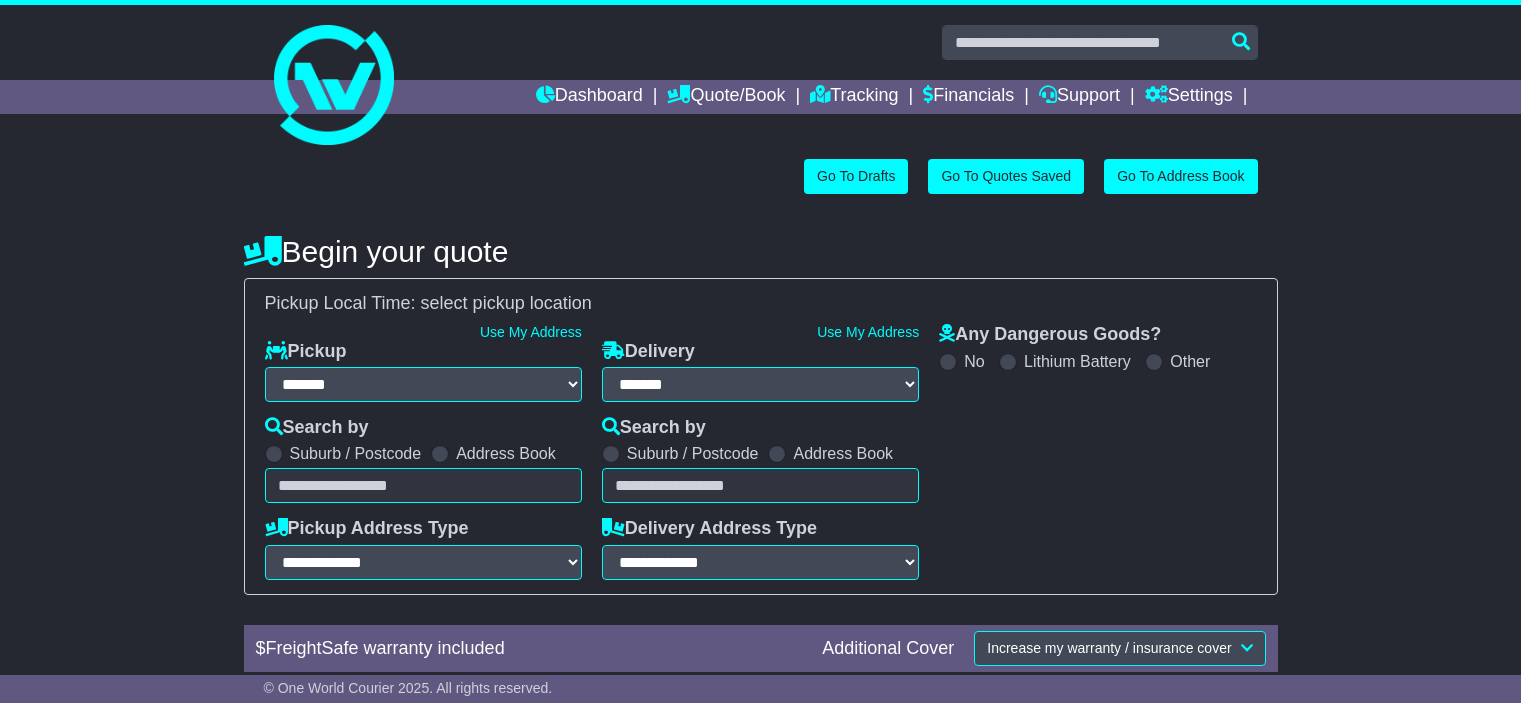 select on "**" 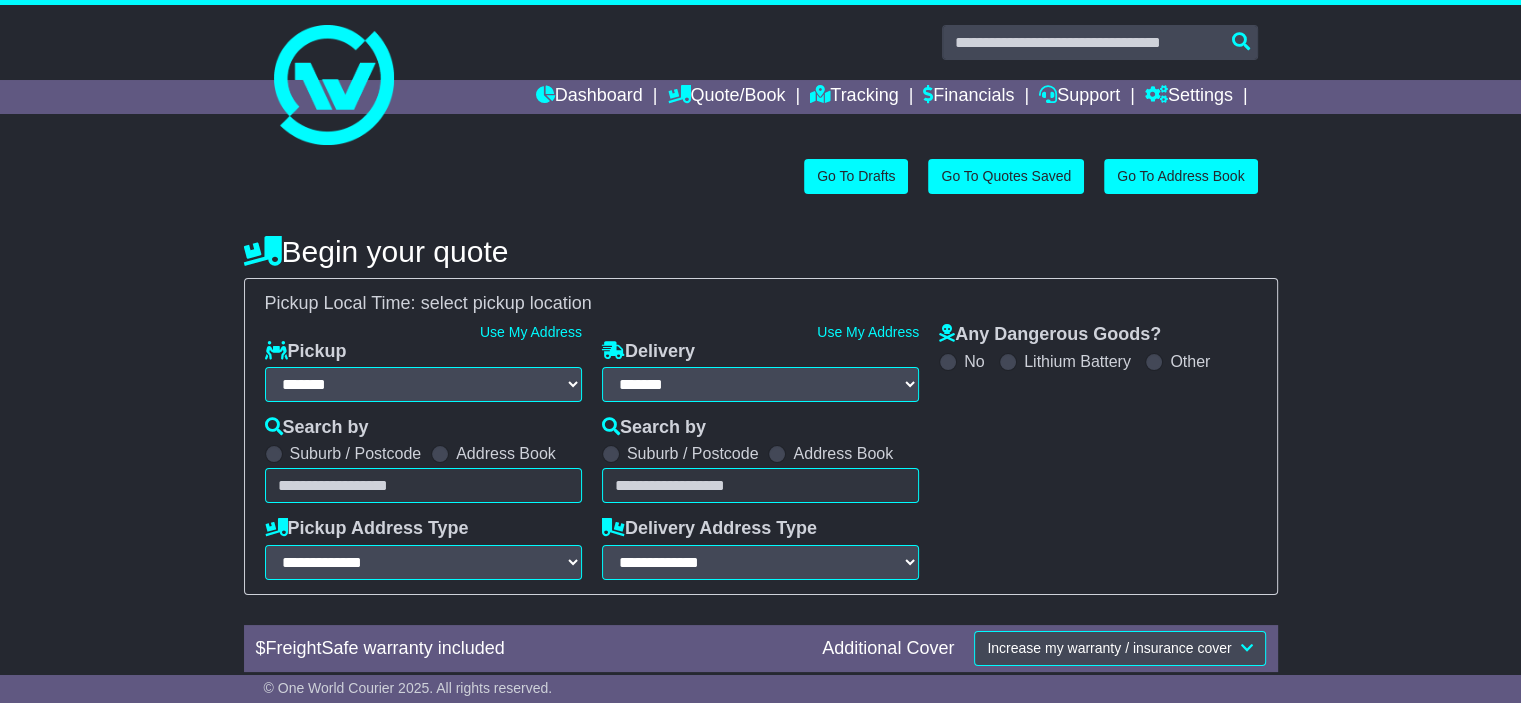scroll, scrollTop: 0, scrollLeft: 0, axis: both 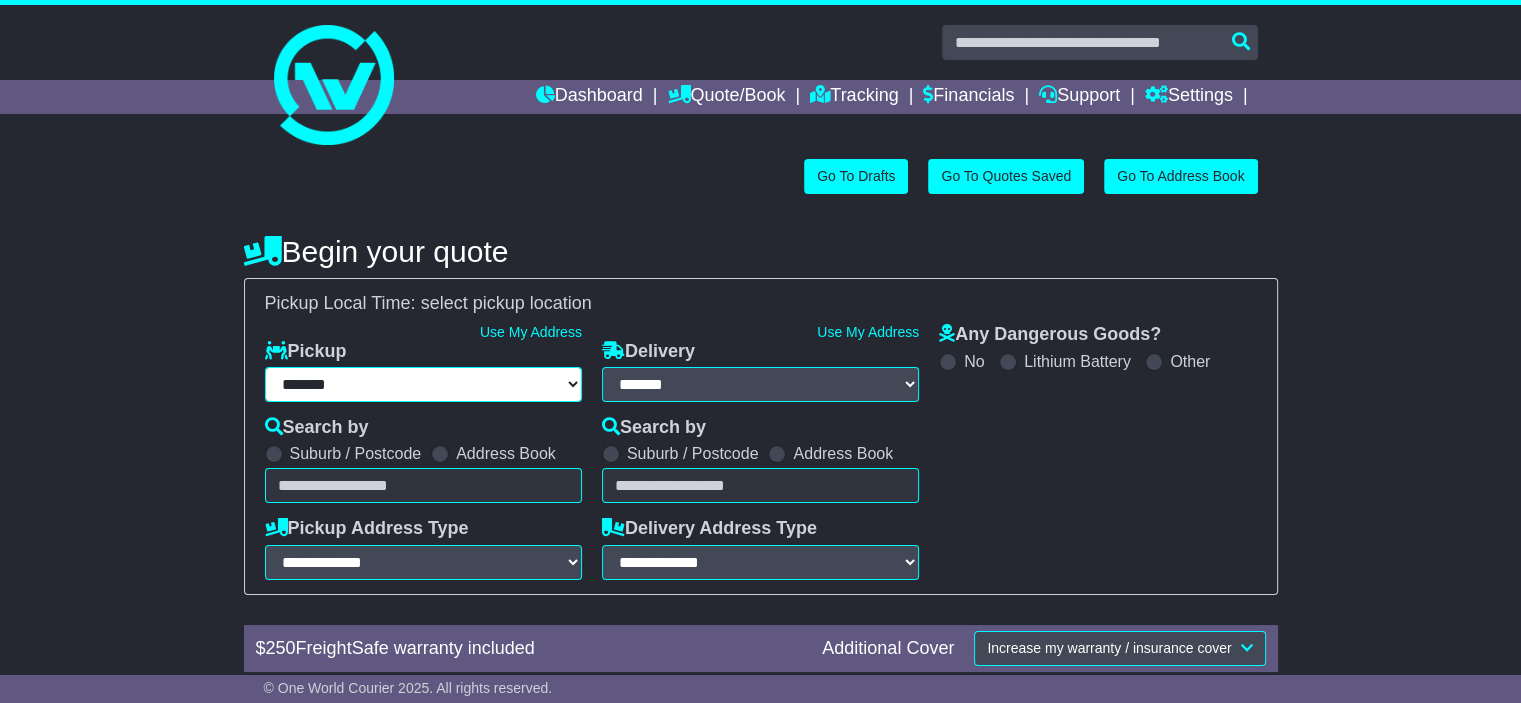 click on "**********" at bounding box center (423, 384) 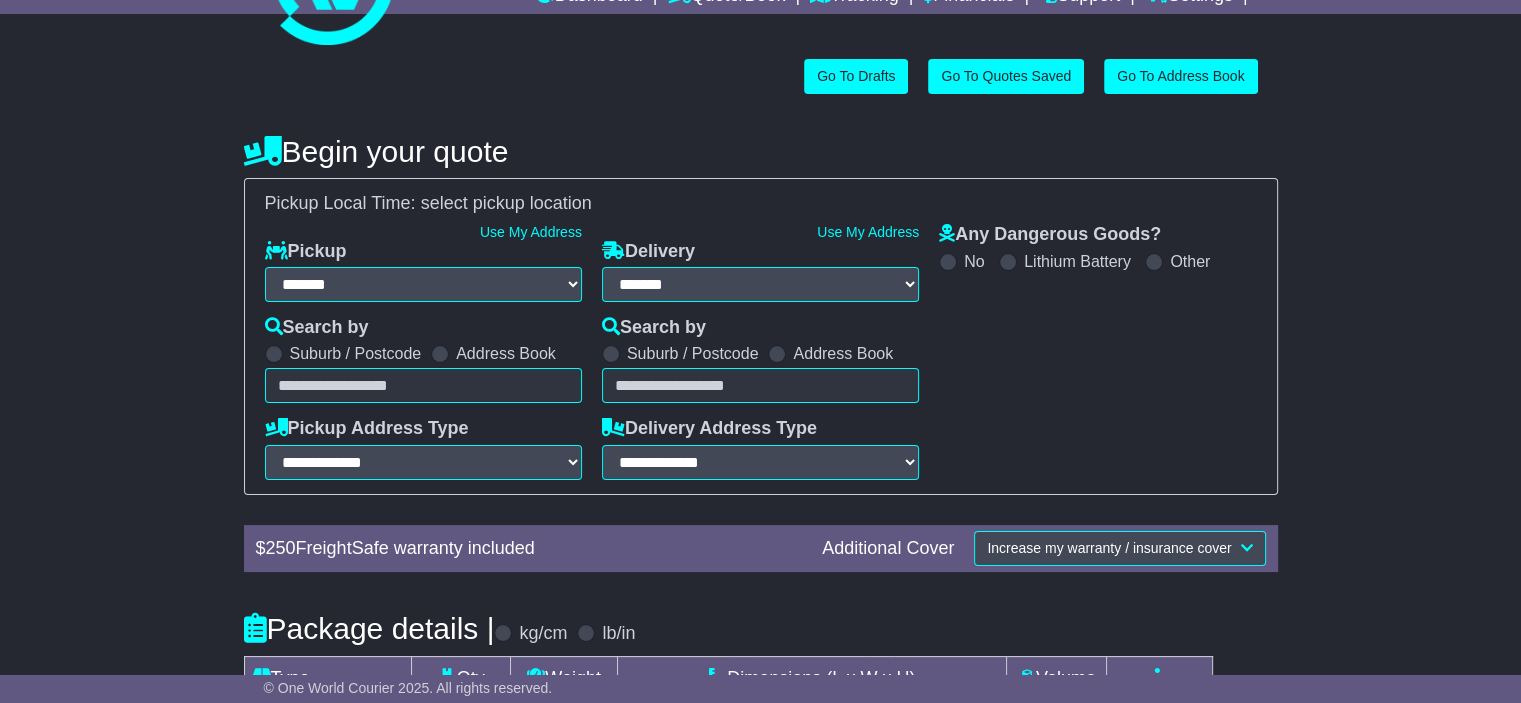 click at bounding box center [423, 385] 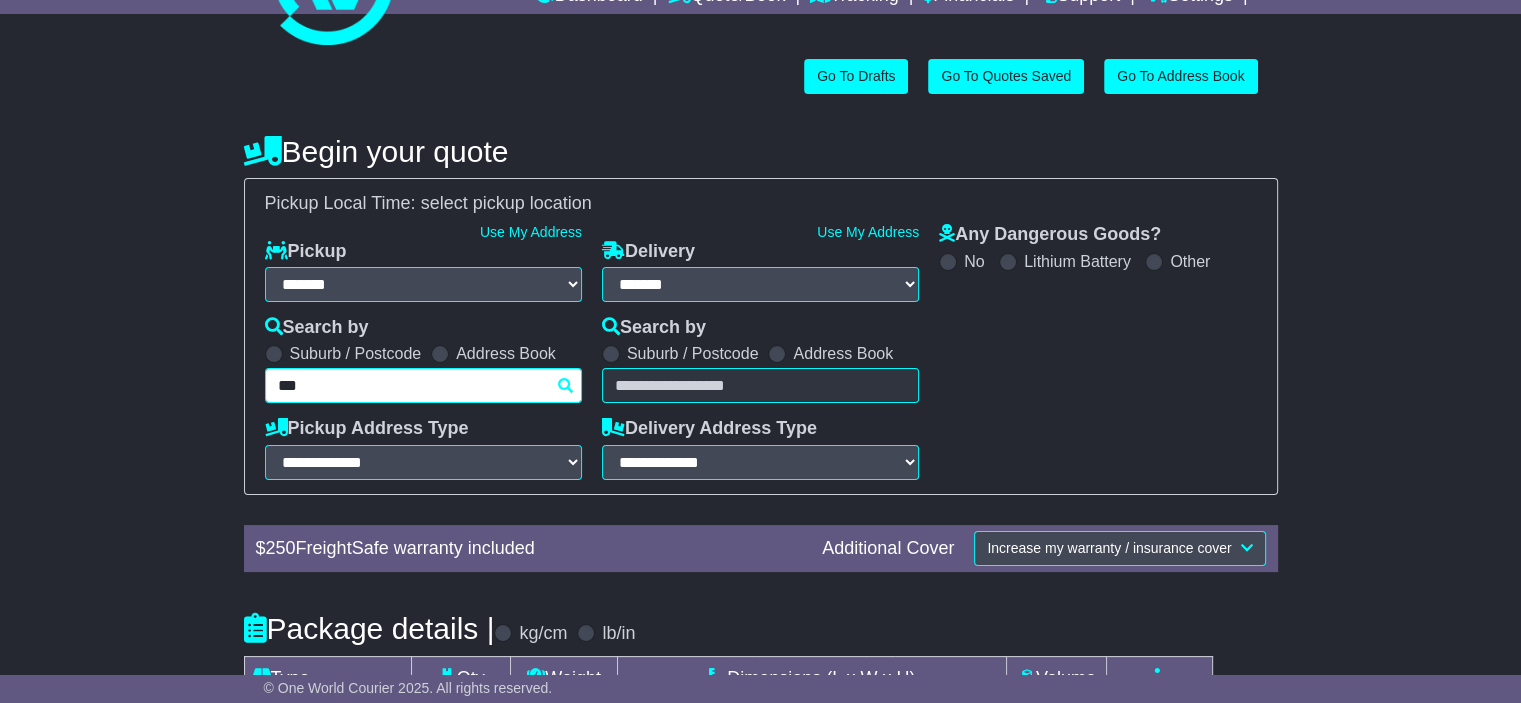 type on "****" 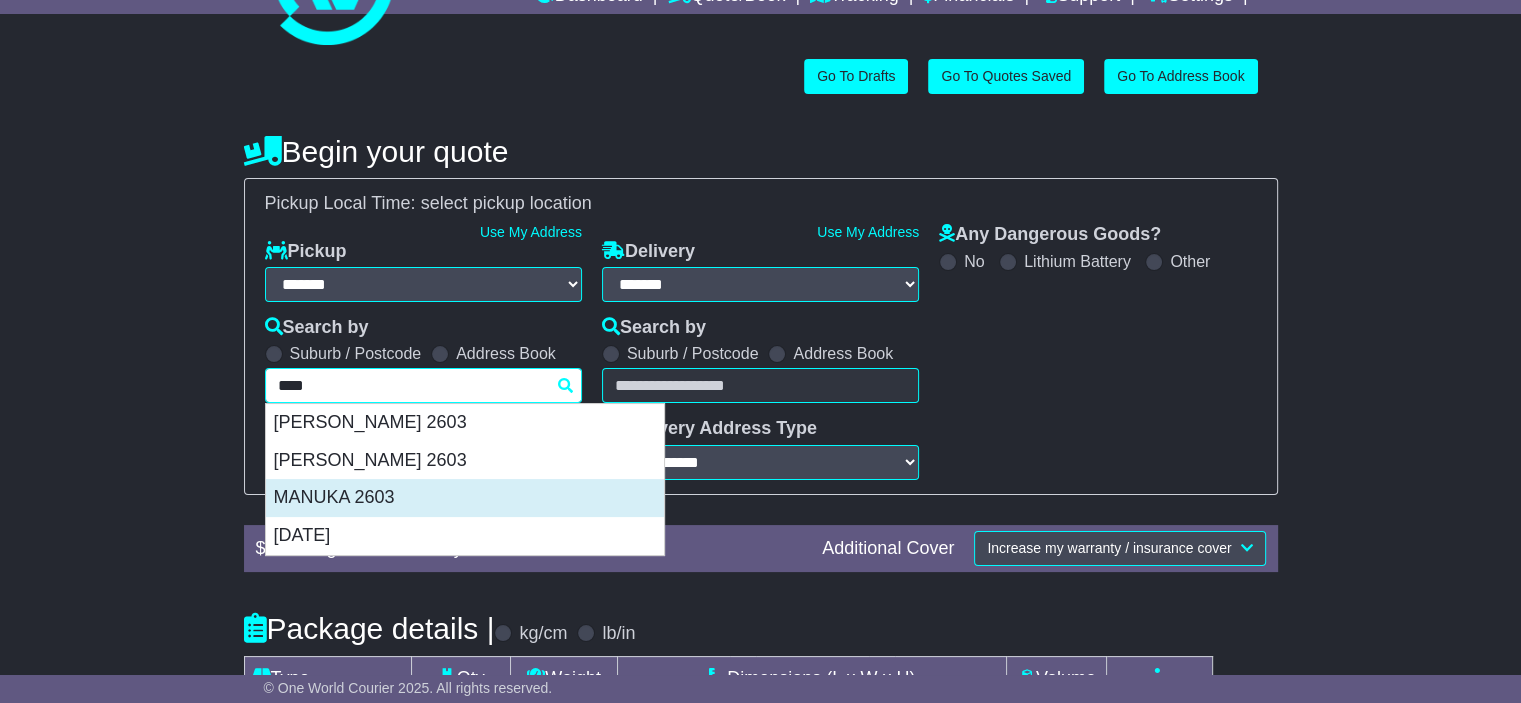 click on "MANUKA 2603" at bounding box center (465, 498) 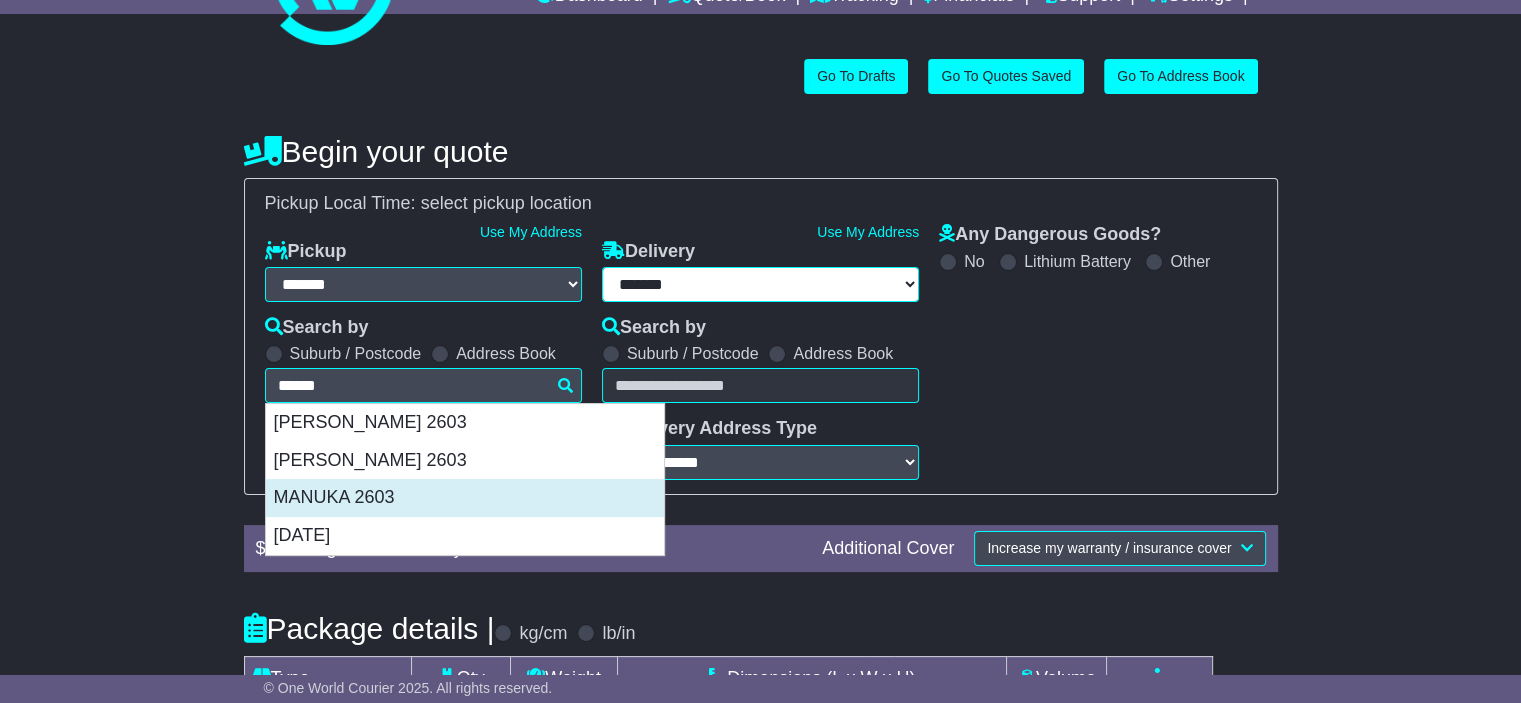 type on "**********" 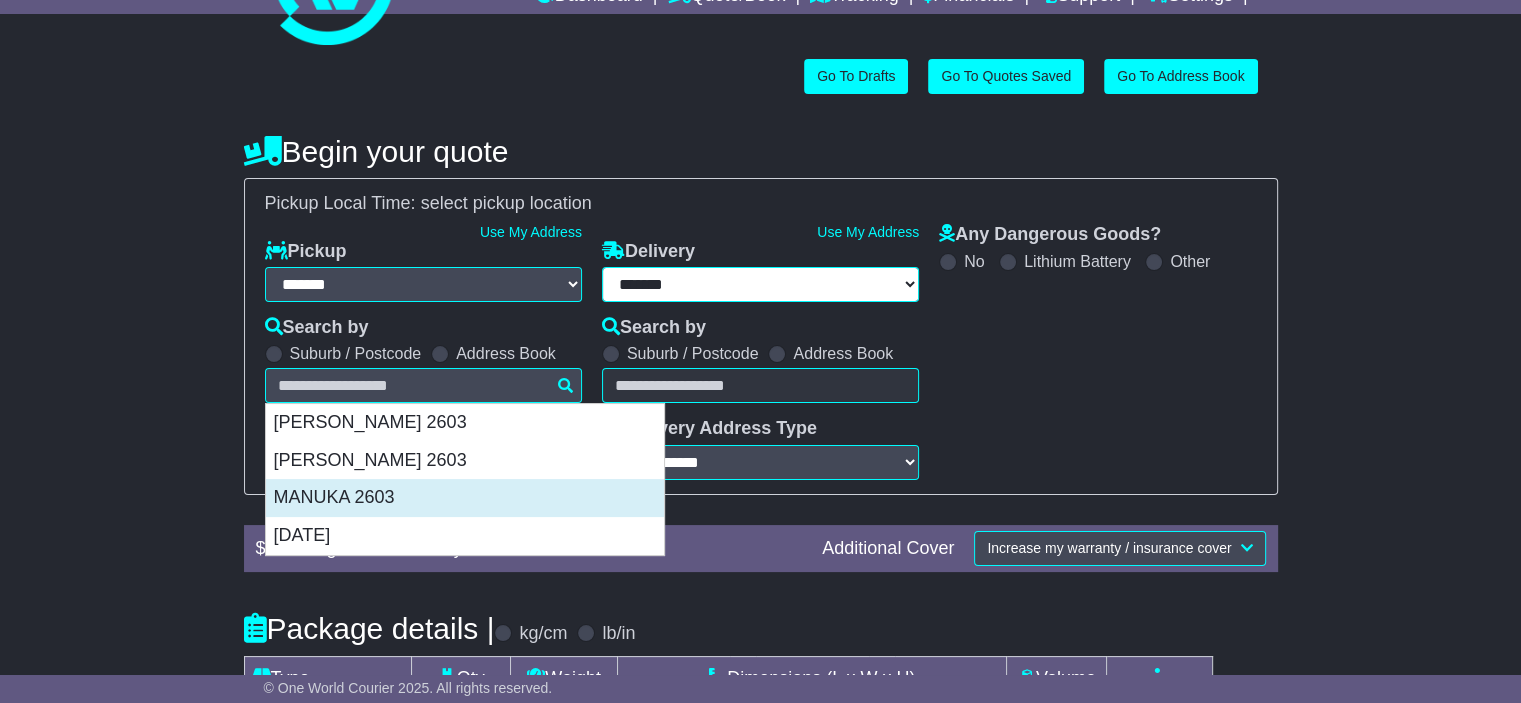 type on "**********" 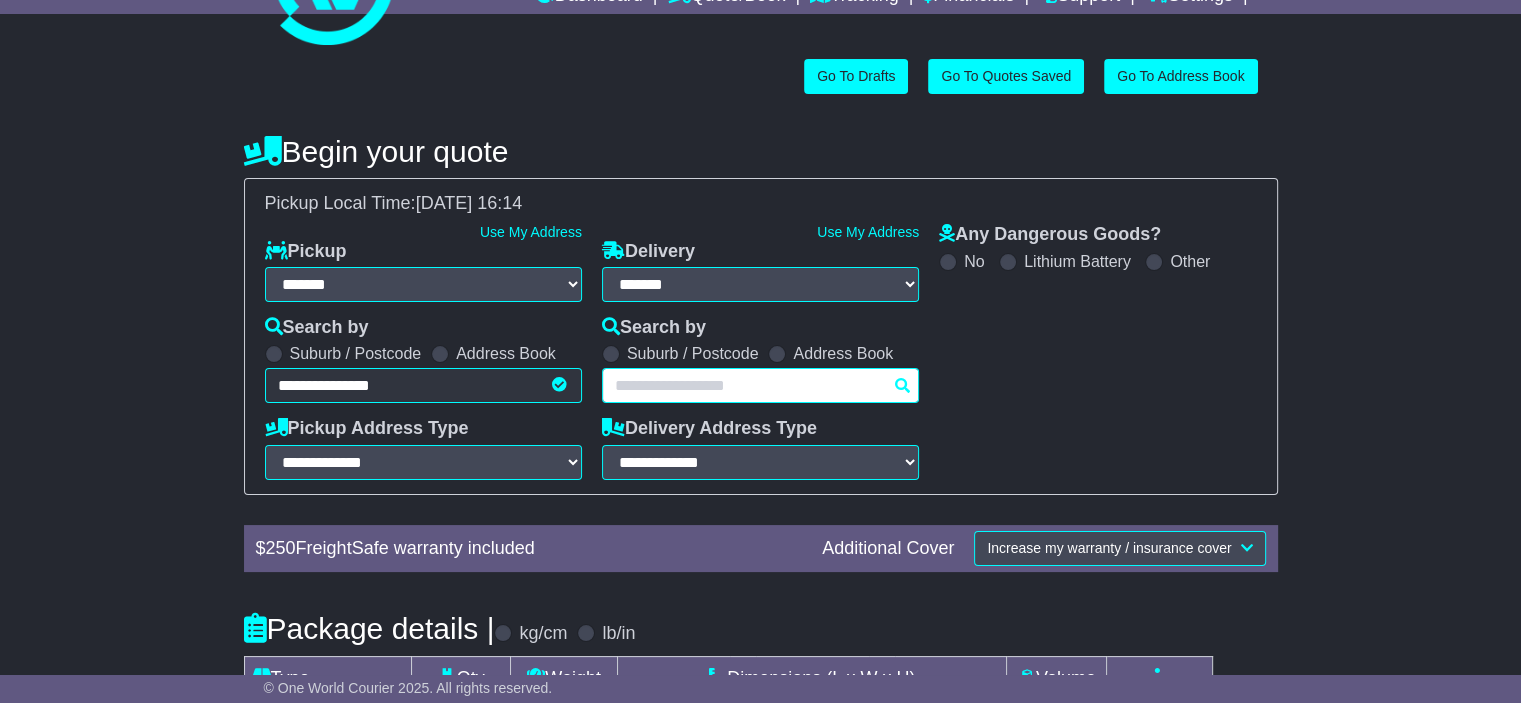 click at bounding box center (760, 385) 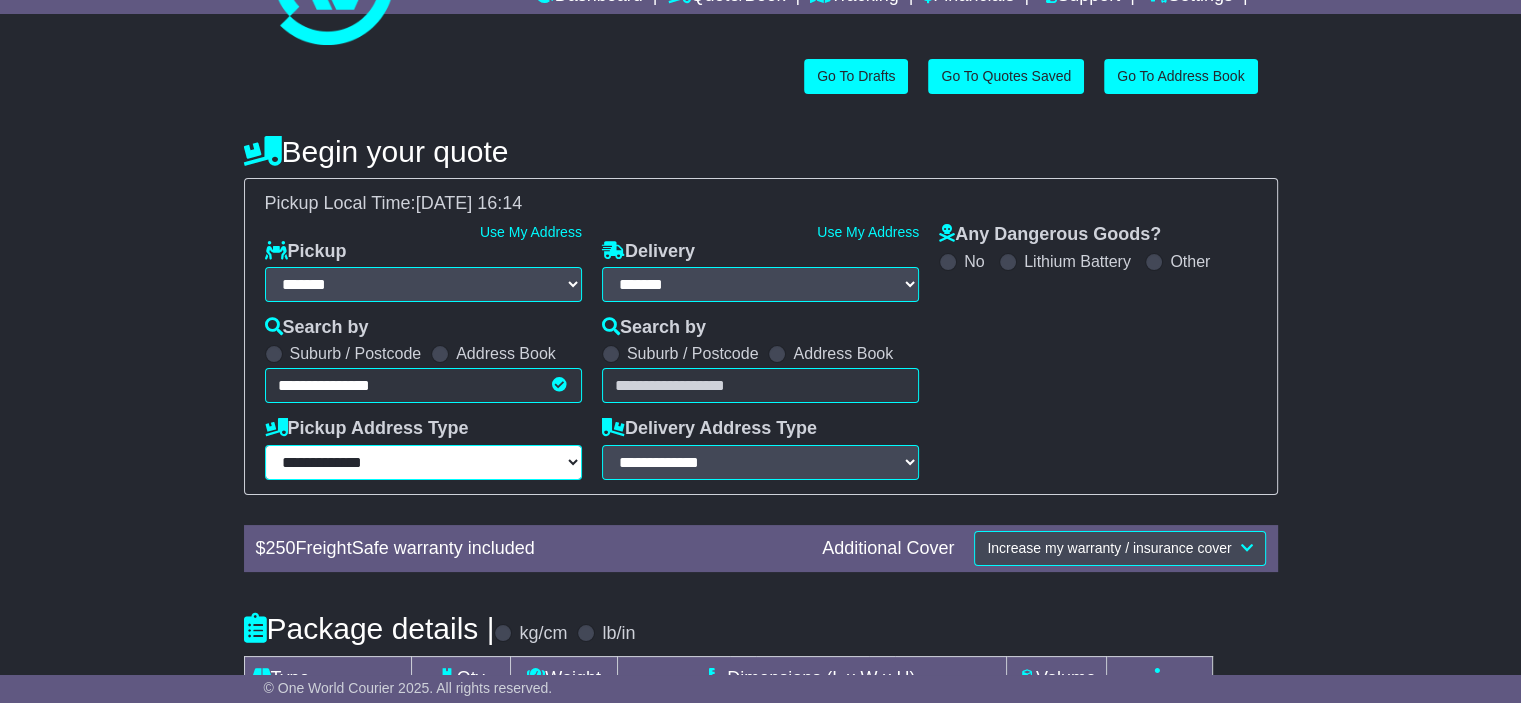 click on "**********" at bounding box center [423, 462] 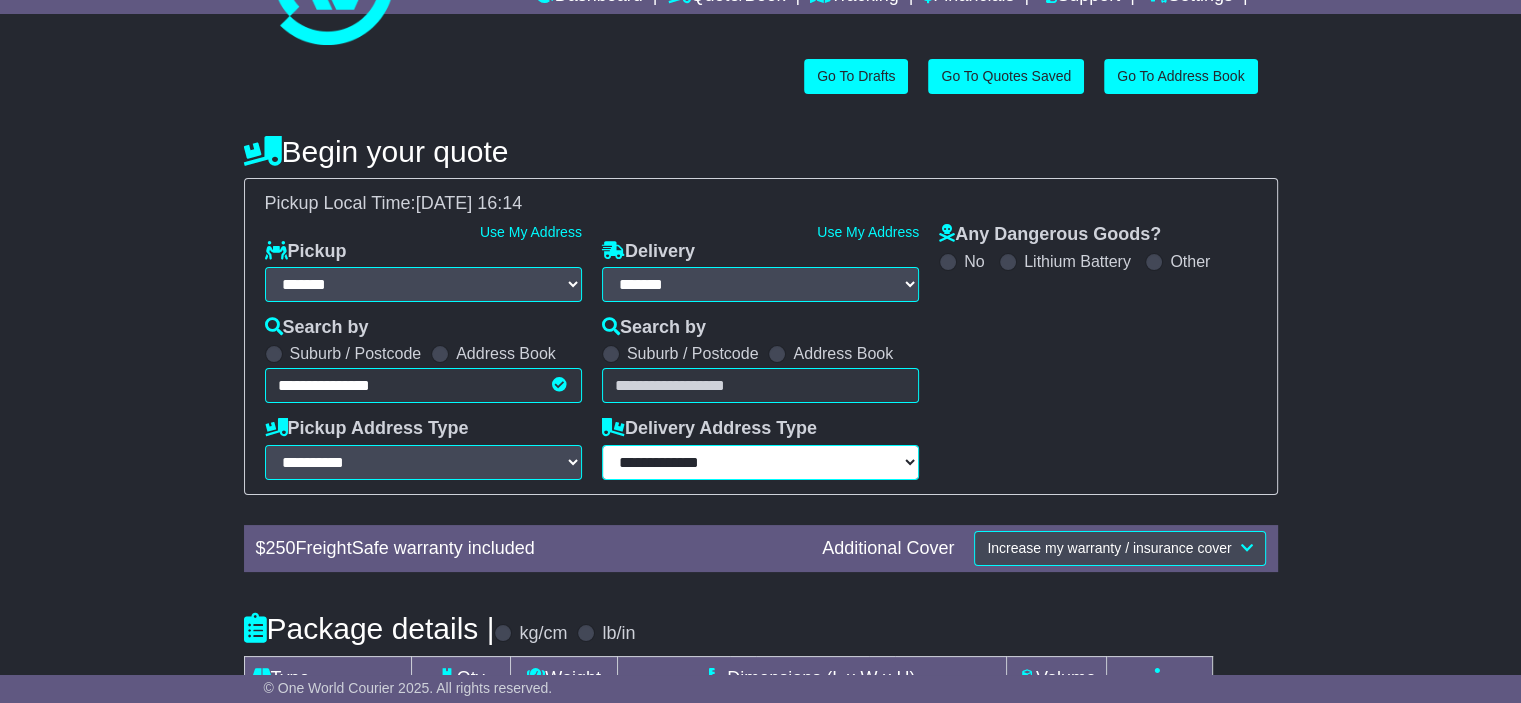 click on "**********" at bounding box center (760, 462) 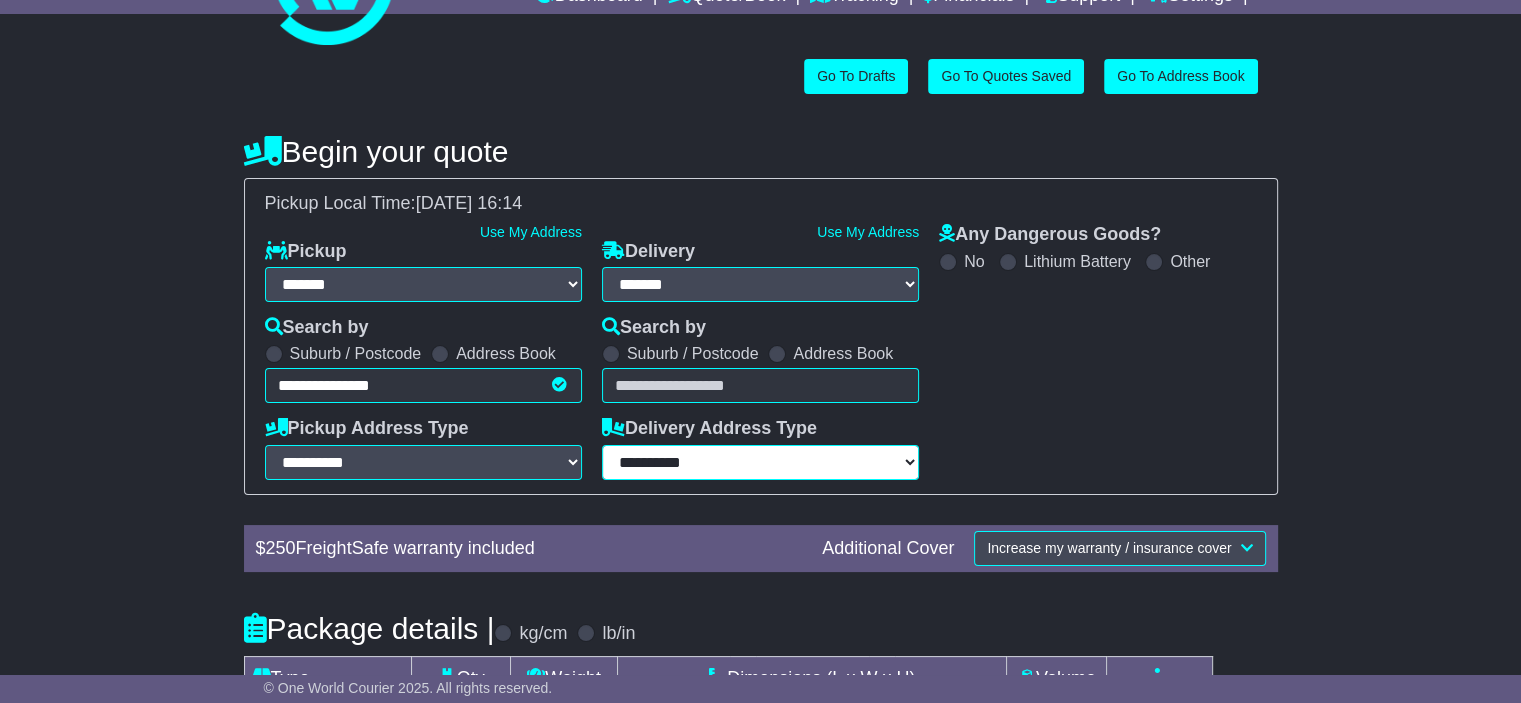 click on "**********" at bounding box center (760, 462) 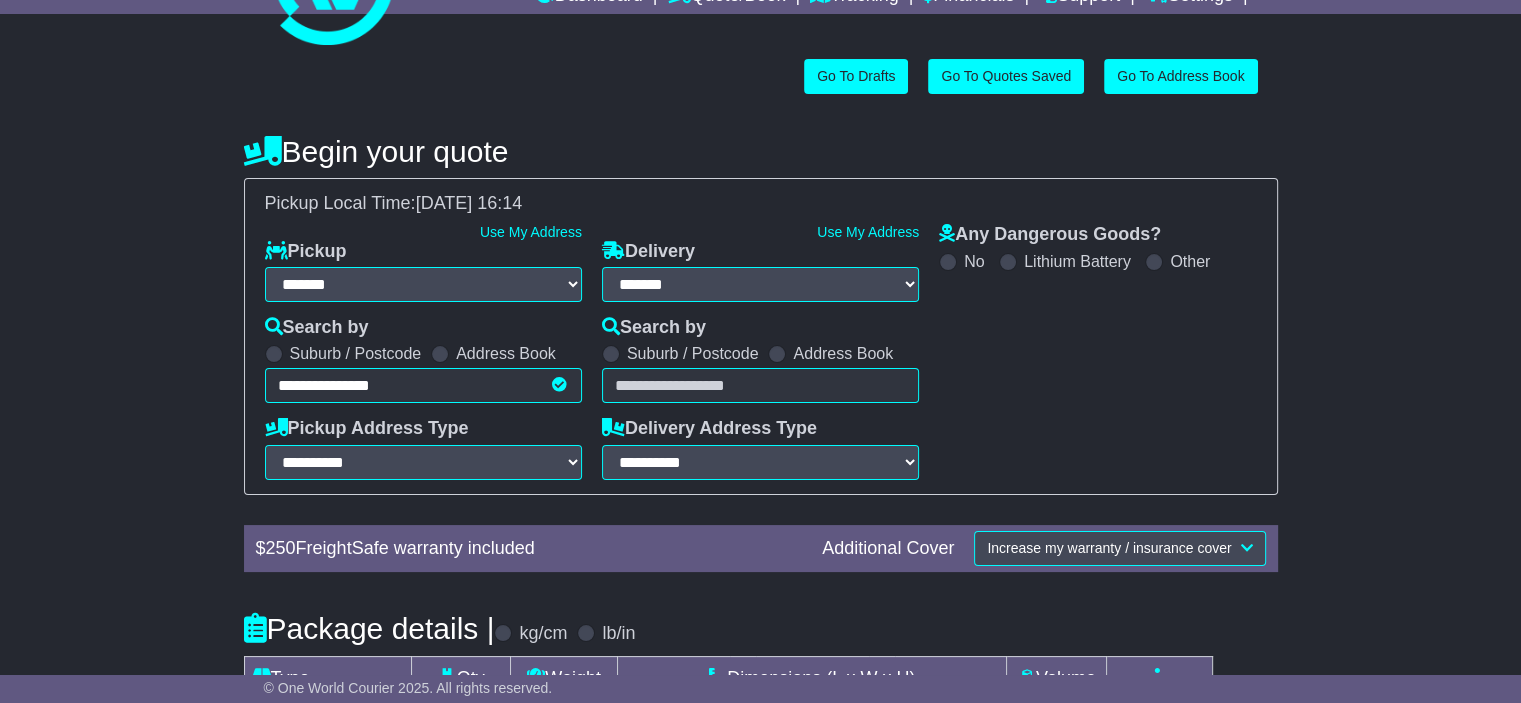 click at bounding box center (760, 385) 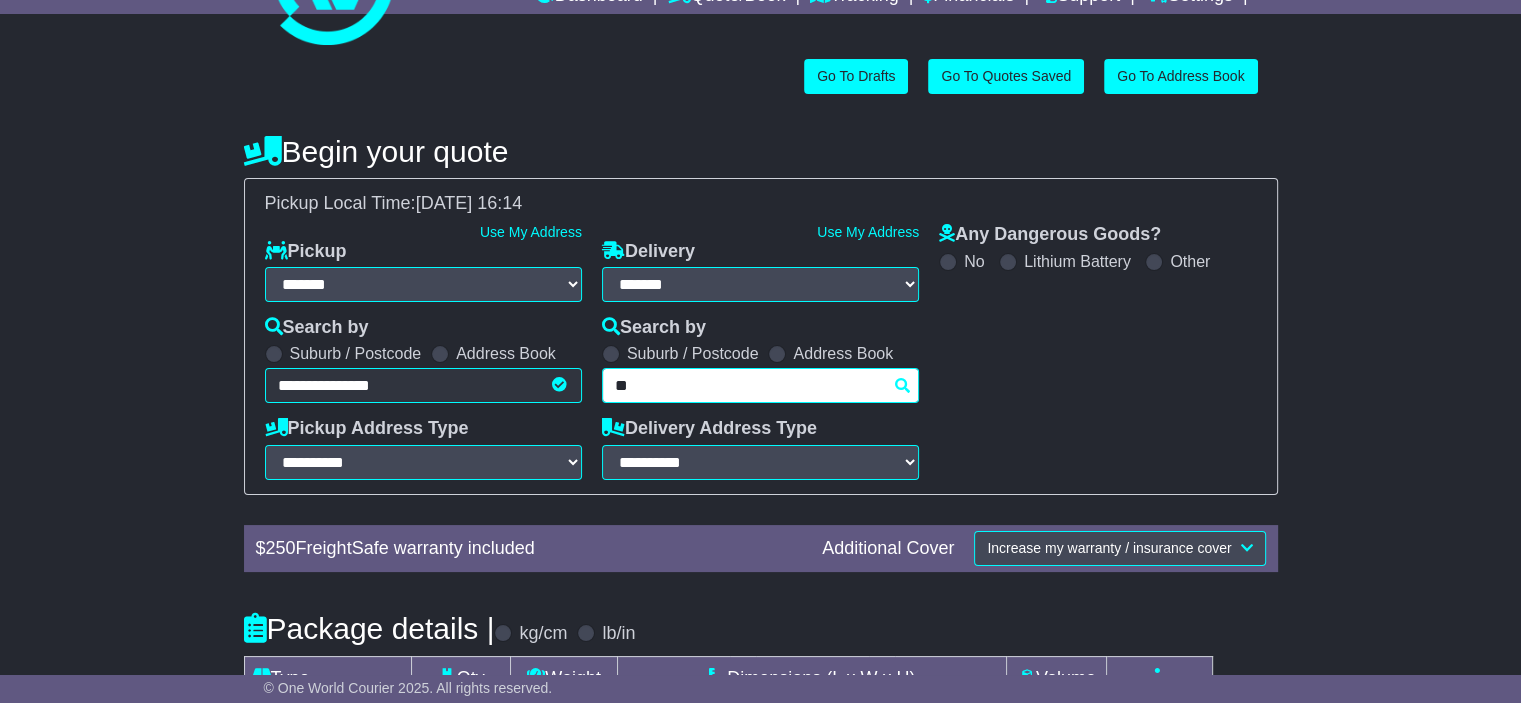 type on "*" 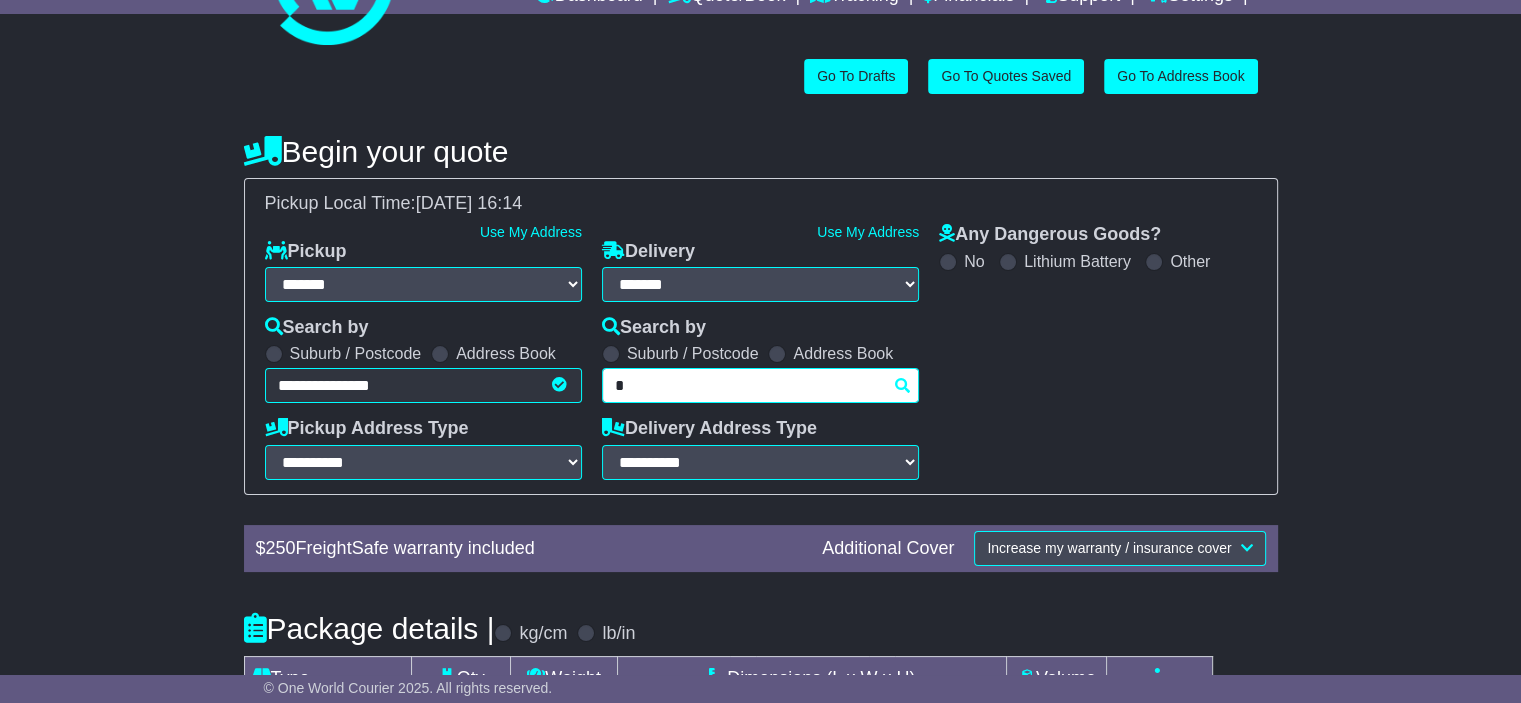 type 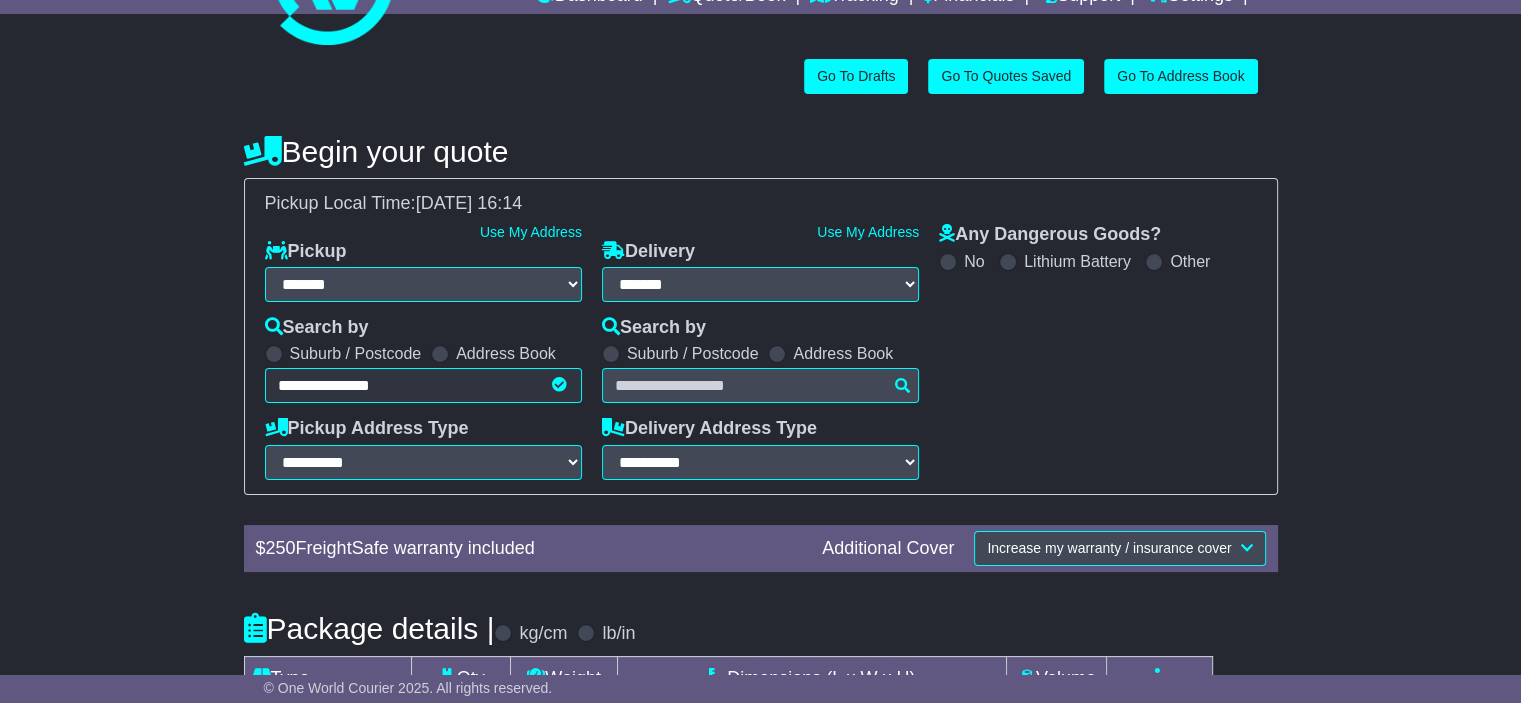 click on "Address Book" at bounding box center (843, 353) 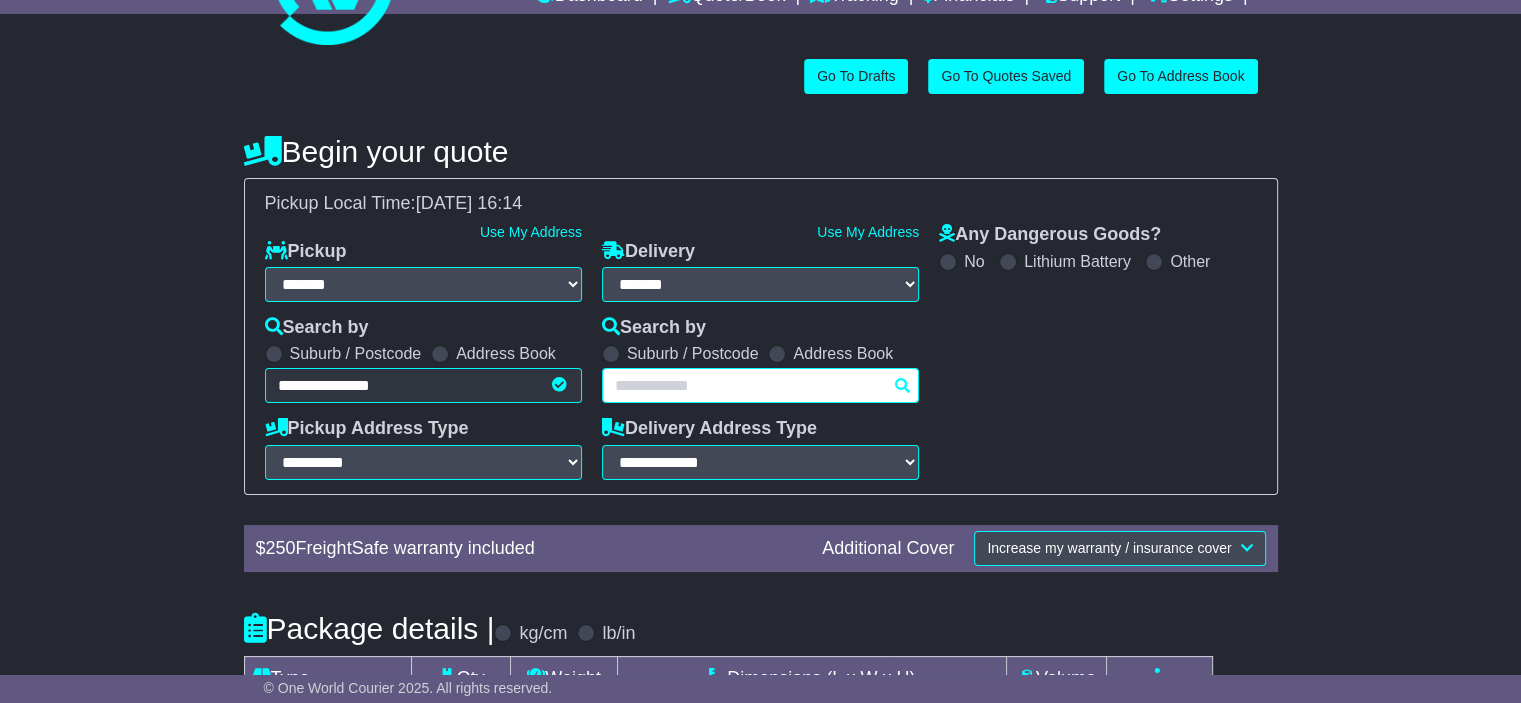click on "Unknown City / Postcode Pair
×
You have entered     address.
Our database shows the postcode and suburb don't match. Please make sure location exists otherwise you might not receive all quotes available.
Maybe you meant to use some of the next:
Ok" at bounding box center (760, 385) 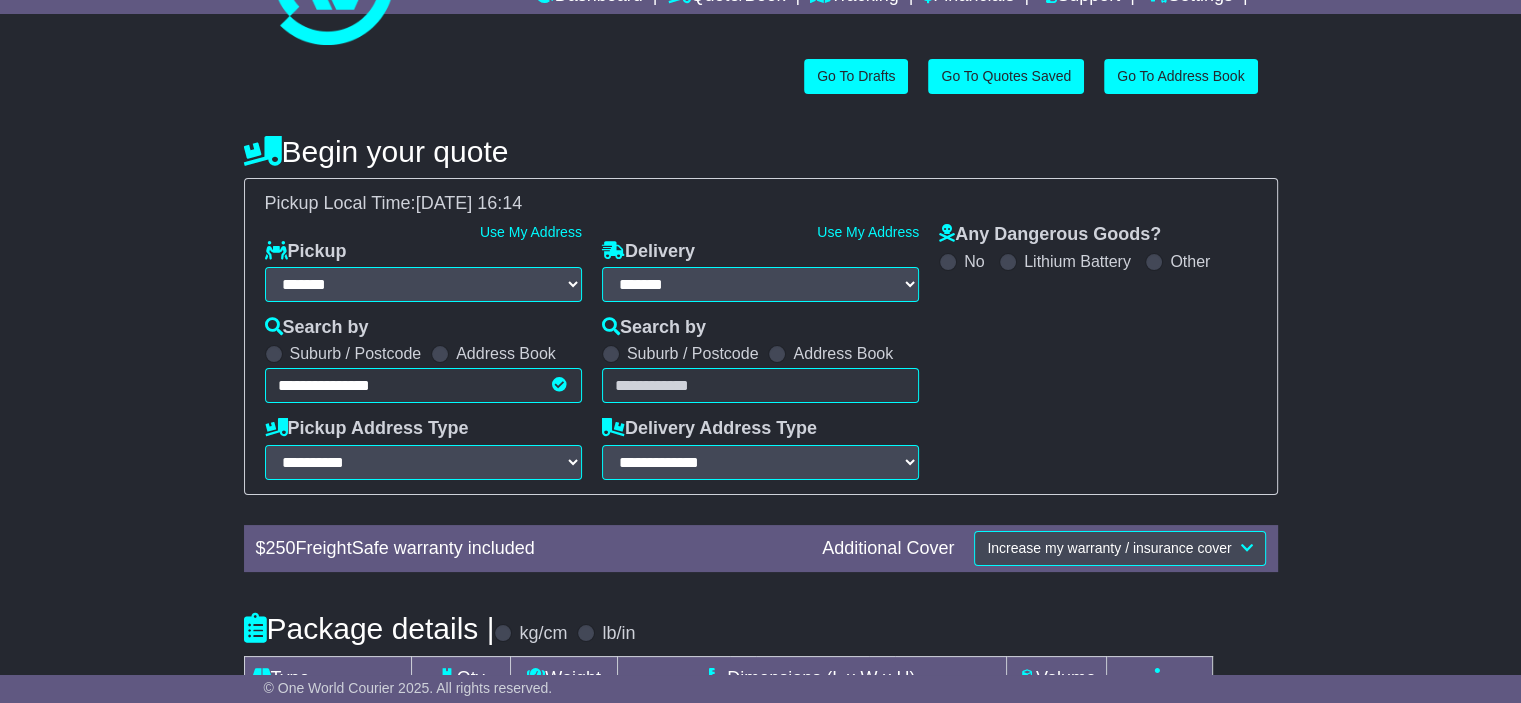 click on "Suburb / Postcode" at bounding box center (693, 353) 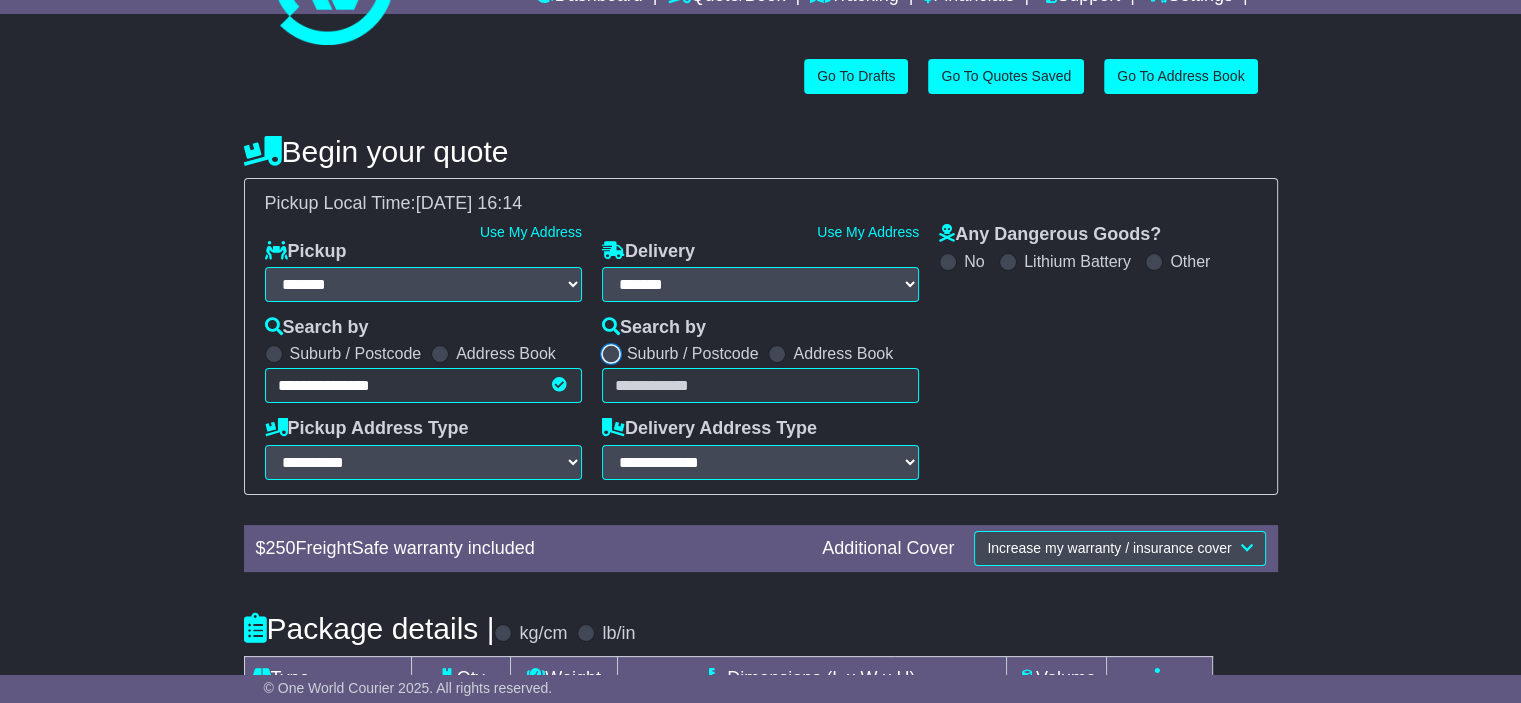 select 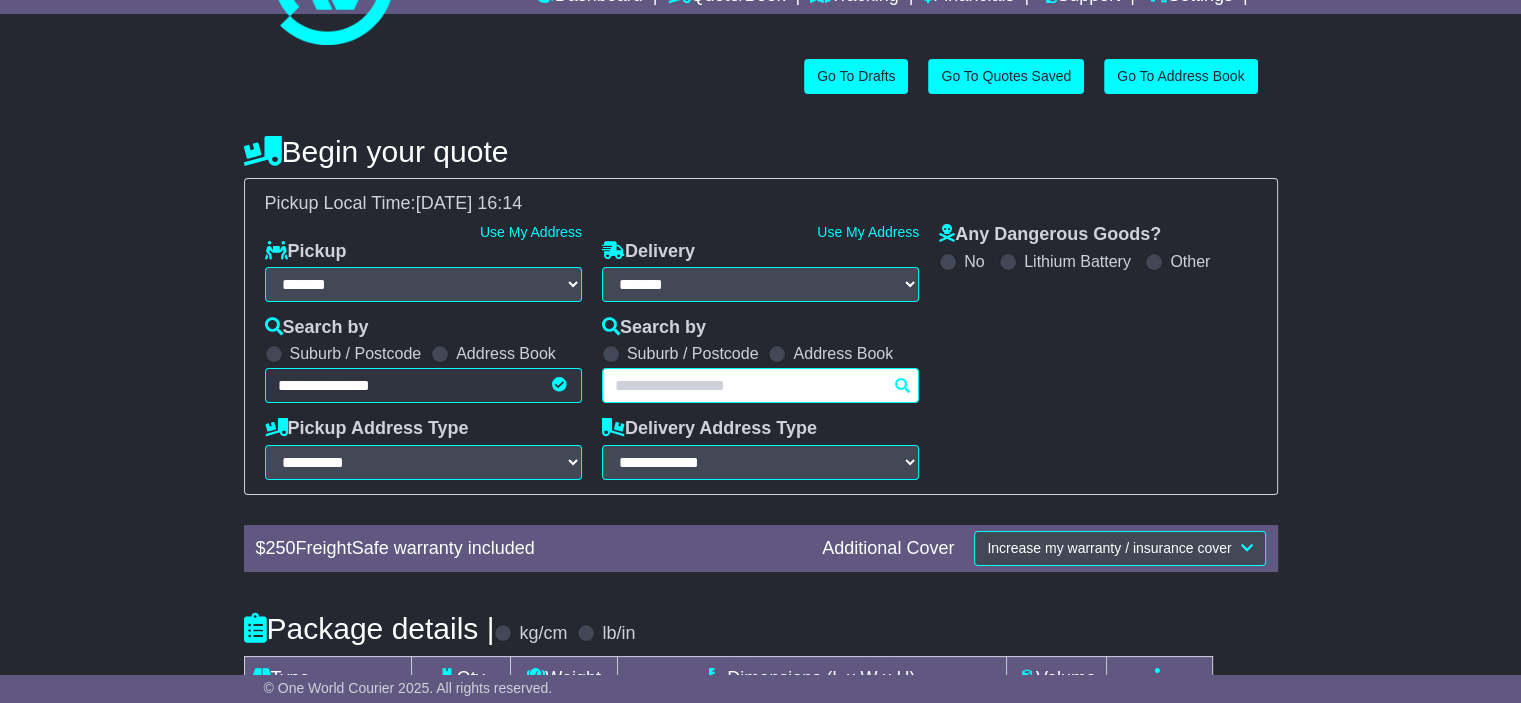 click at bounding box center (760, 385) 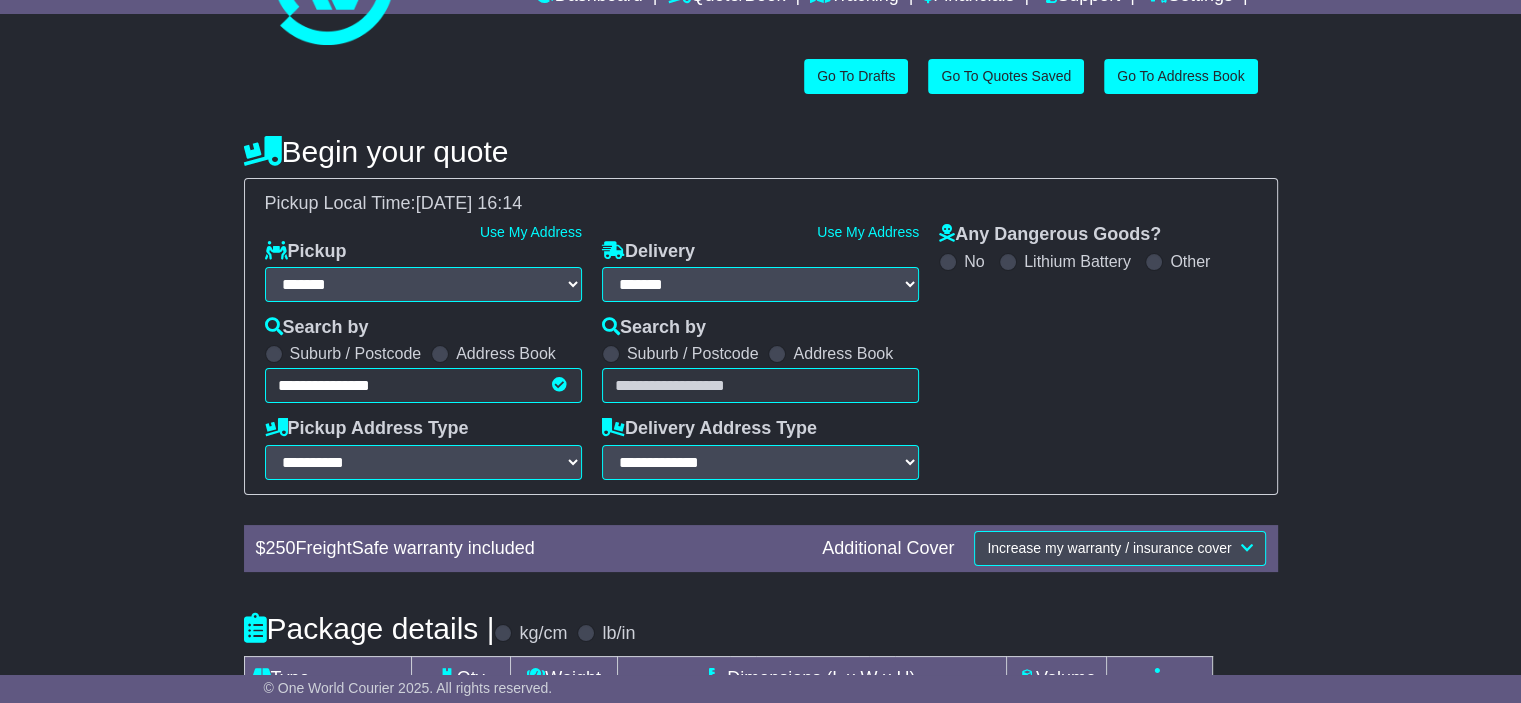 click on "**********" at bounding box center [760, 352] 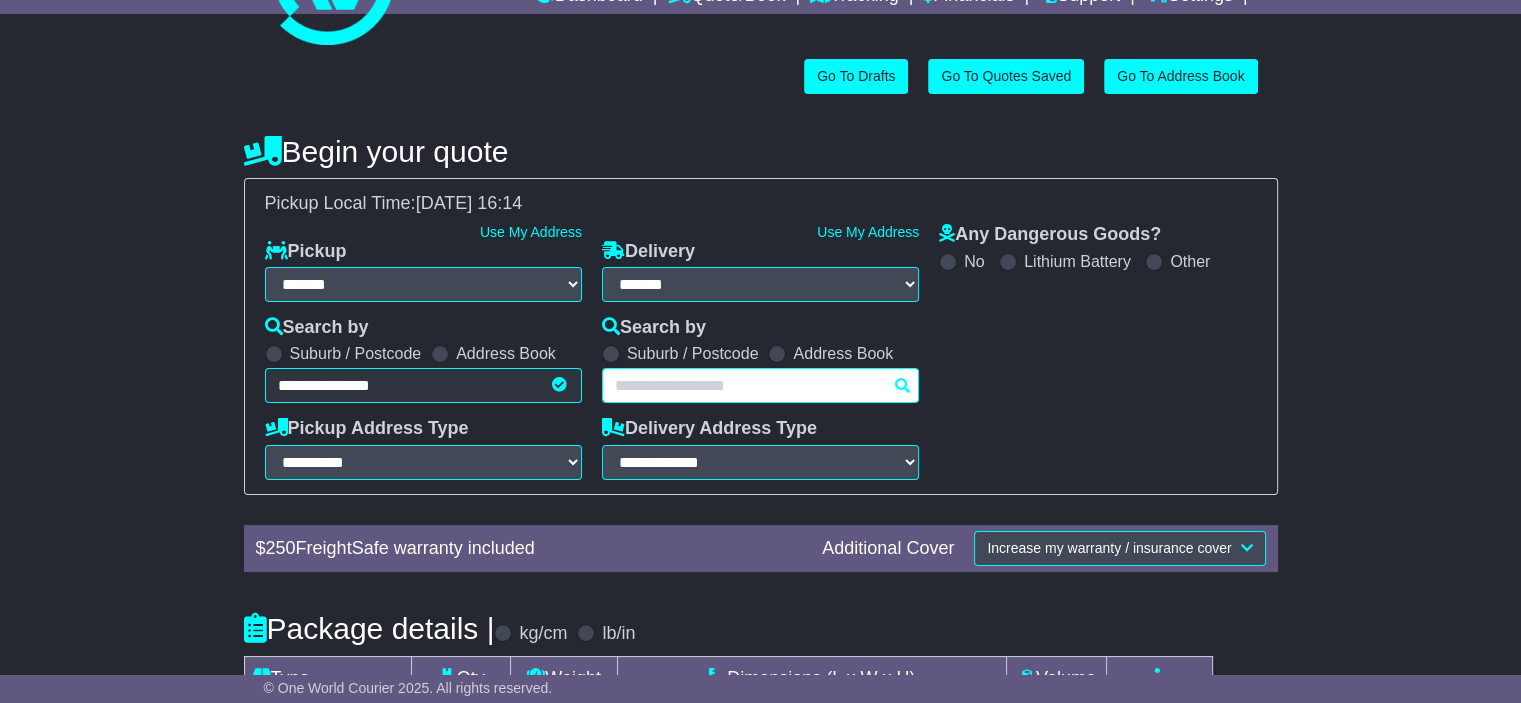 click at bounding box center (760, 385) 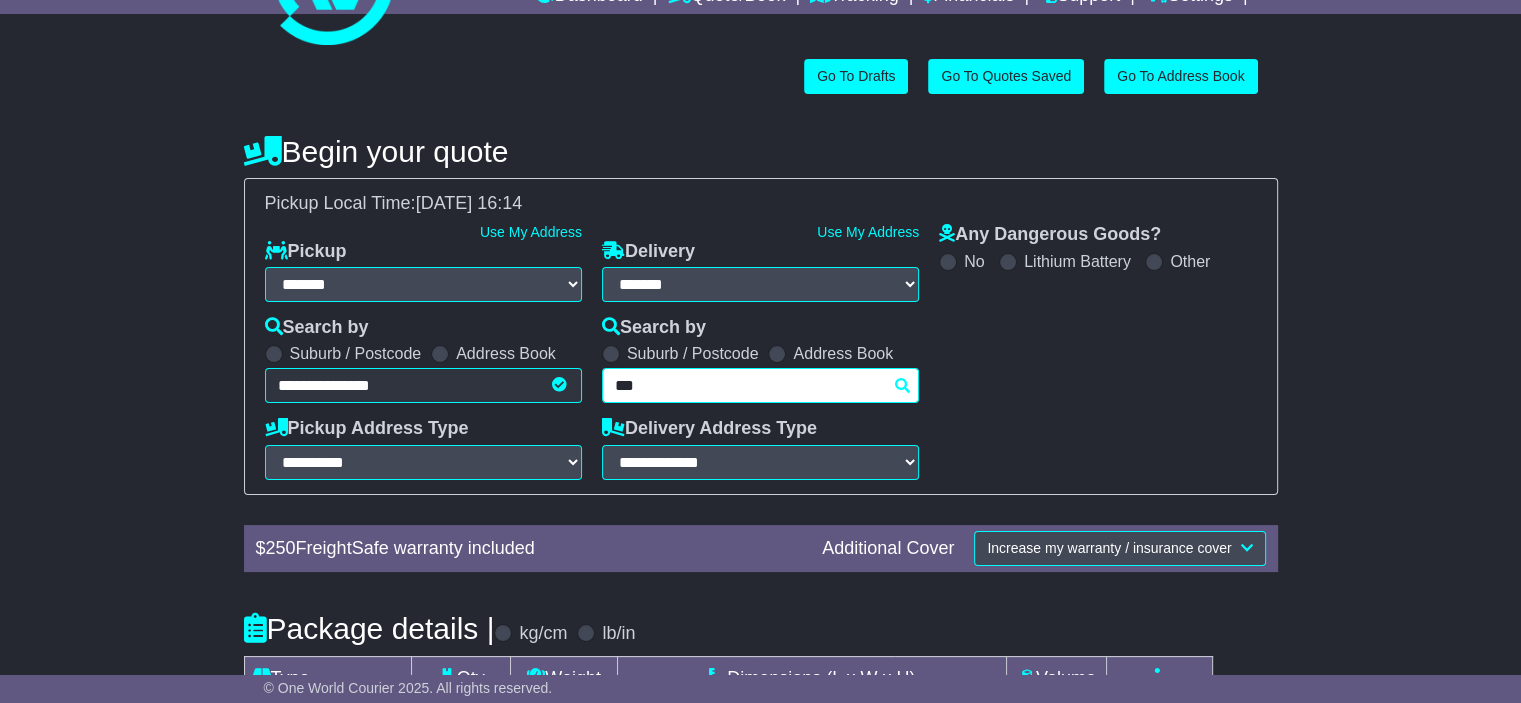 type on "****" 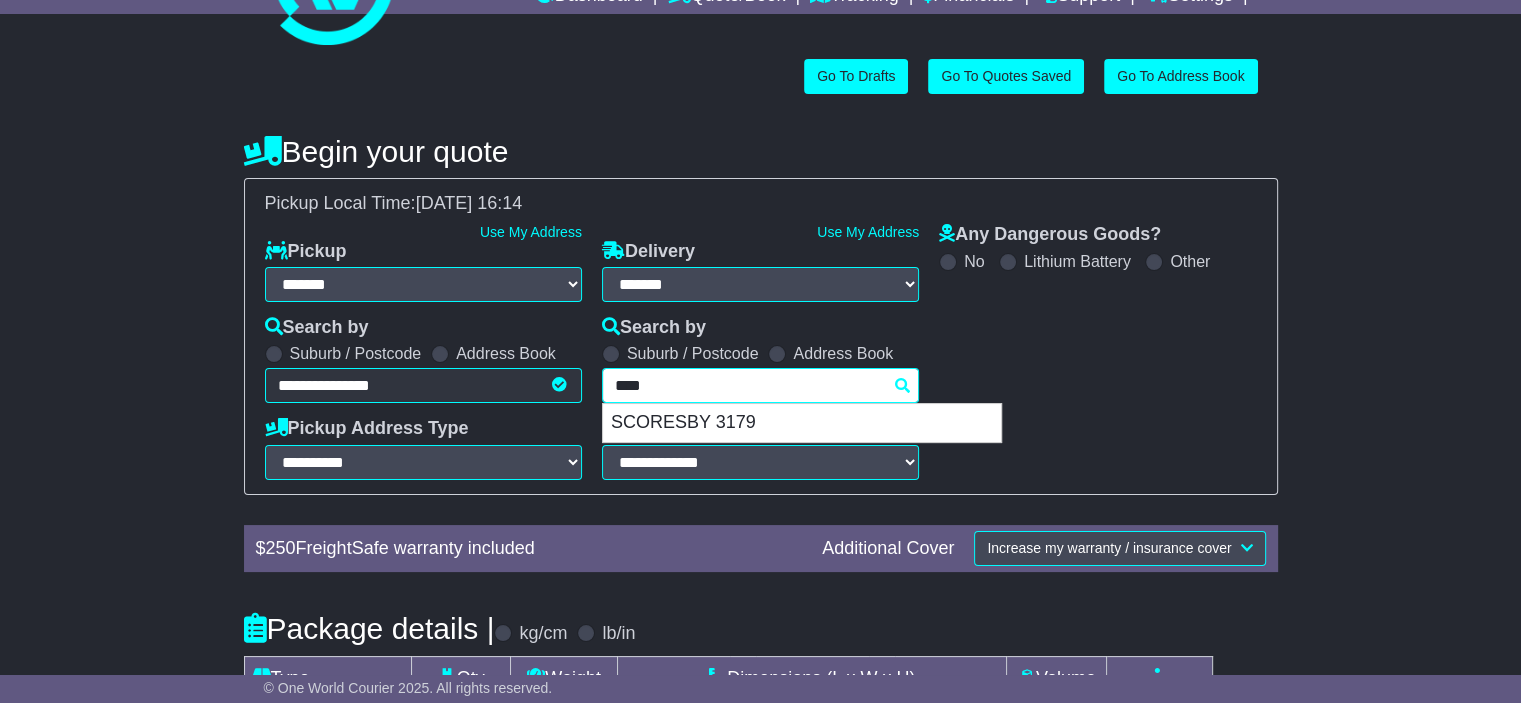 click on "SCORESBY 3179" at bounding box center [802, 423] 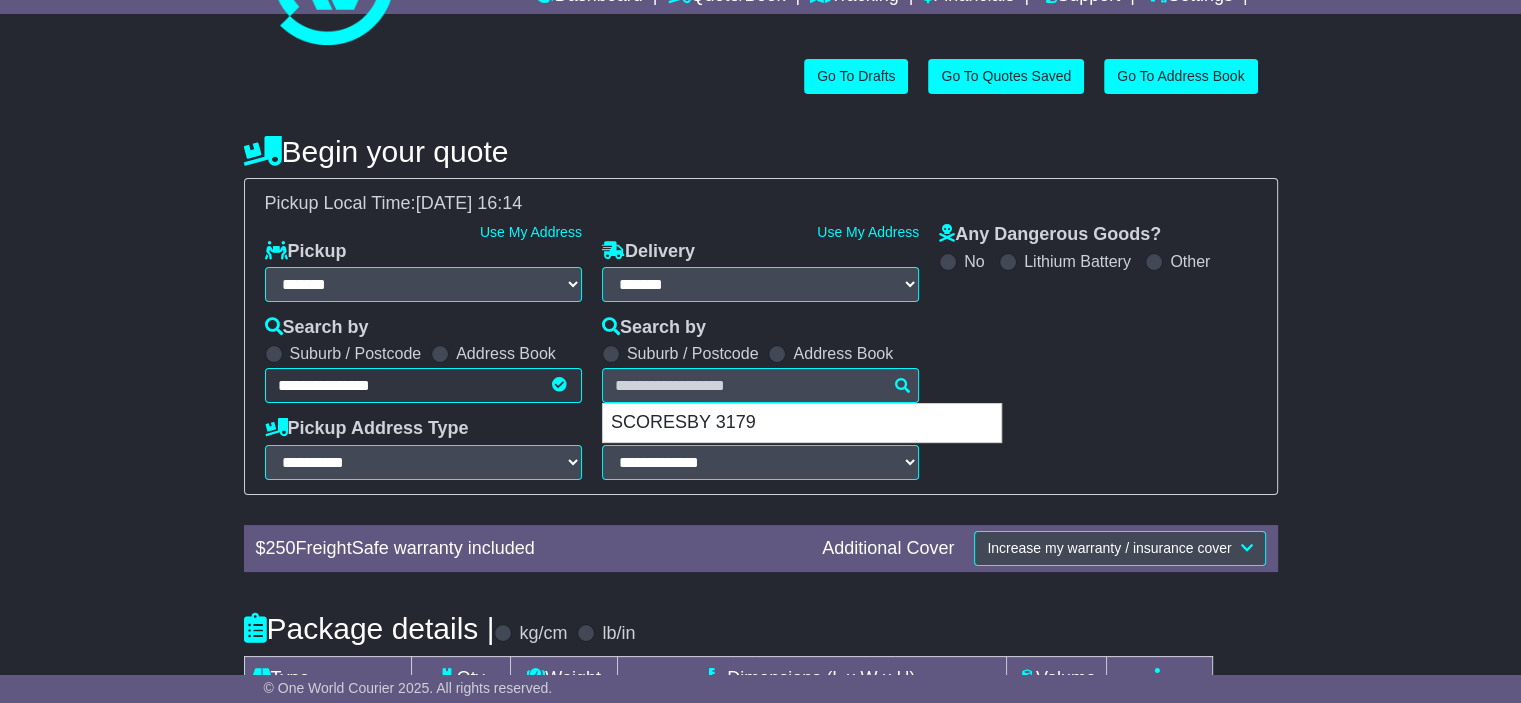 type on "**********" 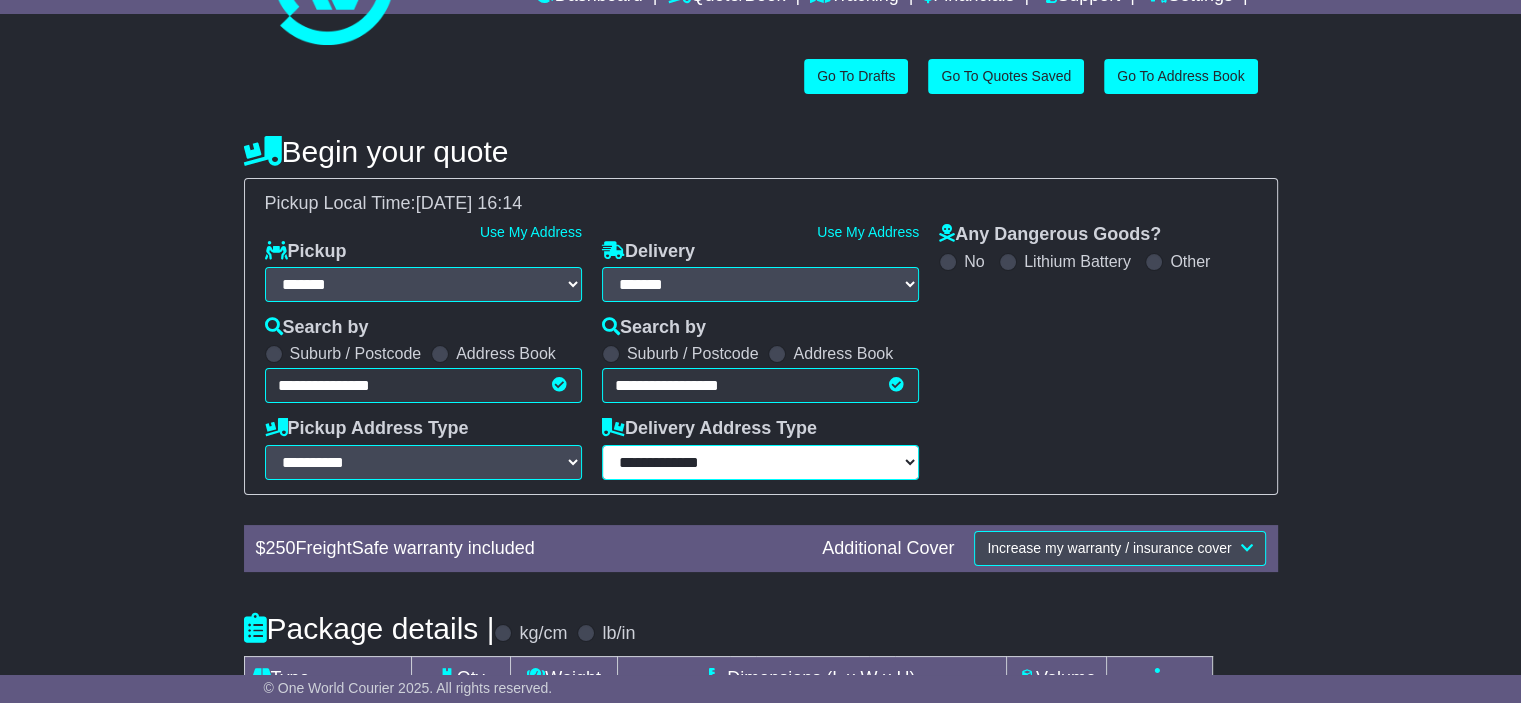 click on "**********" at bounding box center (760, 462) 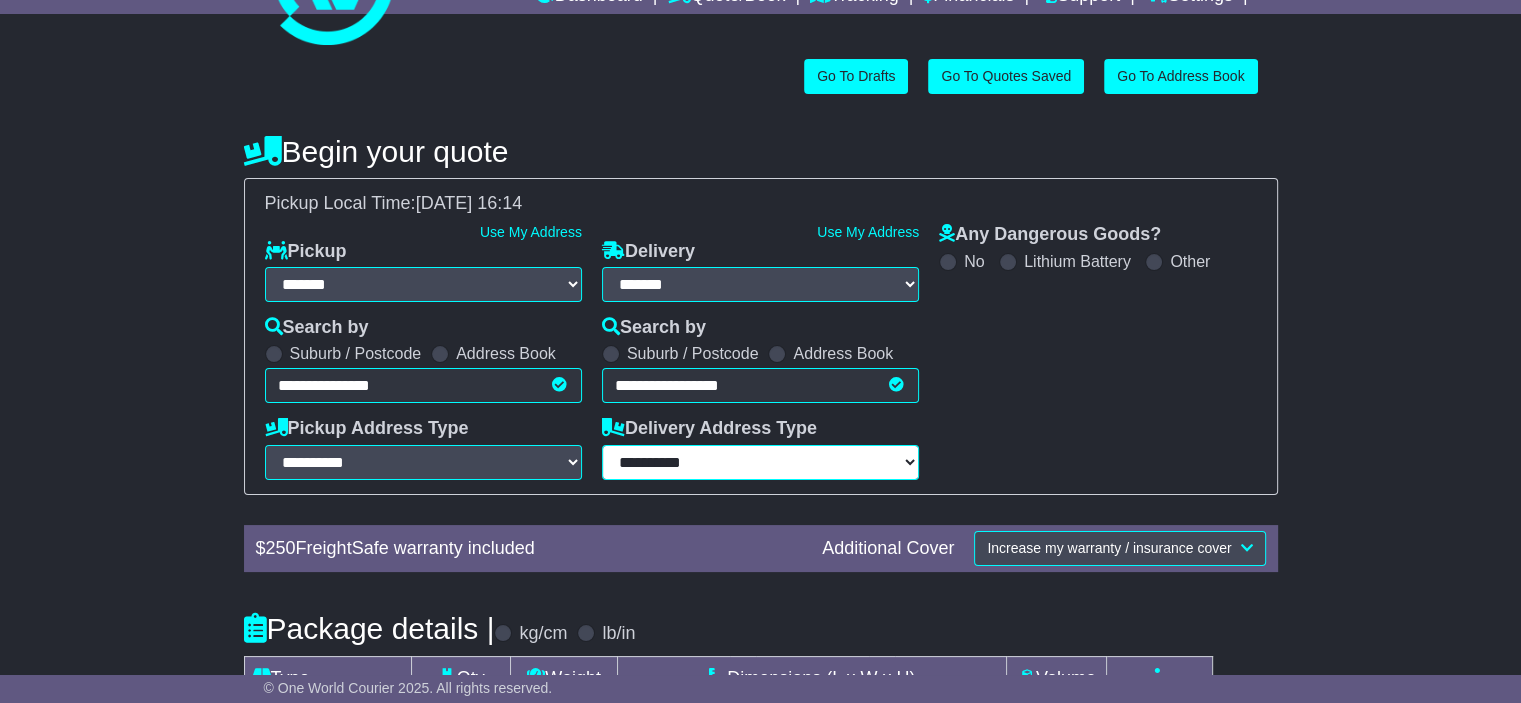 click on "**********" at bounding box center (760, 462) 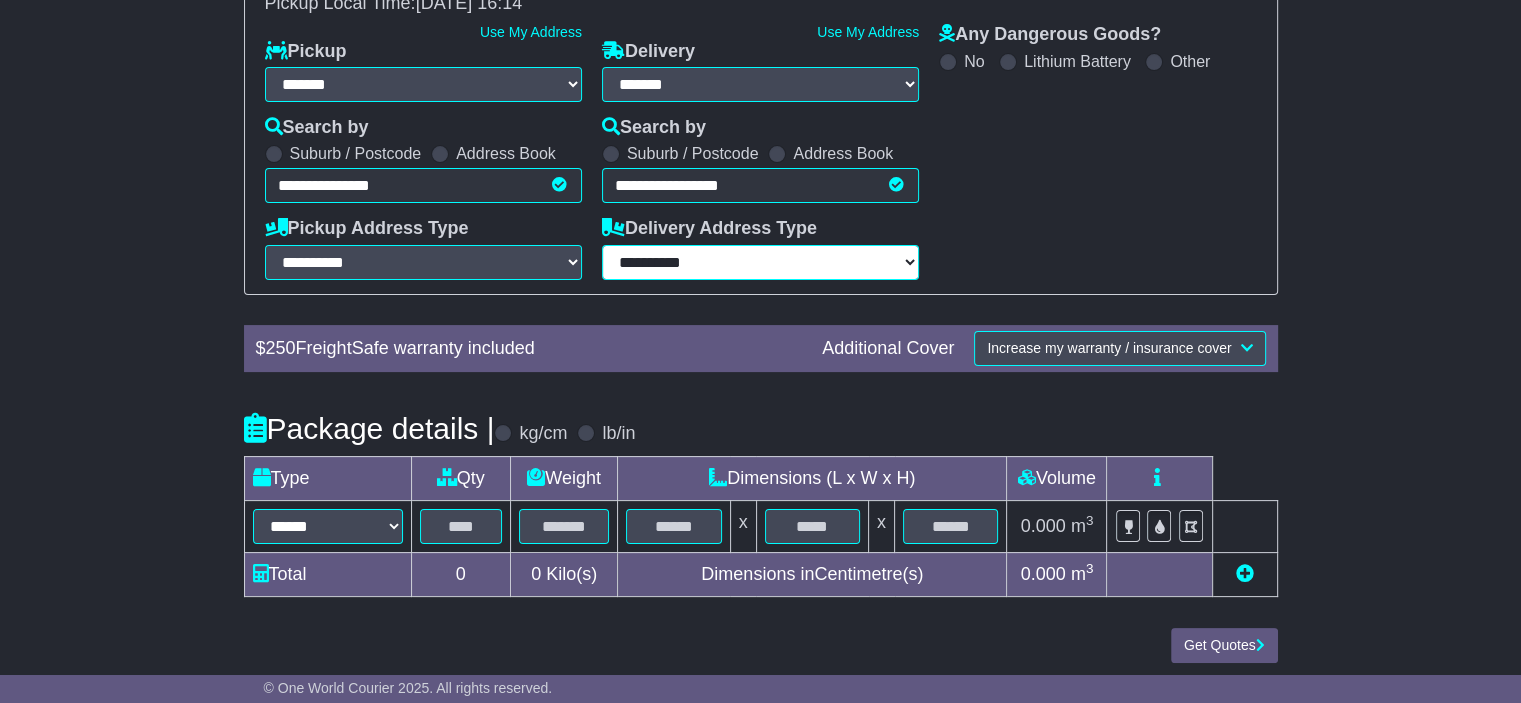 scroll, scrollTop: 307, scrollLeft: 0, axis: vertical 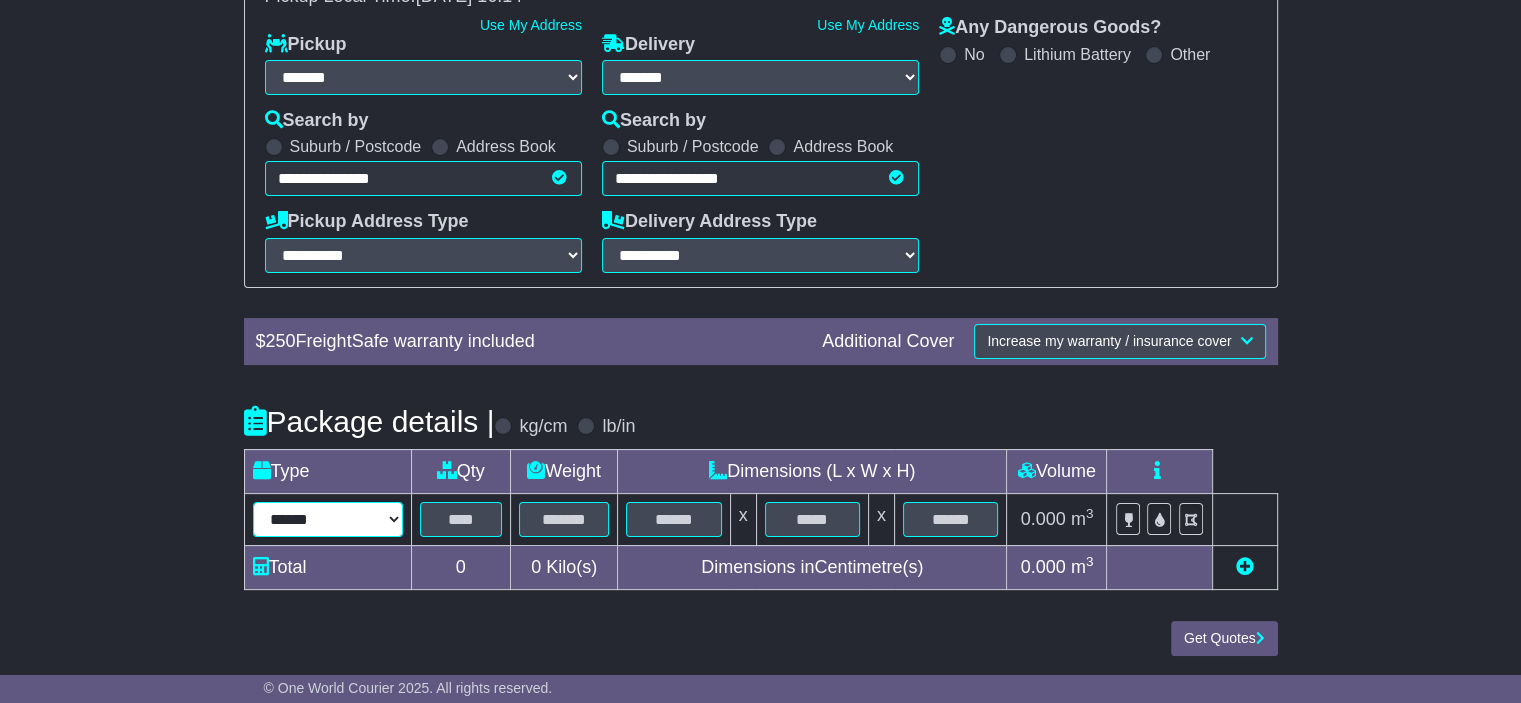 click on "****** ****** *** ******** ***** **** **** ****** *** *******" at bounding box center [328, 519] 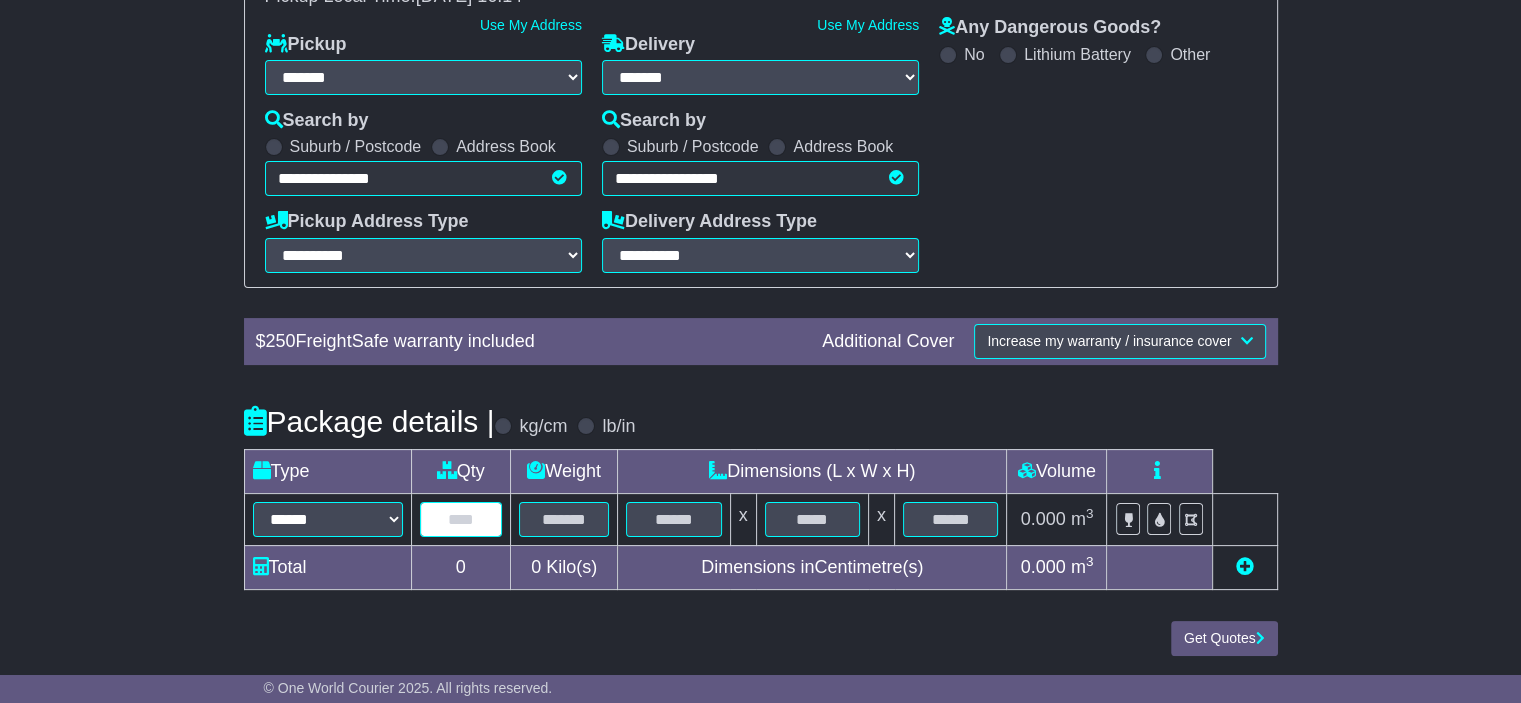 click at bounding box center (461, 519) 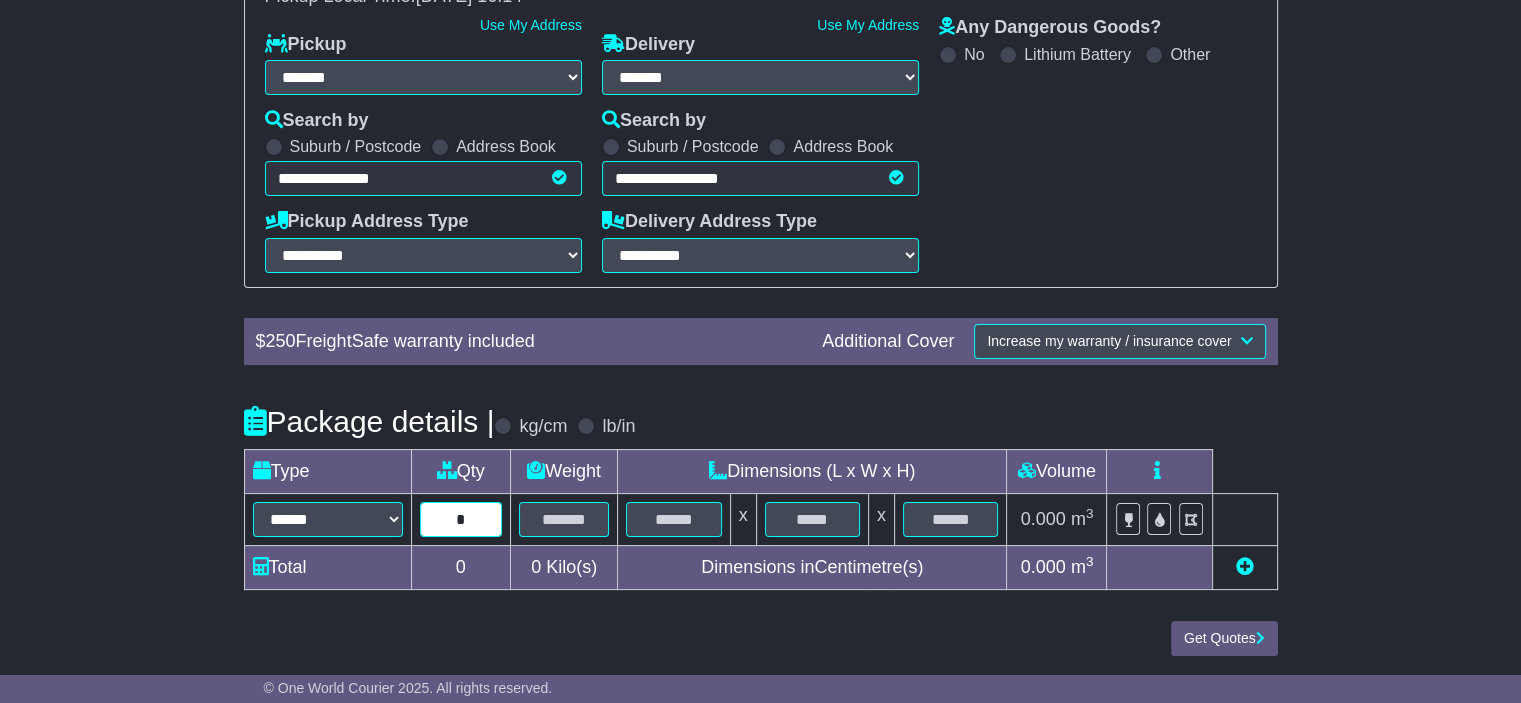 type on "*" 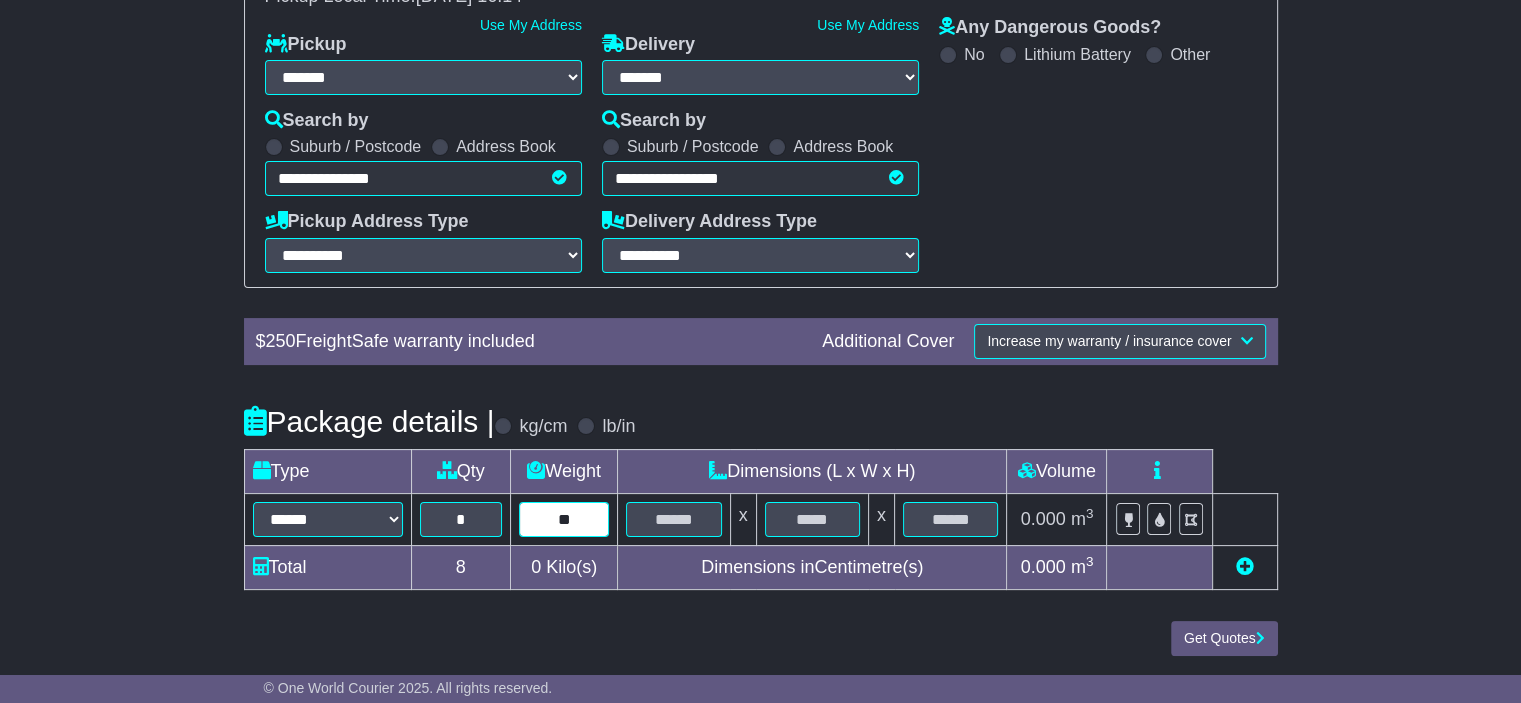 type on "**" 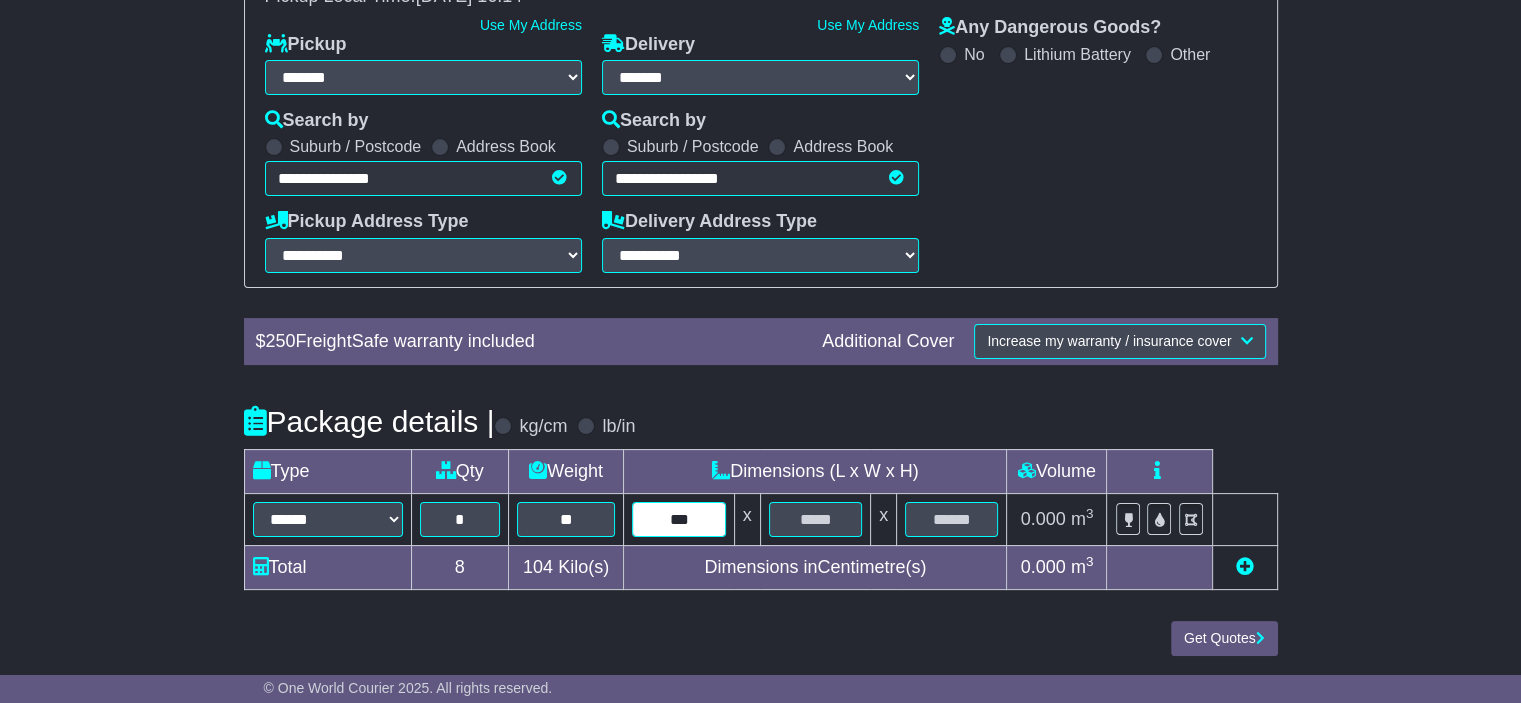 type on "***" 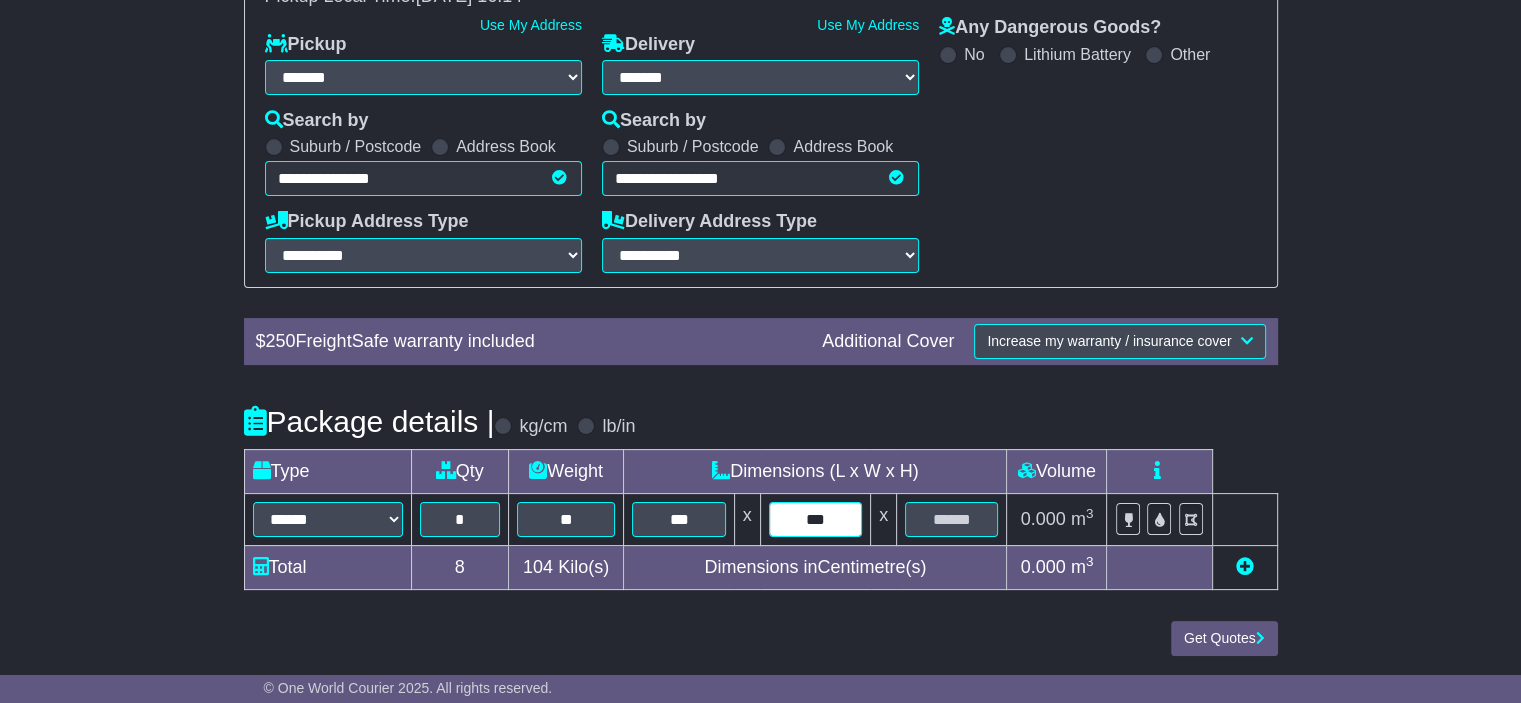 type on "***" 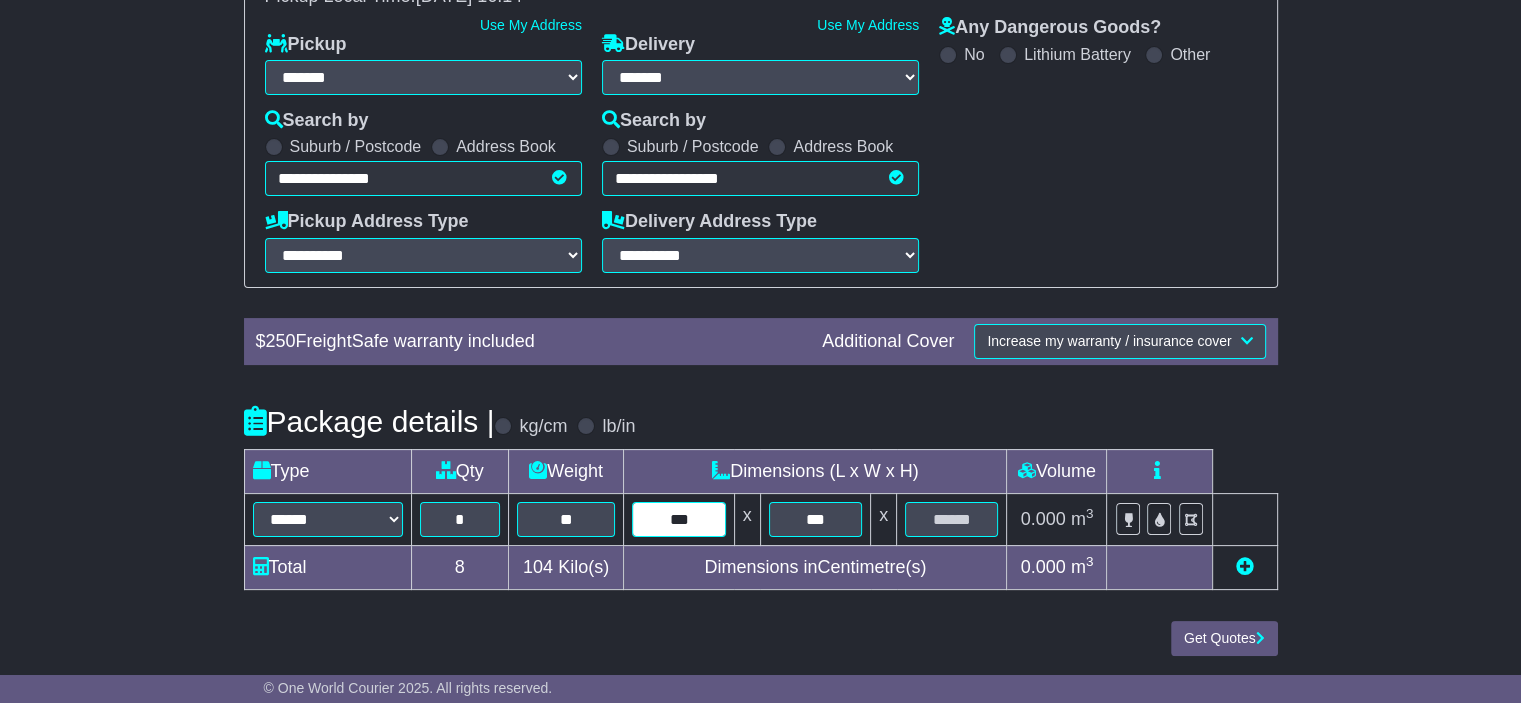 drag, startPoint x: 622, startPoint y: 506, endPoint x: 602, endPoint y: 508, distance: 20.09975 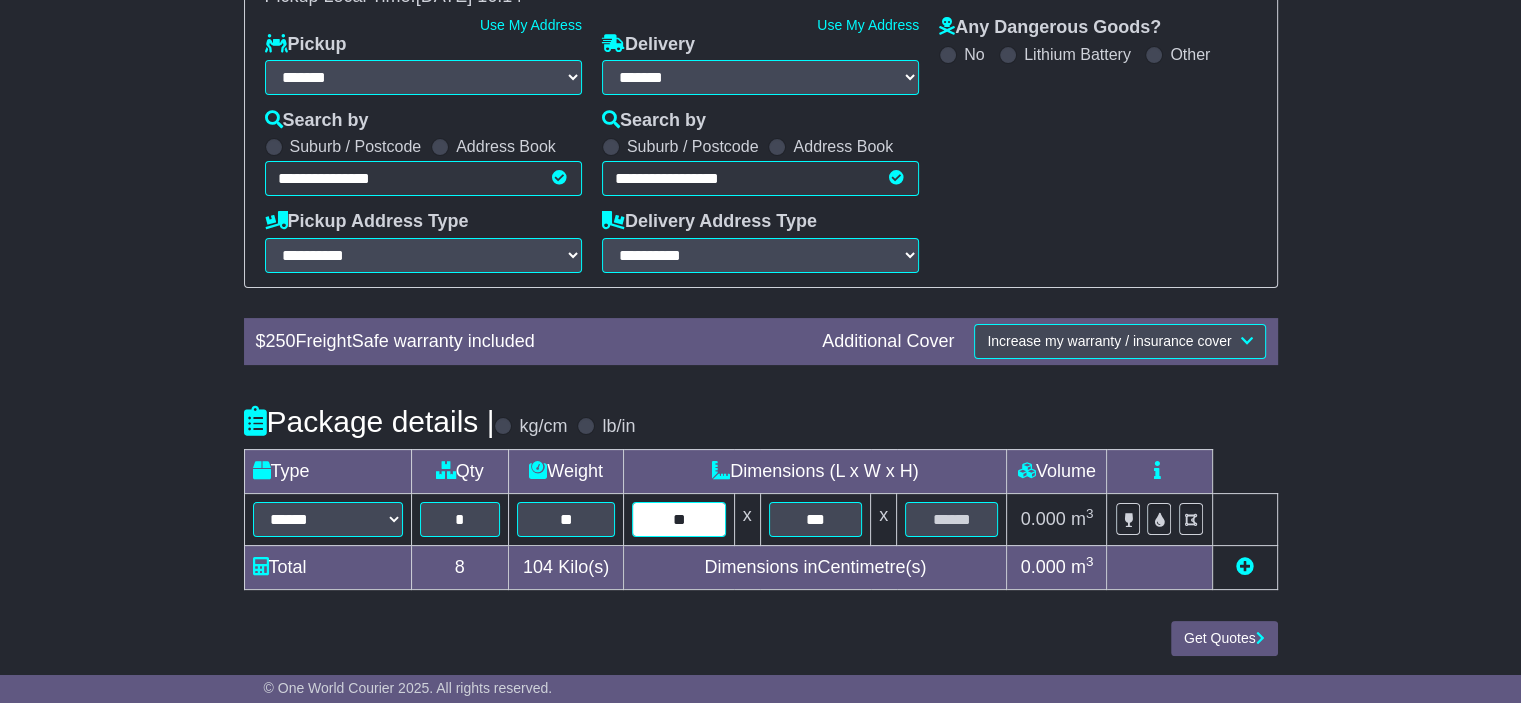 type on "**" 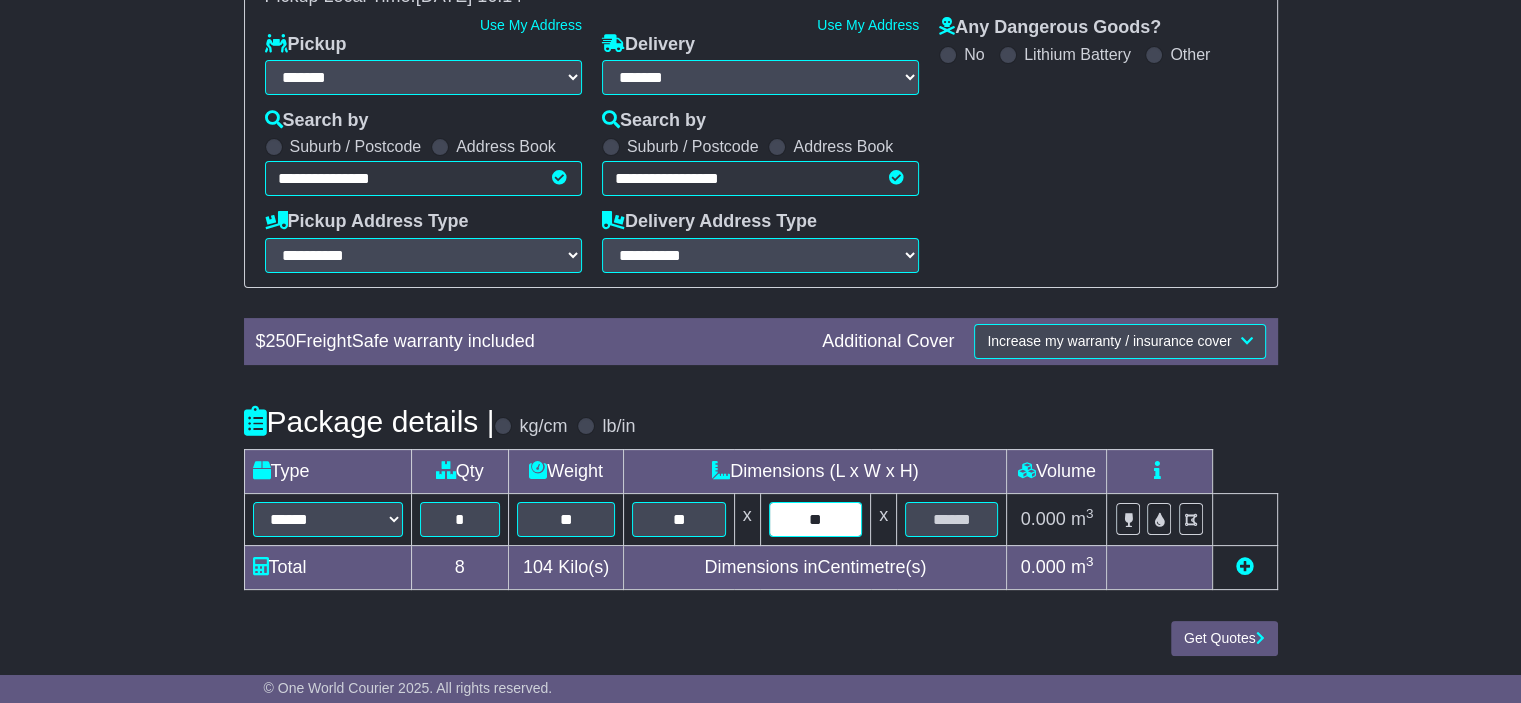 type on "**" 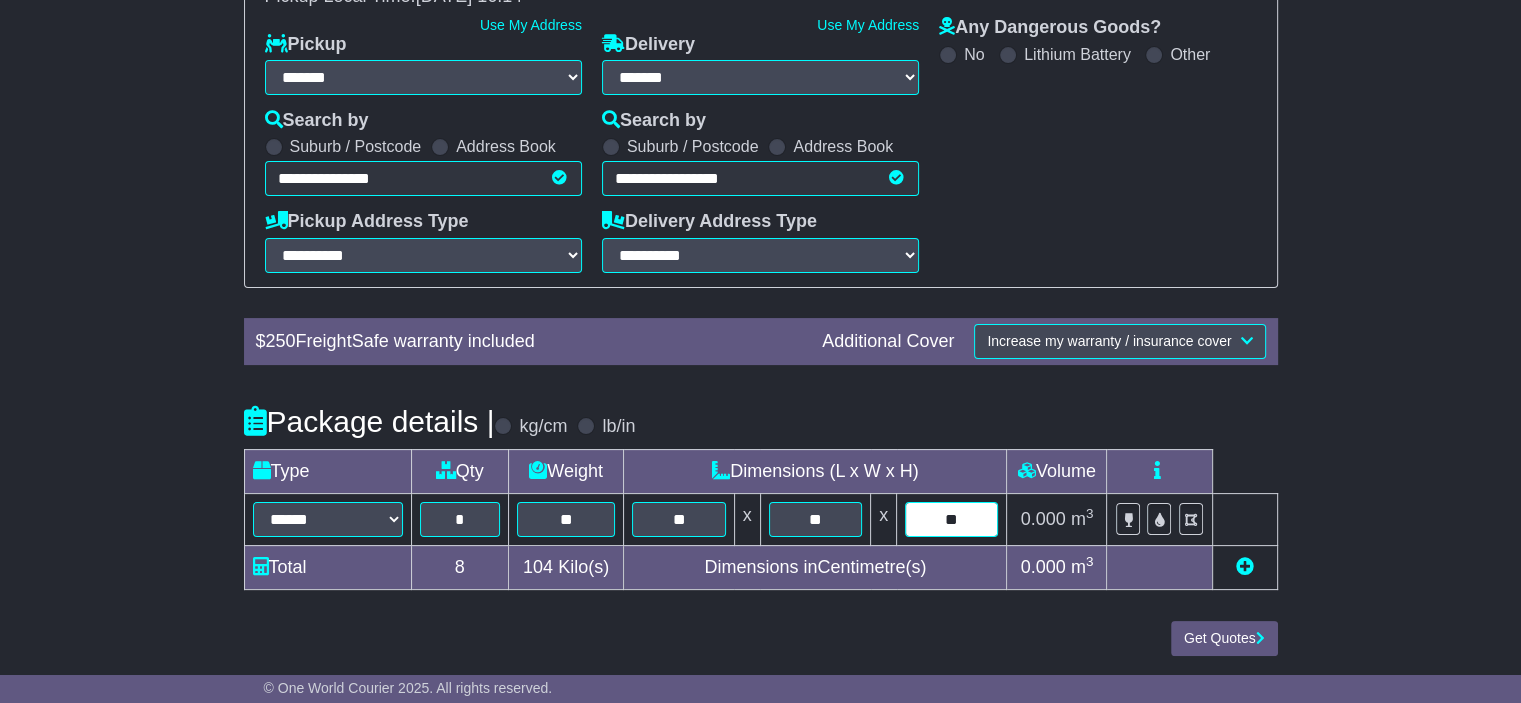 type on "**" 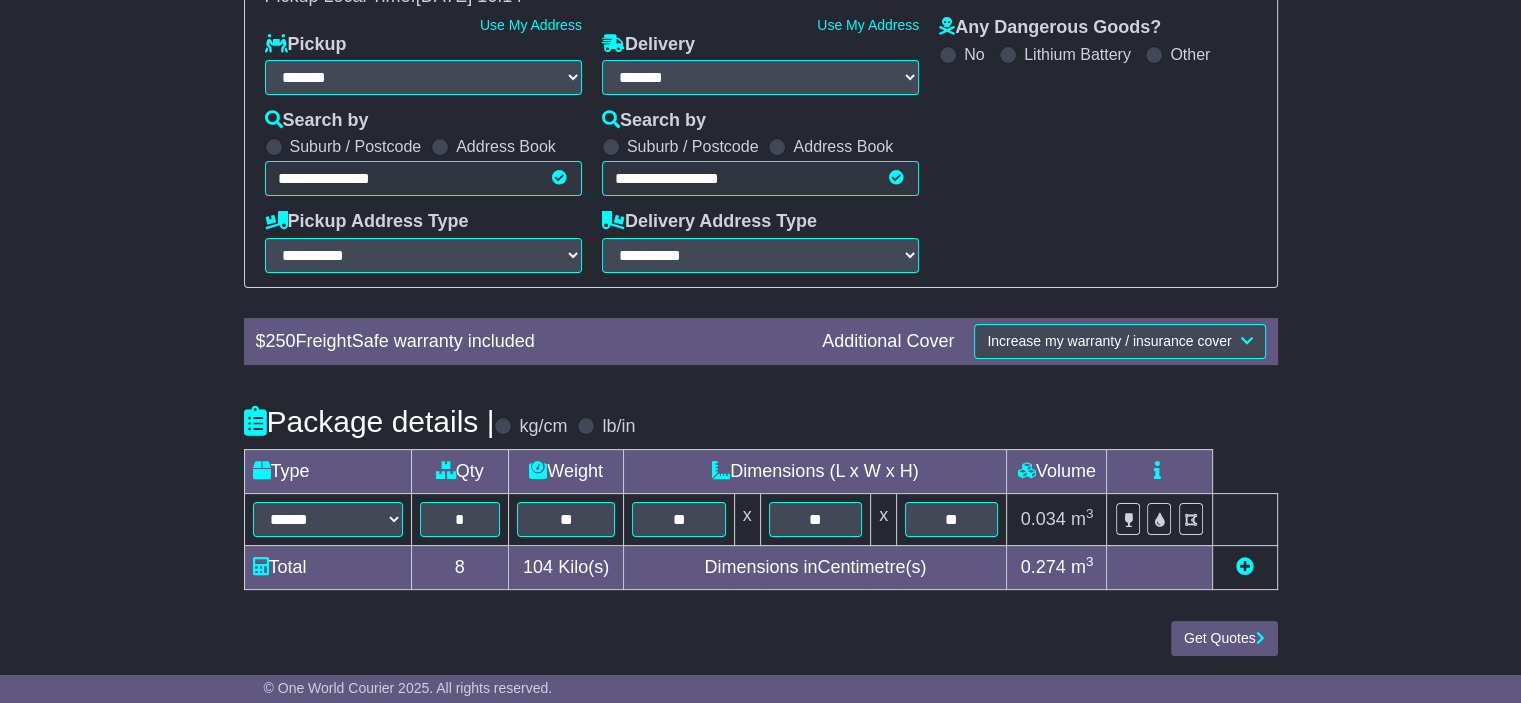 click at bounding box center (1245, 566) 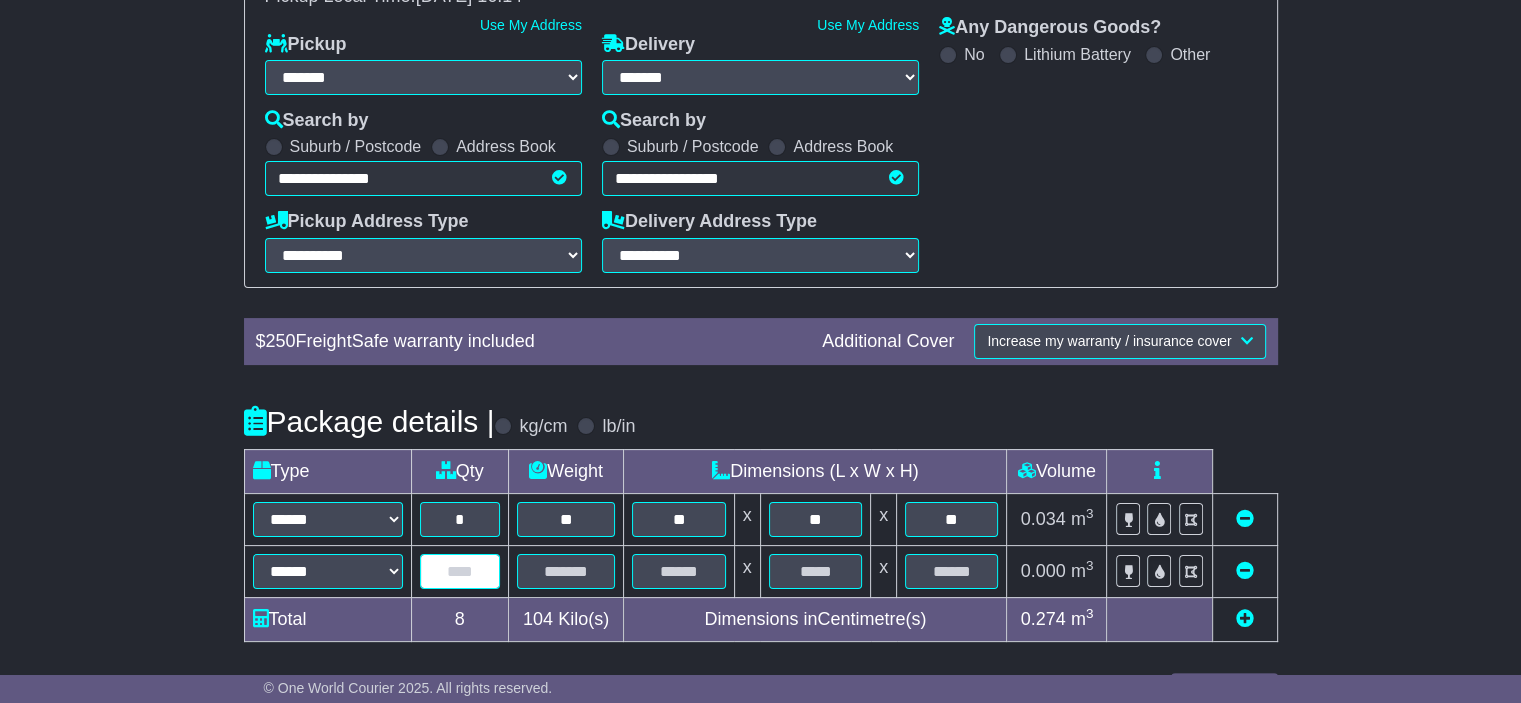 click at bounding box center (460, 571) 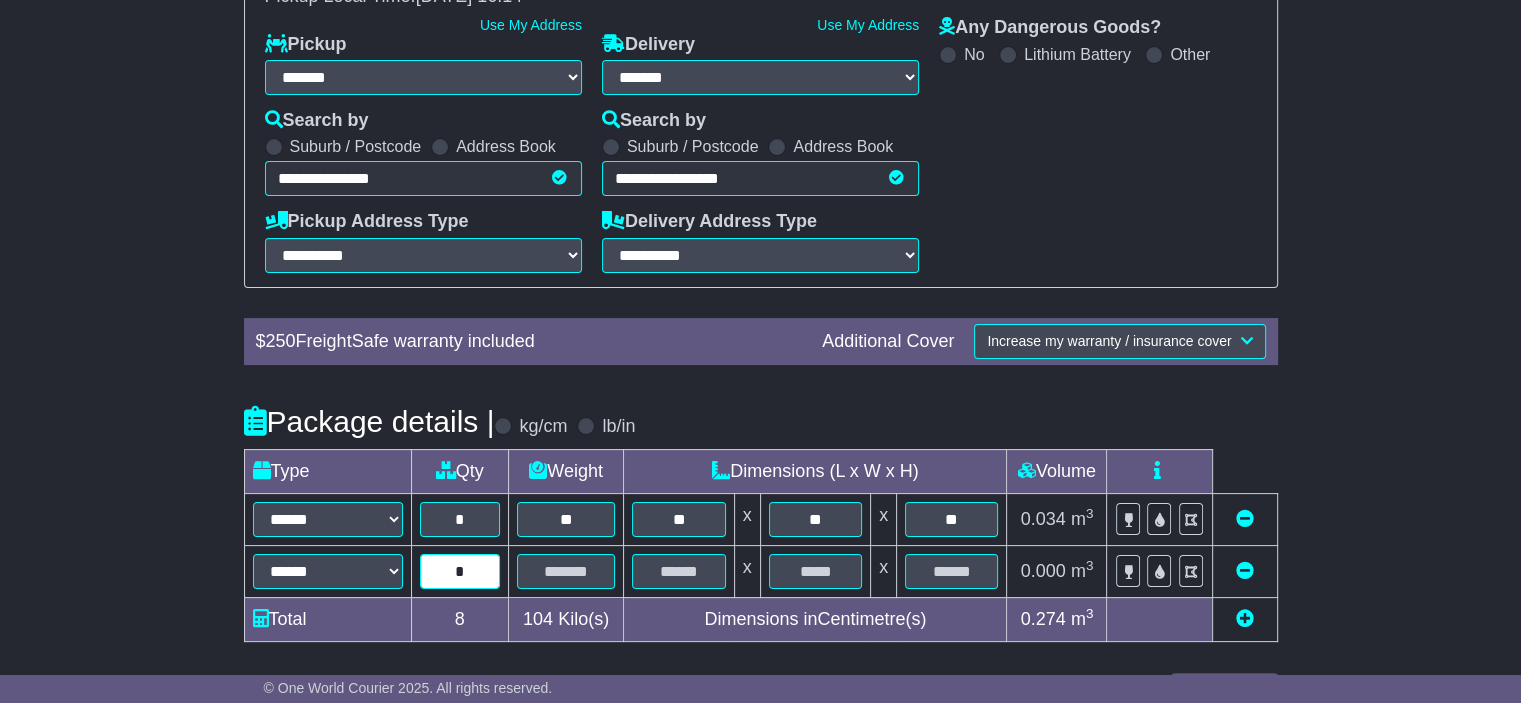 type on "*" 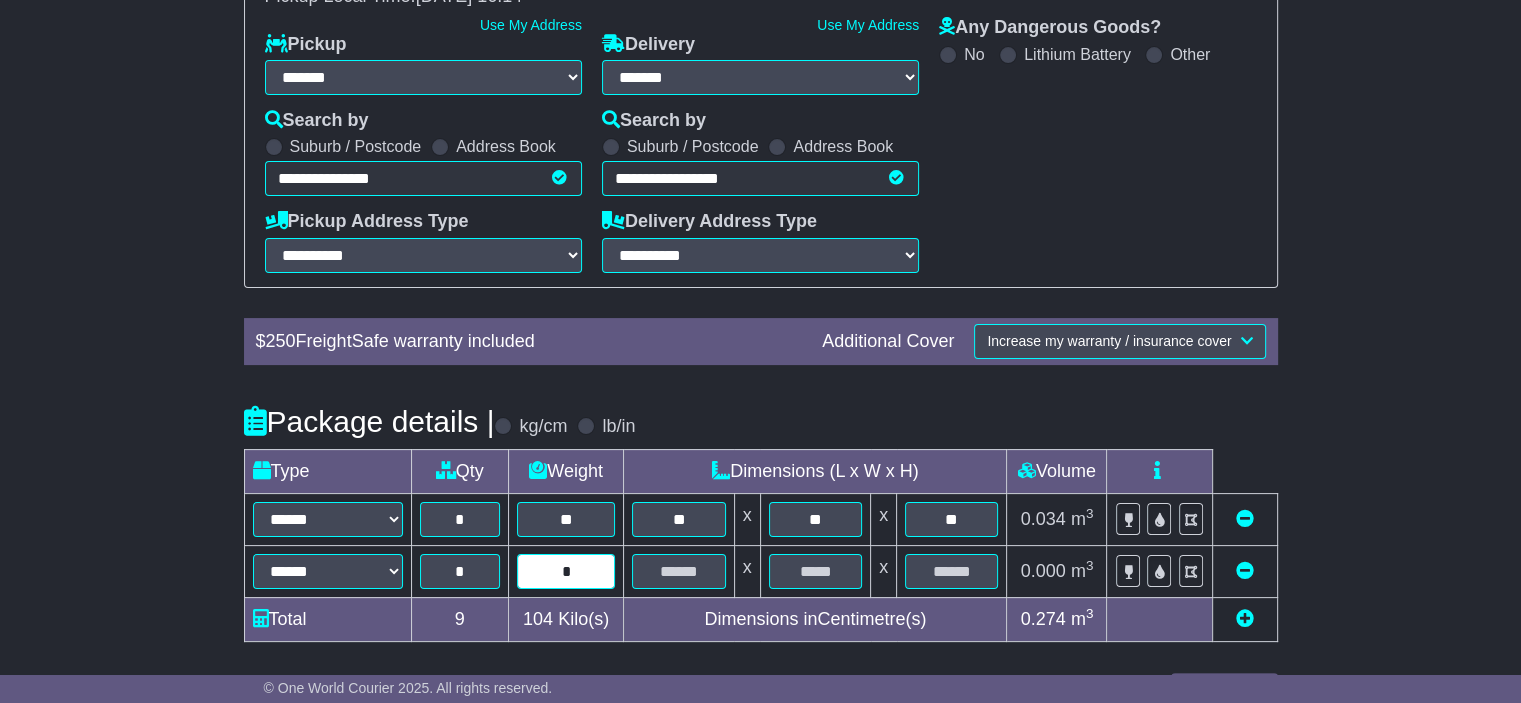 type on "*" 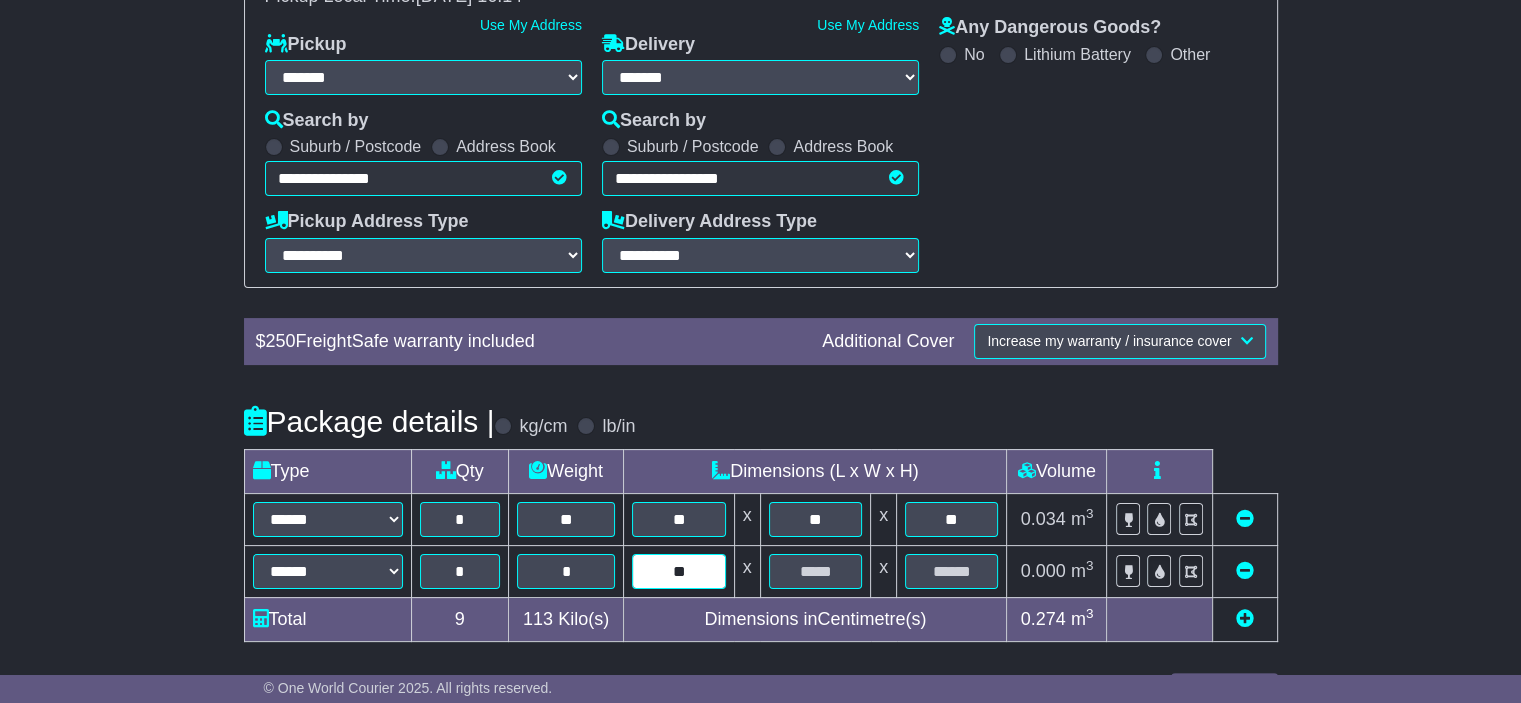 type on "**" 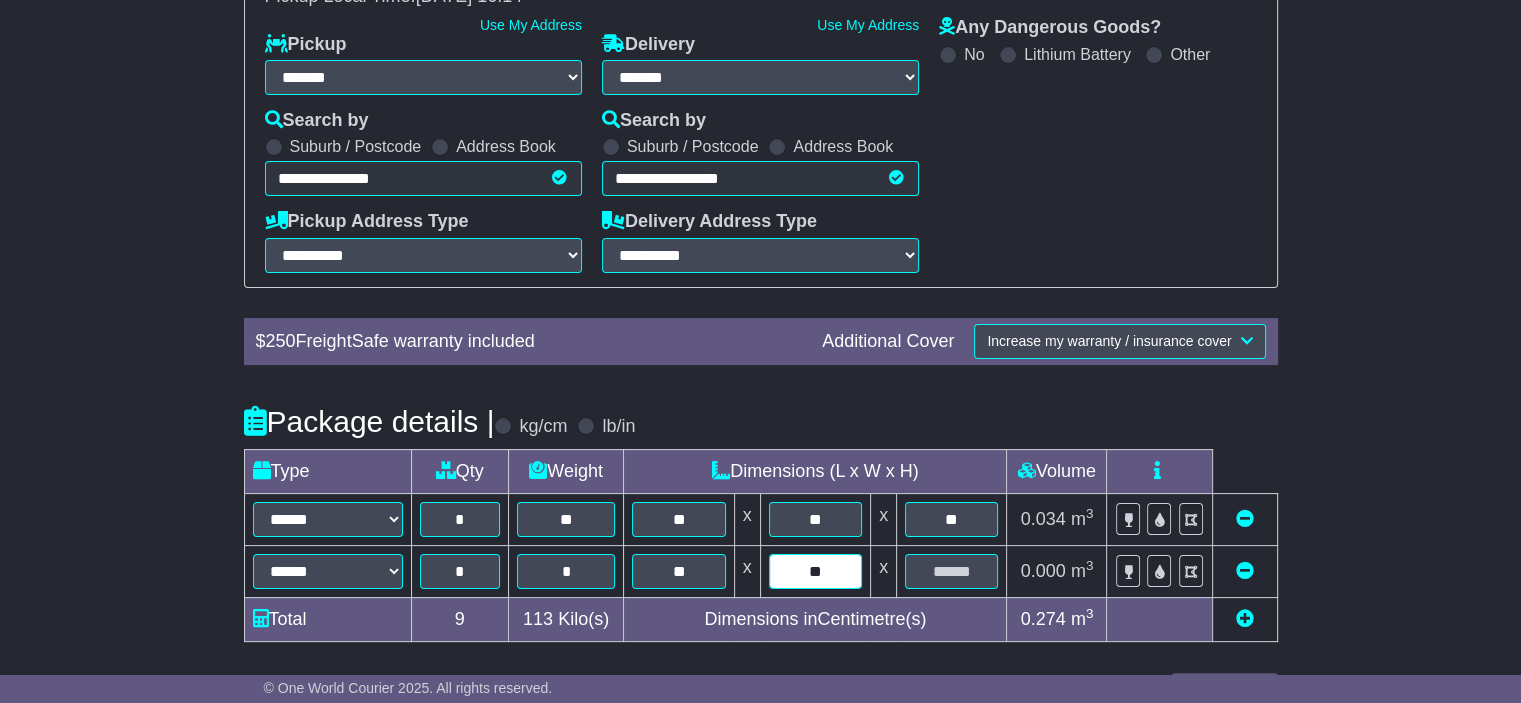 type on "**" 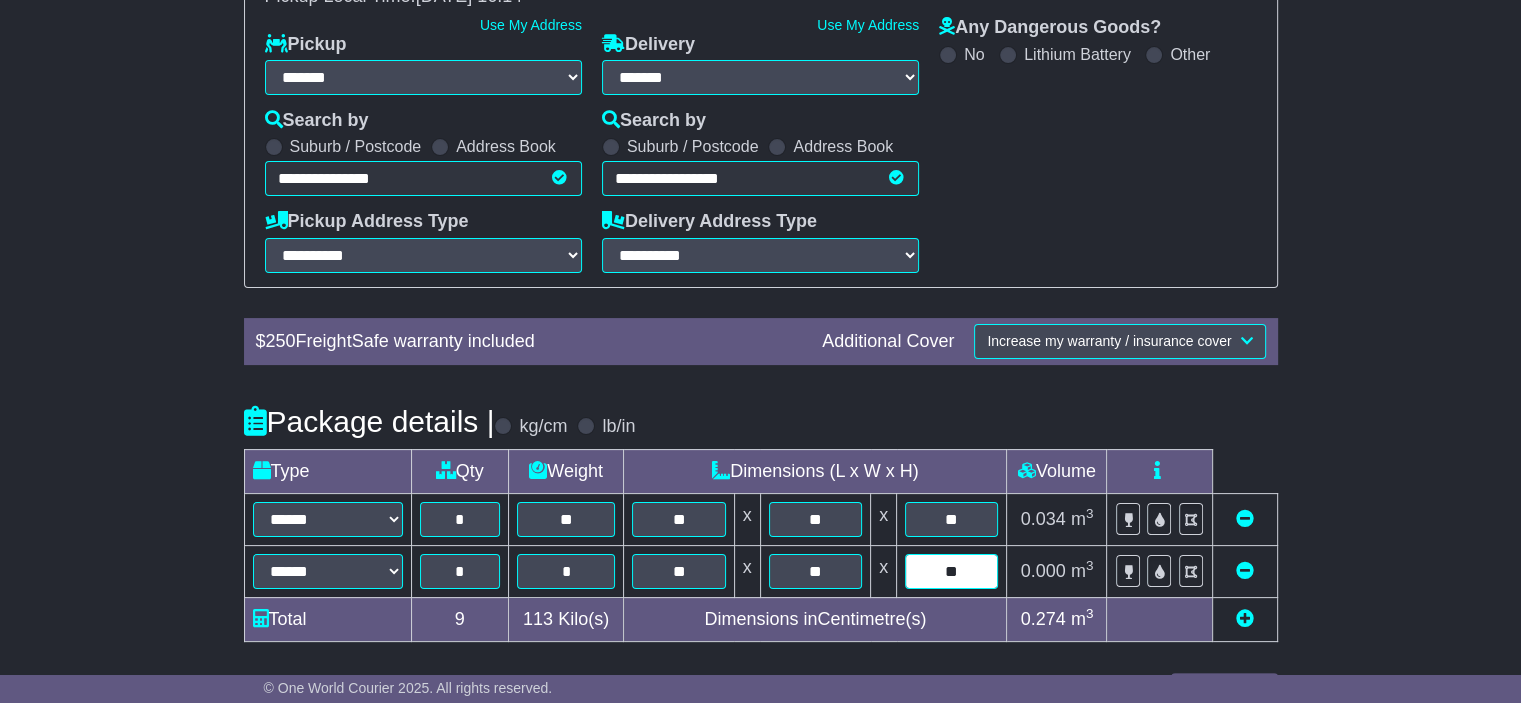type on "**" 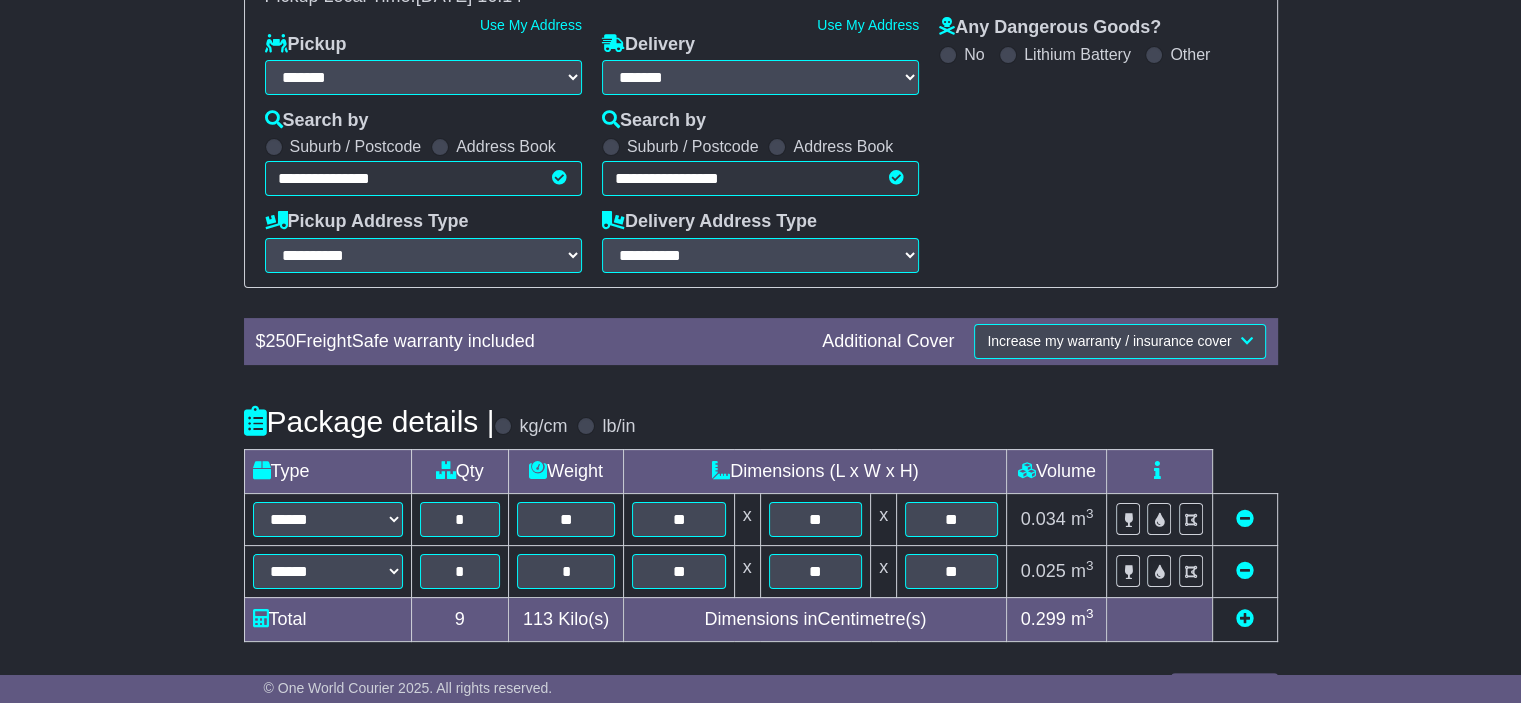 click at bounding box center (1245, 618) 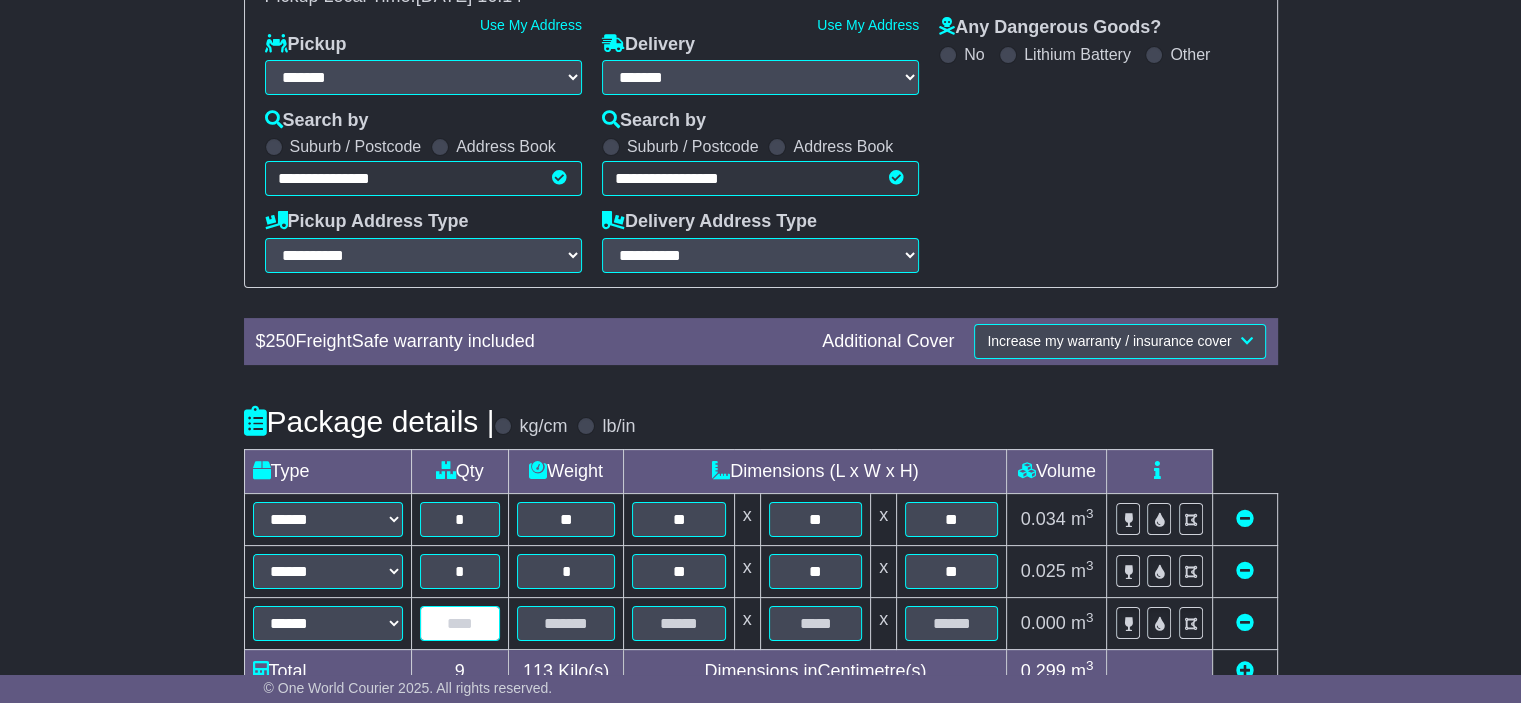 click at bounding box center (460, 623) 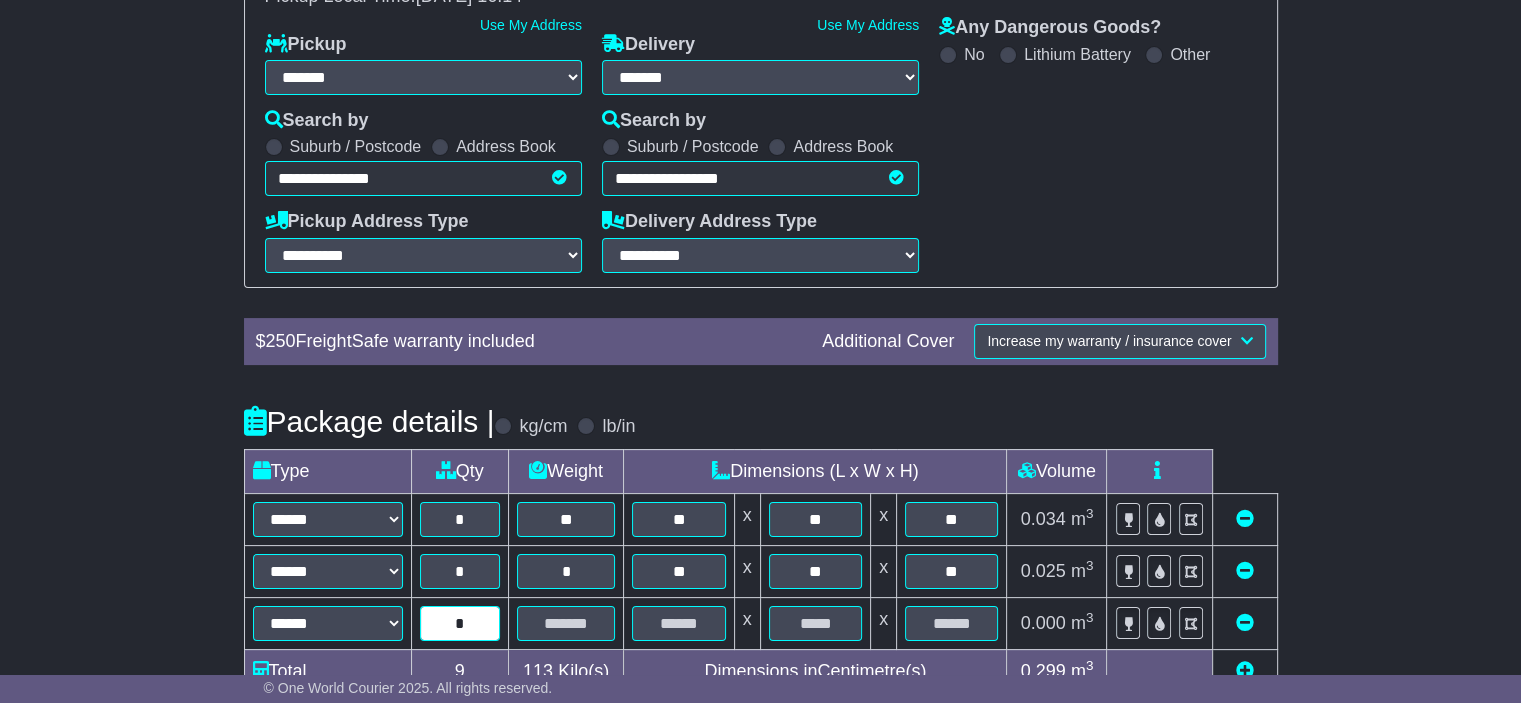 type on "*" 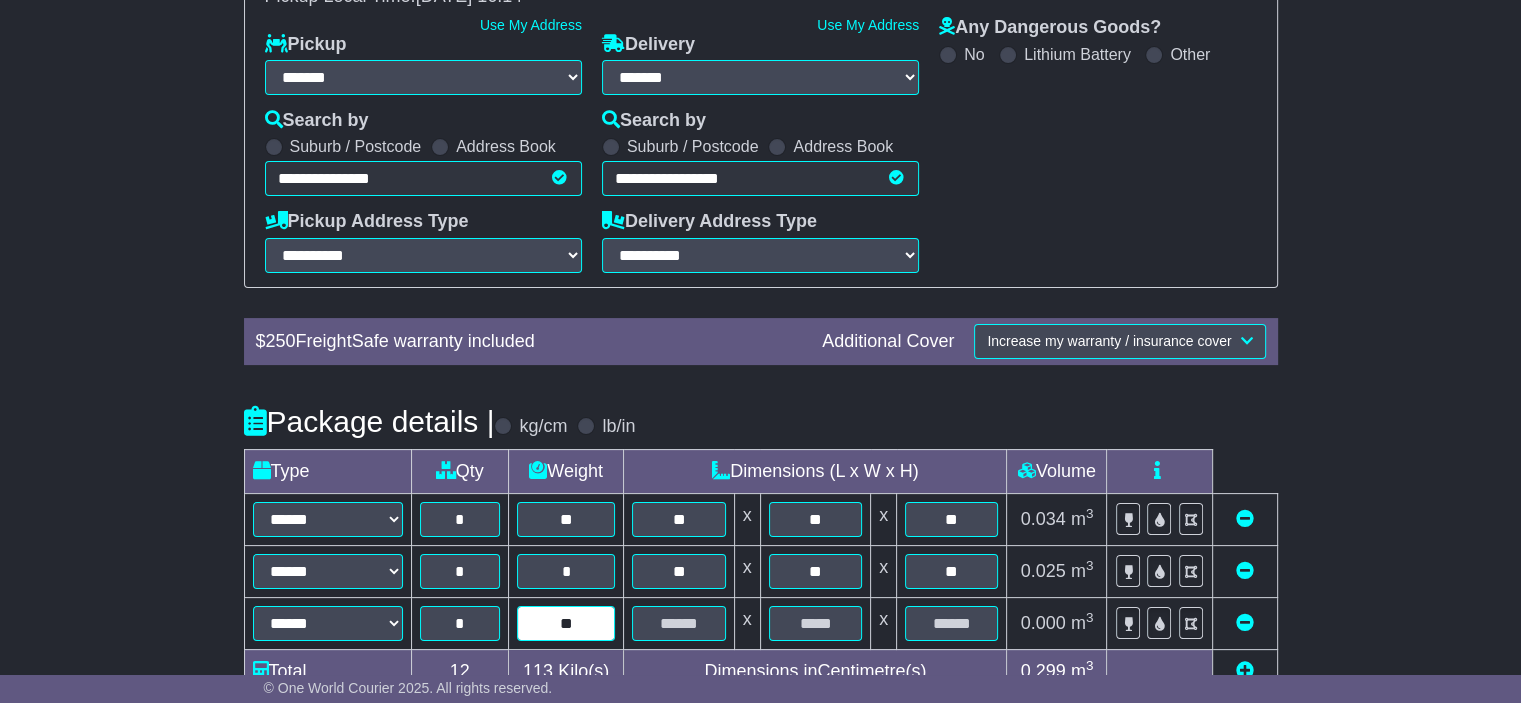 type on "**" 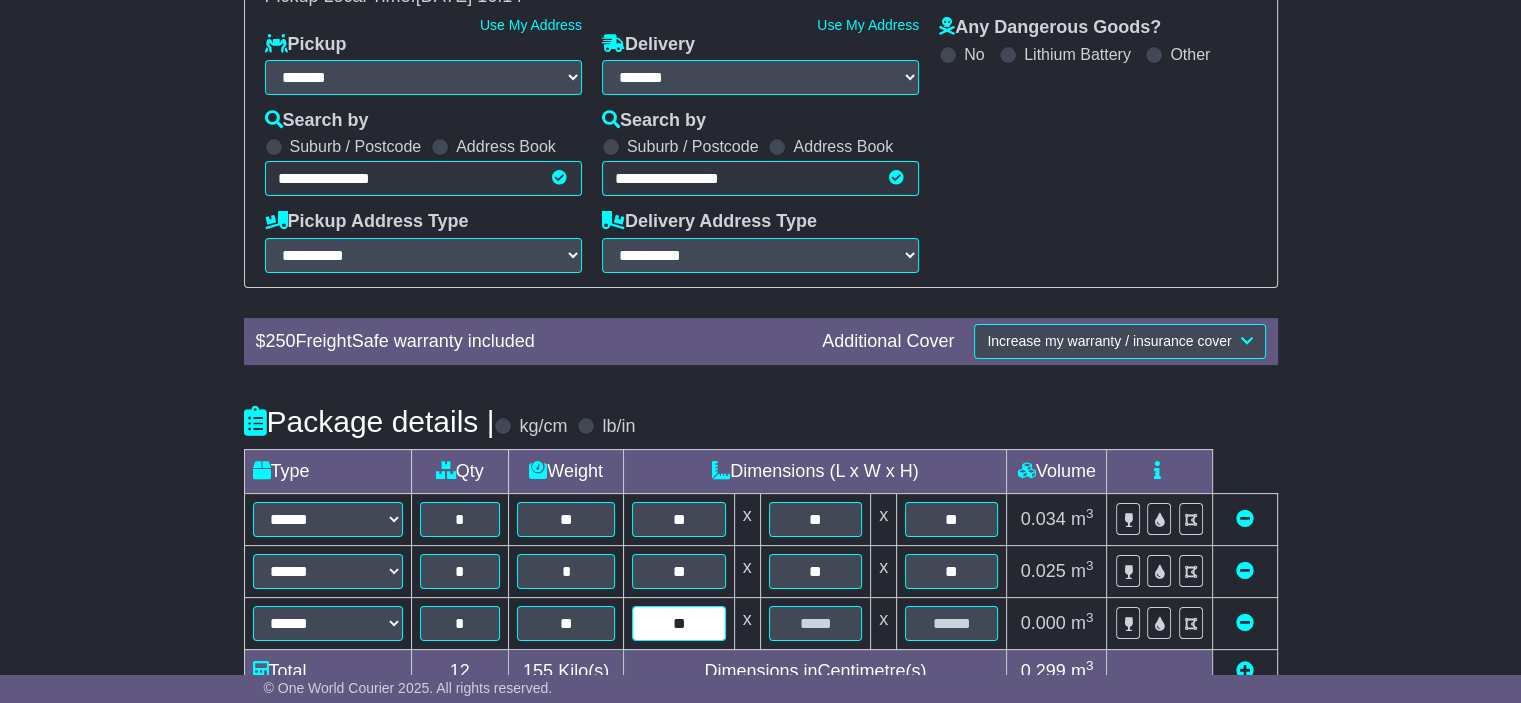 type on "**" 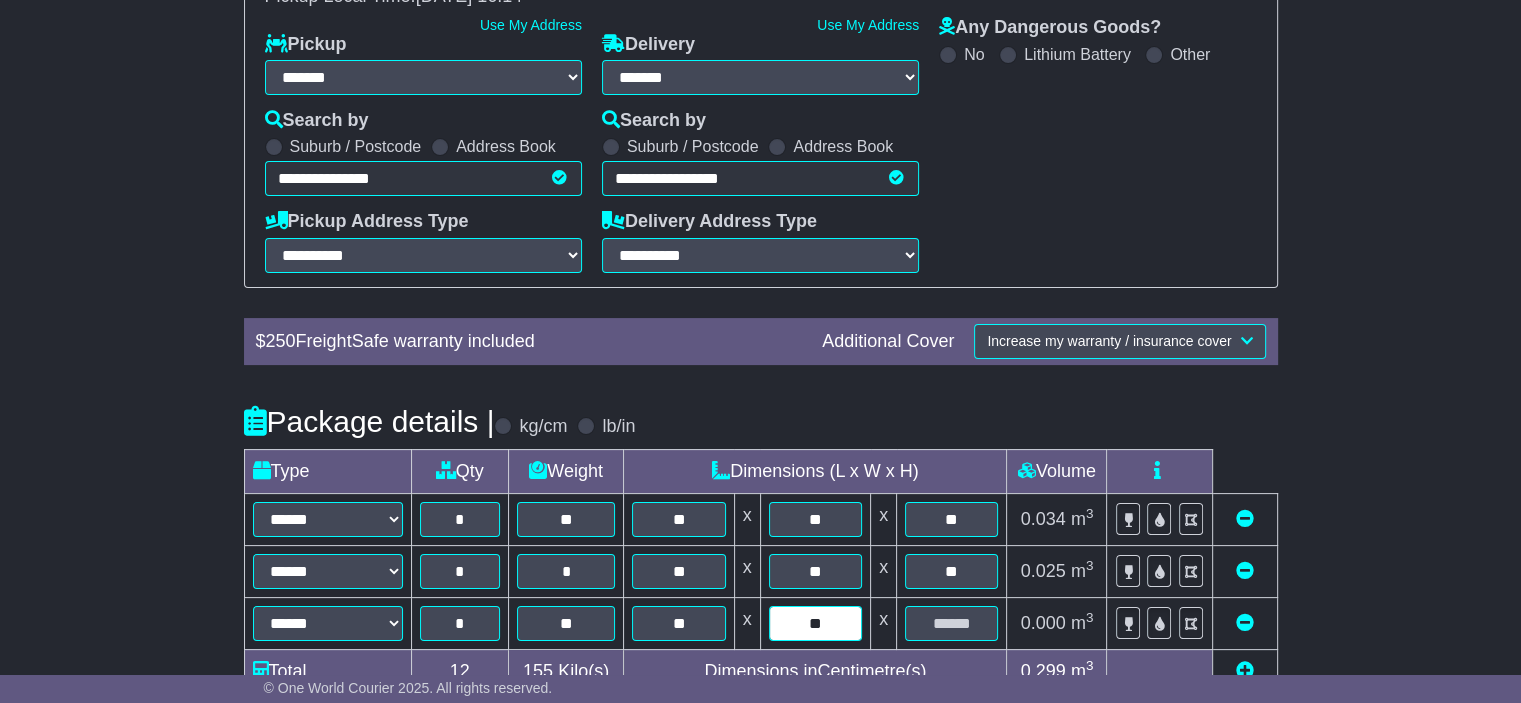 type on "**" 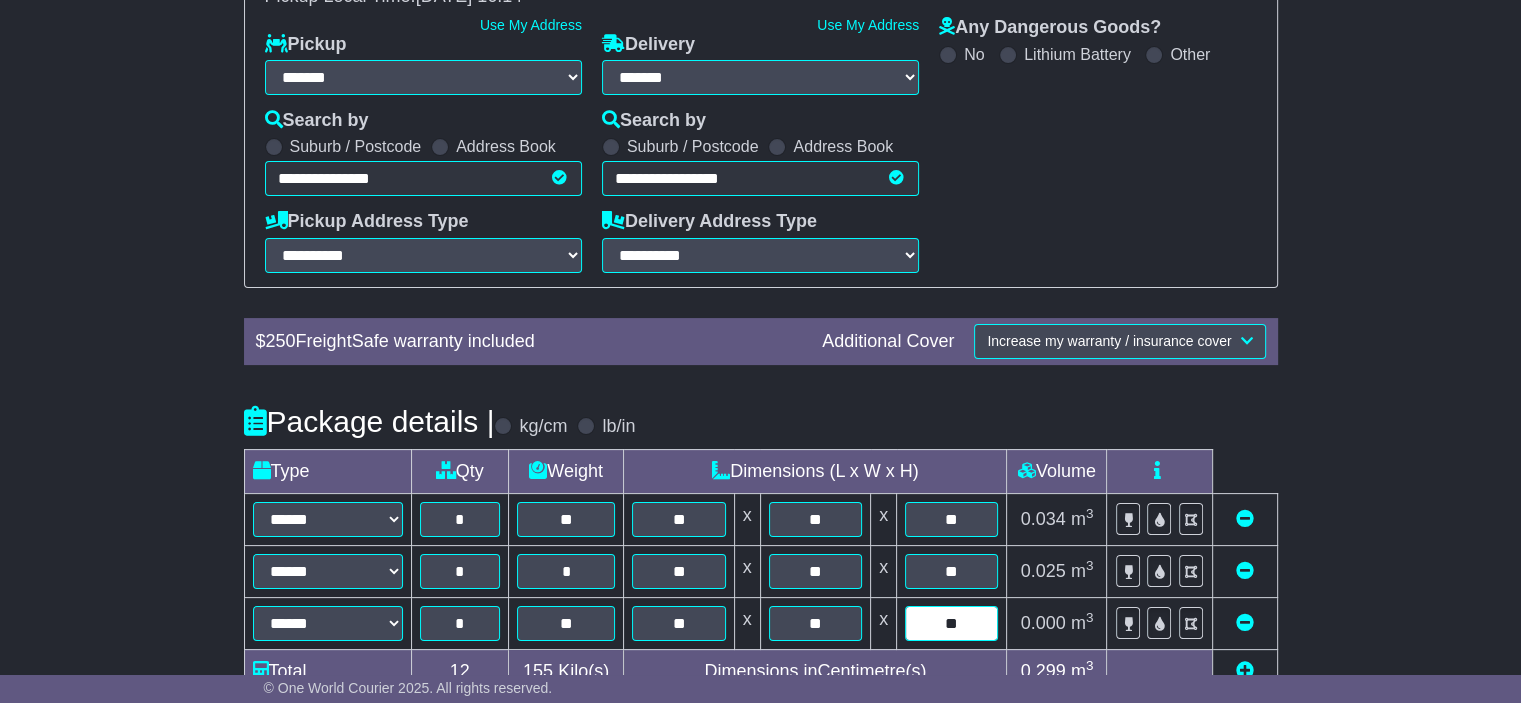 scroll, scrollTop: 410, scrollLeft: 0, axis: vertical 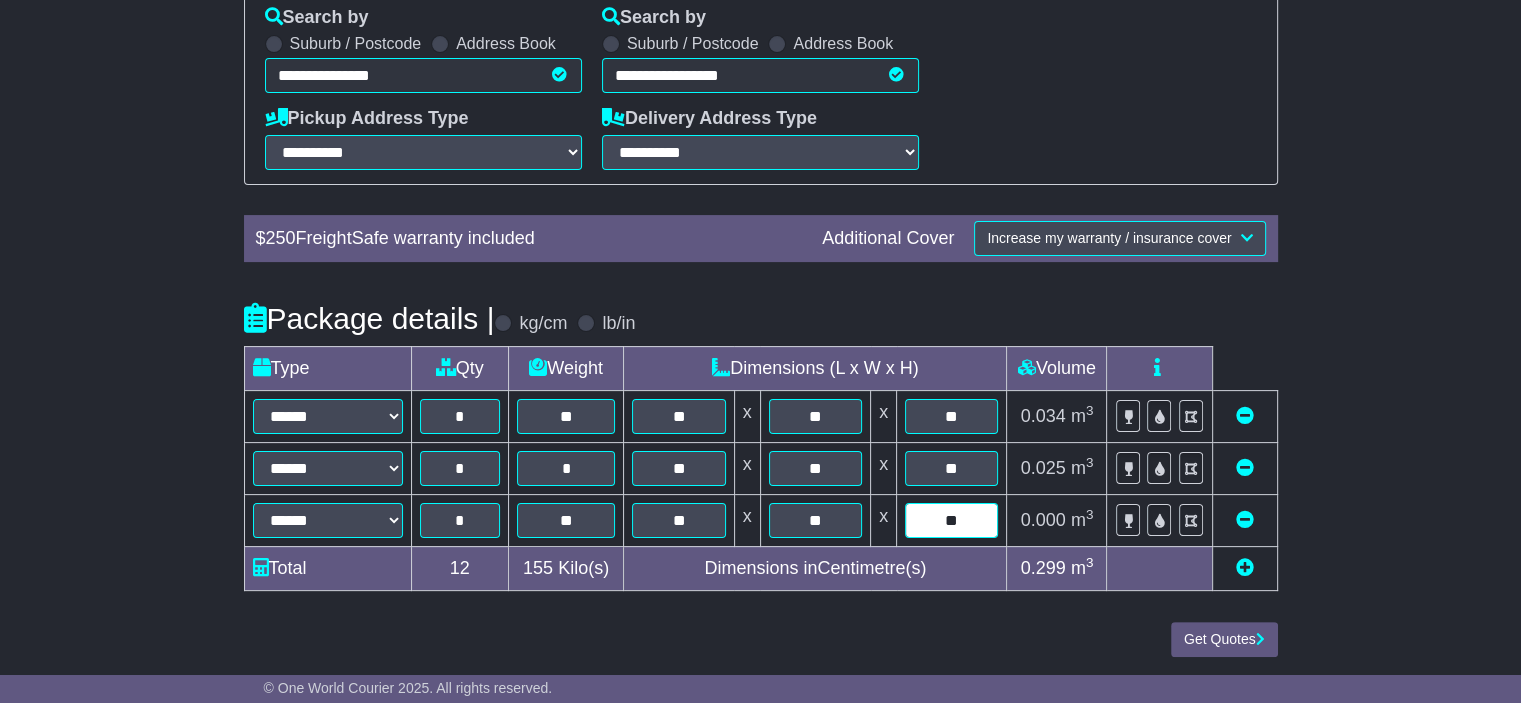 type on "**" 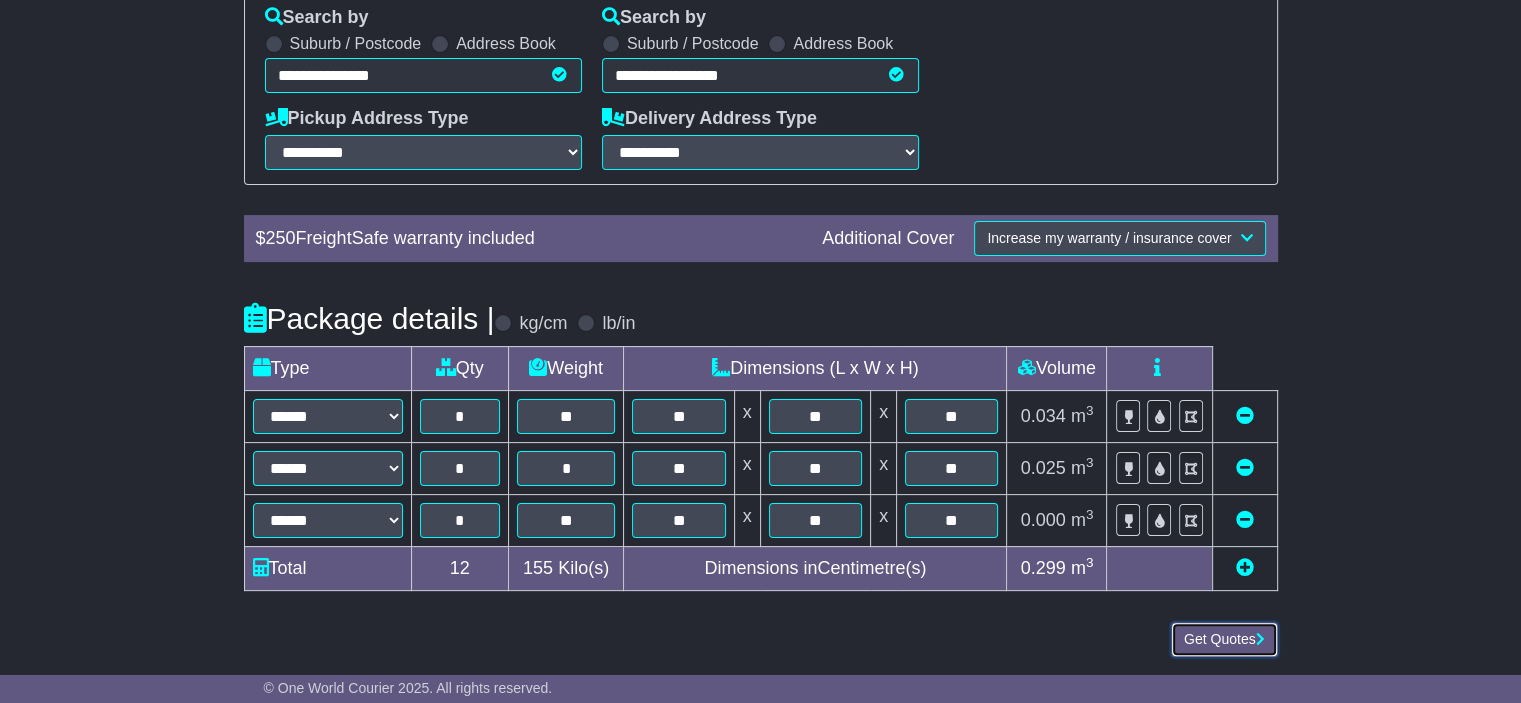 click on "Get Quotes" at bounding box center [1224, 639] 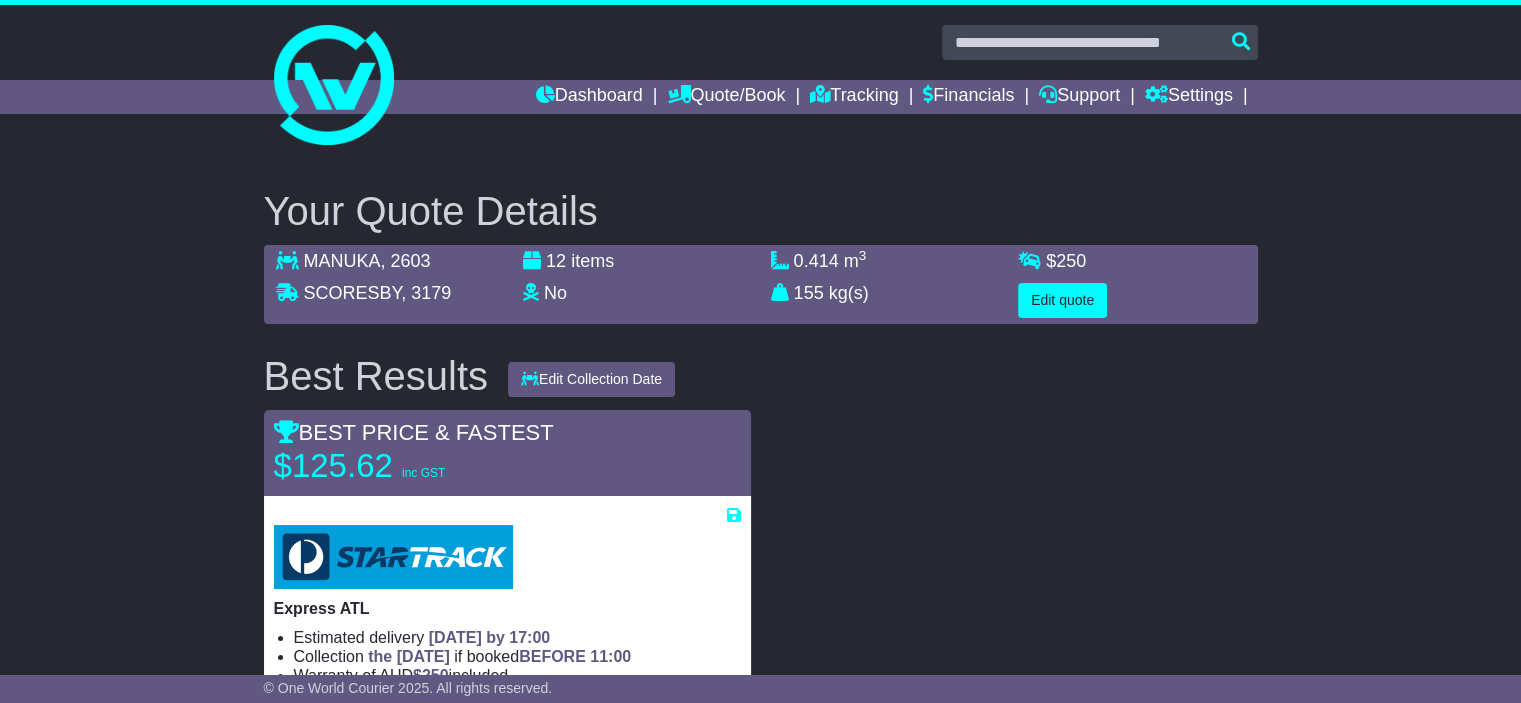 scroll, scrollTop: 200, scrollLeft: 0, axis: vertical 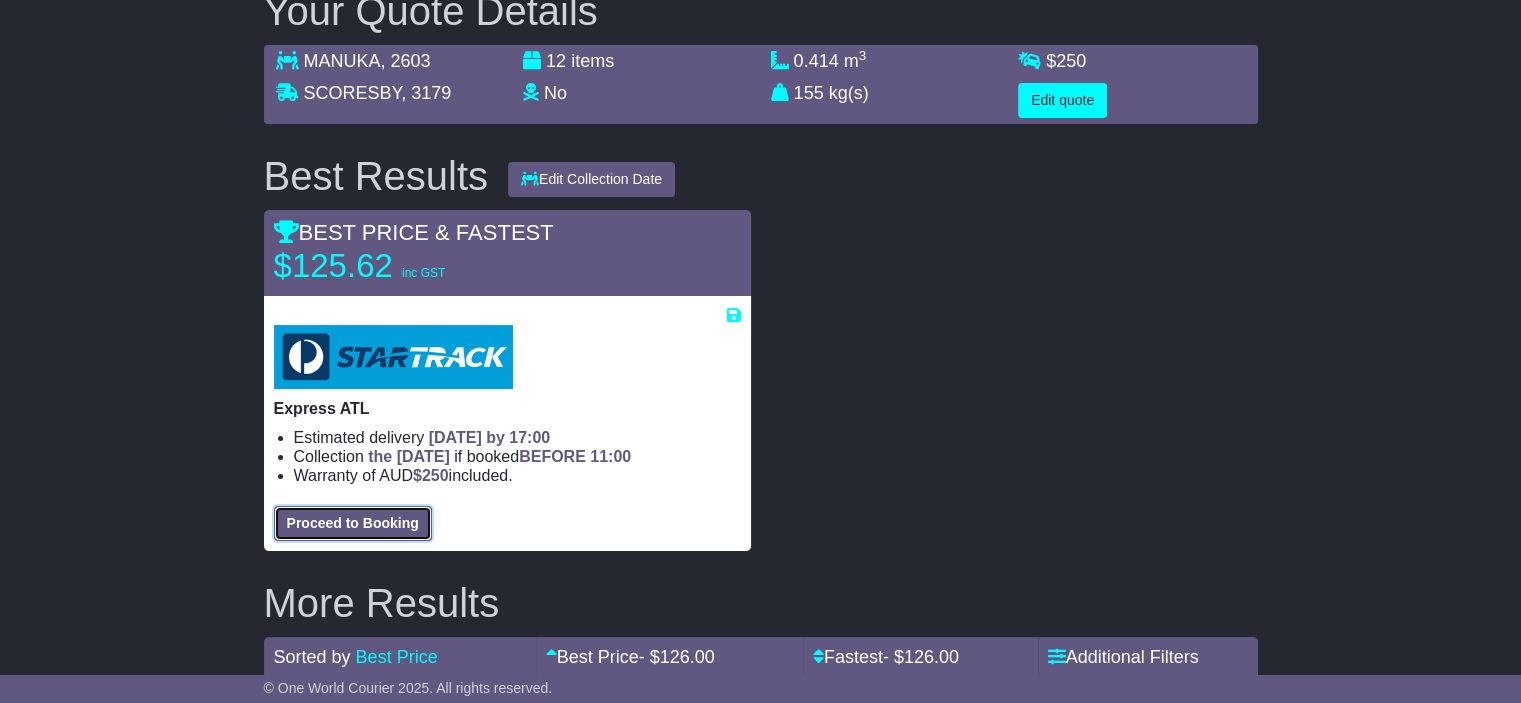 click on "Proceed to Booking" at bounding box center (353, 523) 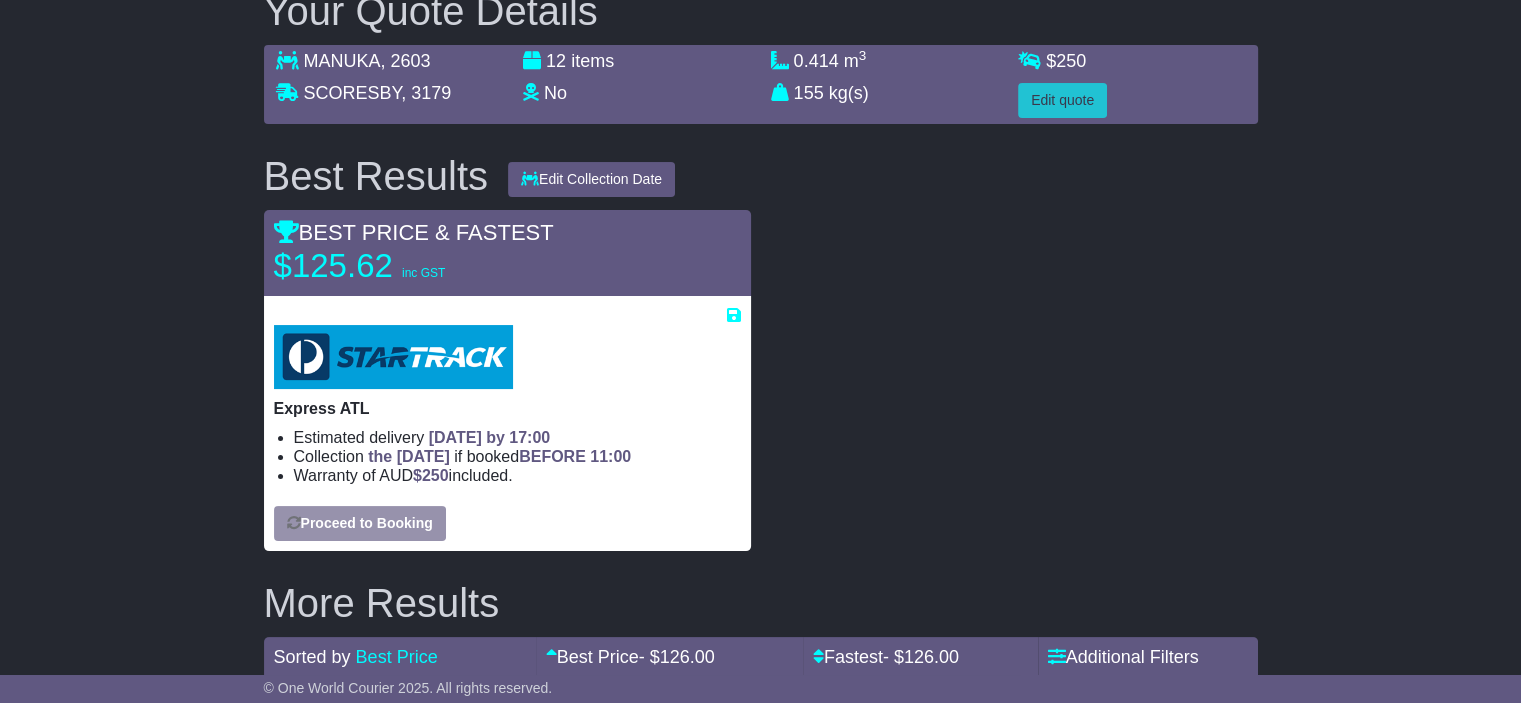 select on "*****" 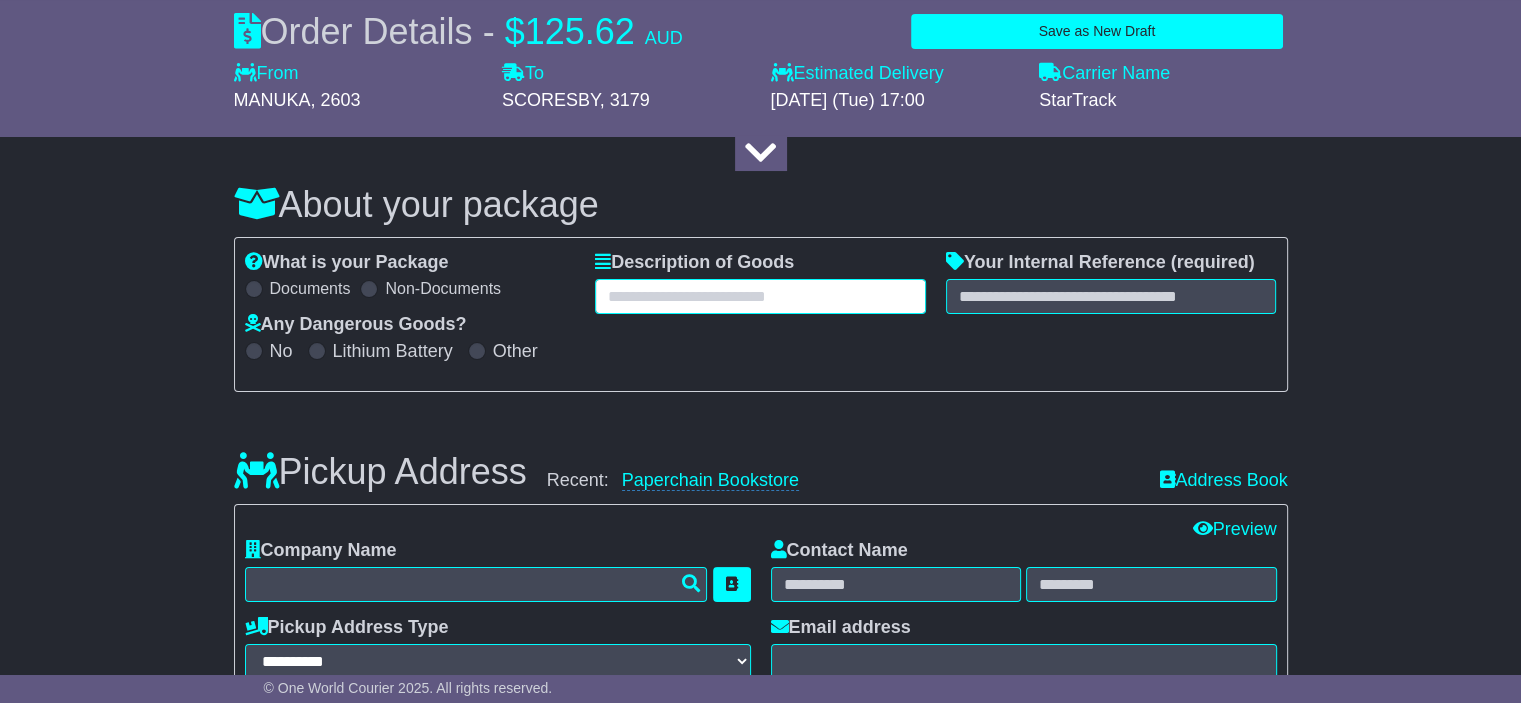 click at bounding box center [760, 296] 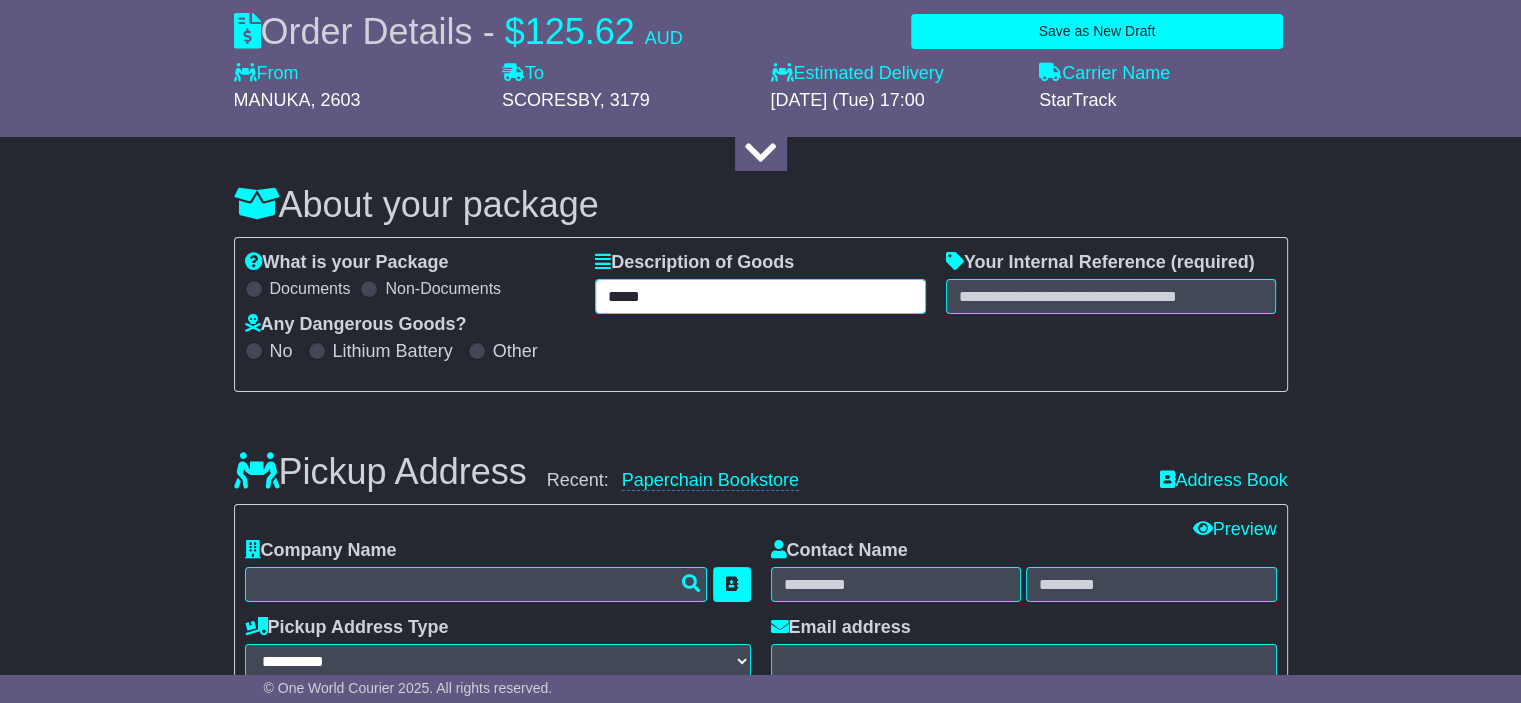 type on "*****" 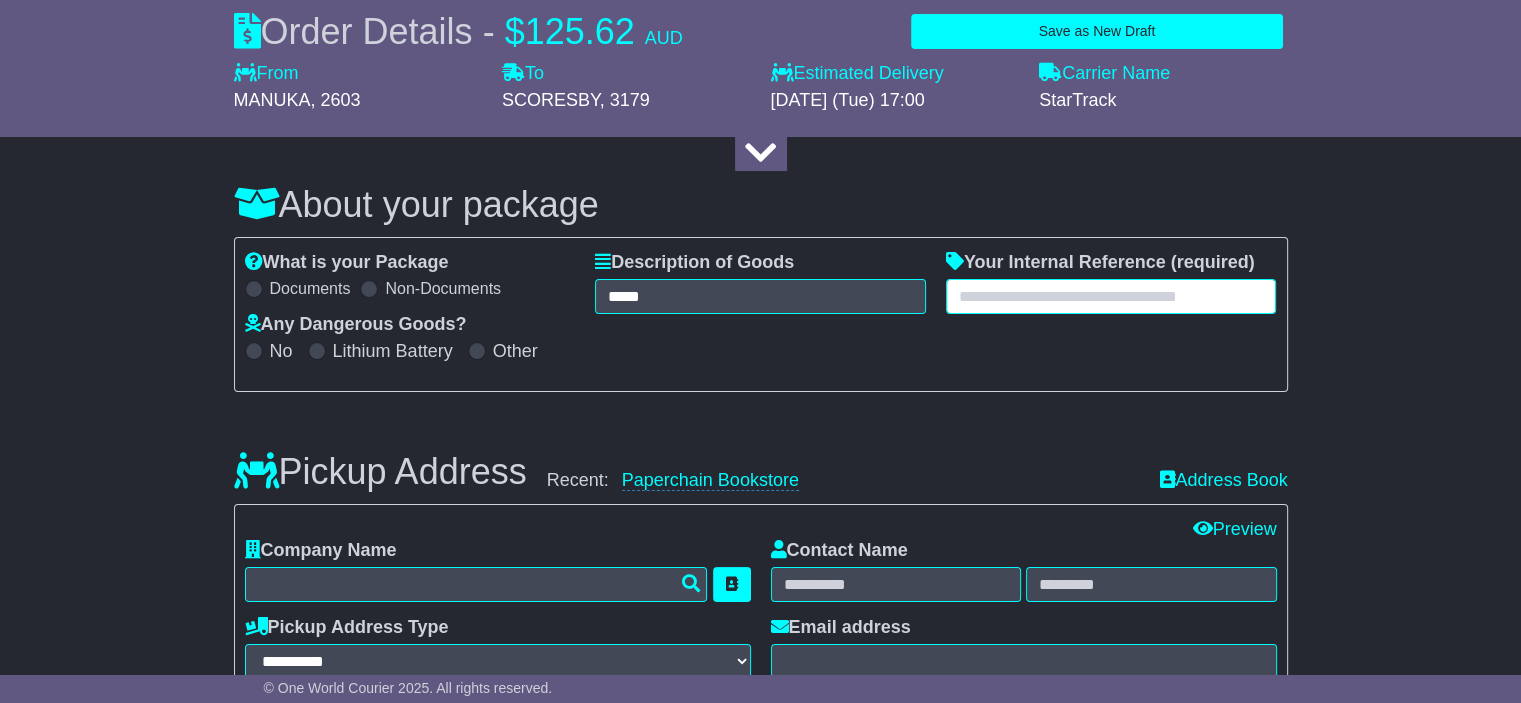 click at bounding box center (1111, 296) 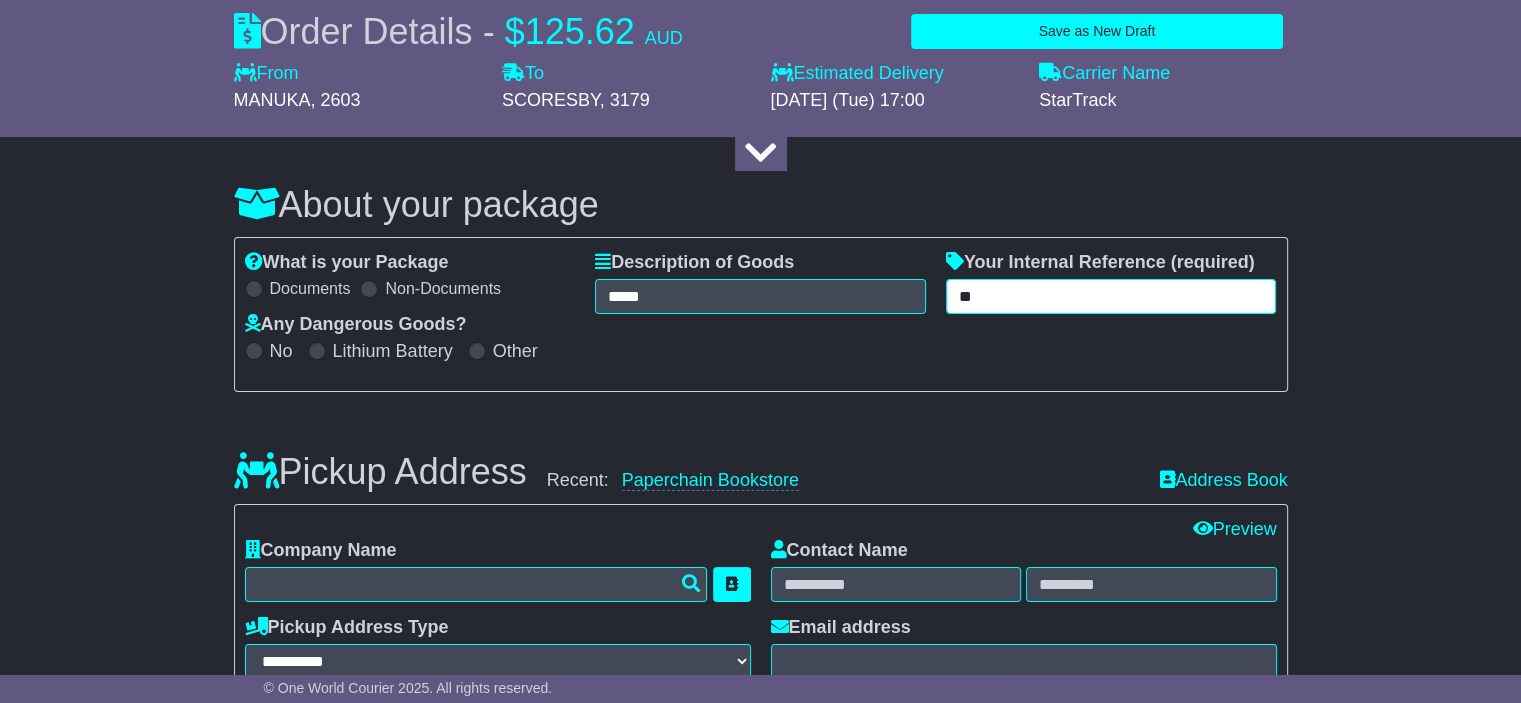 type on "*" 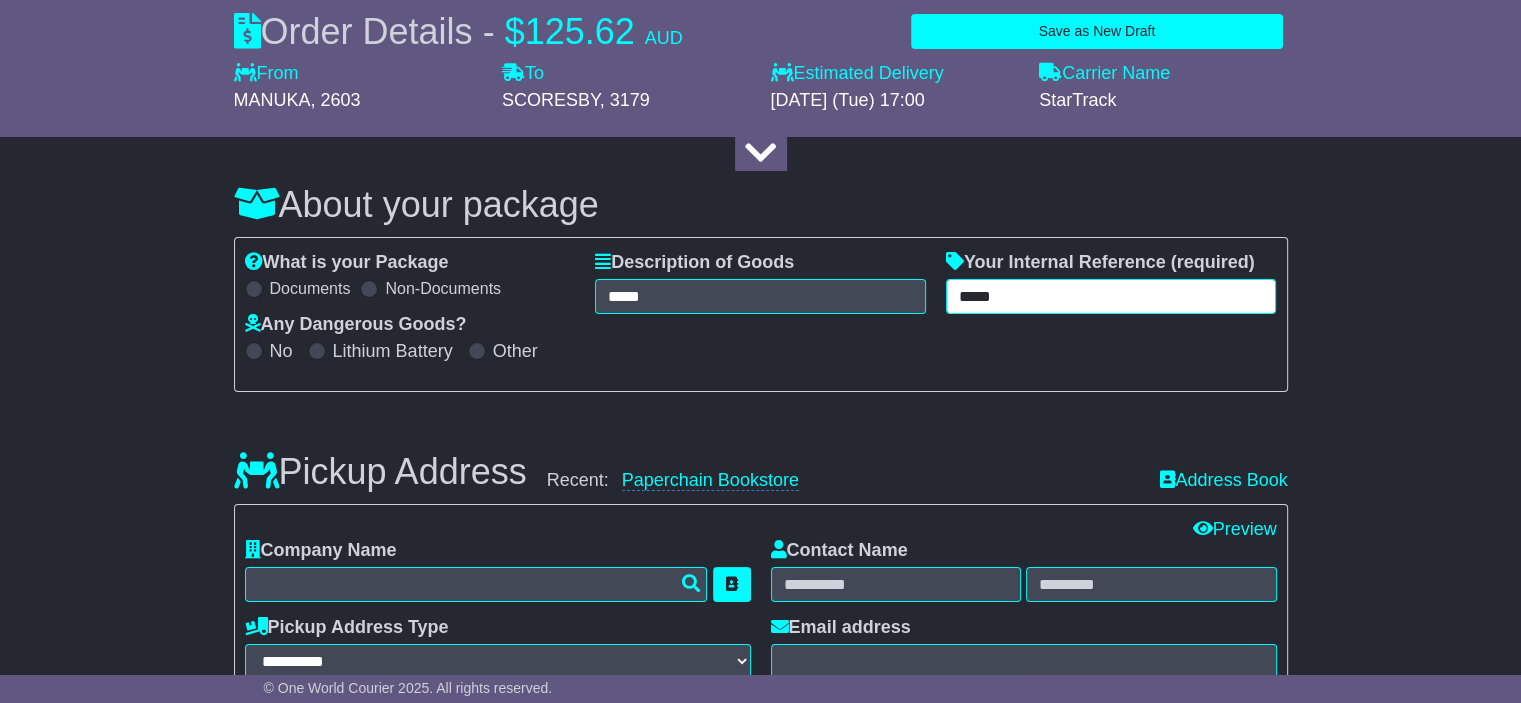 type on "*****" 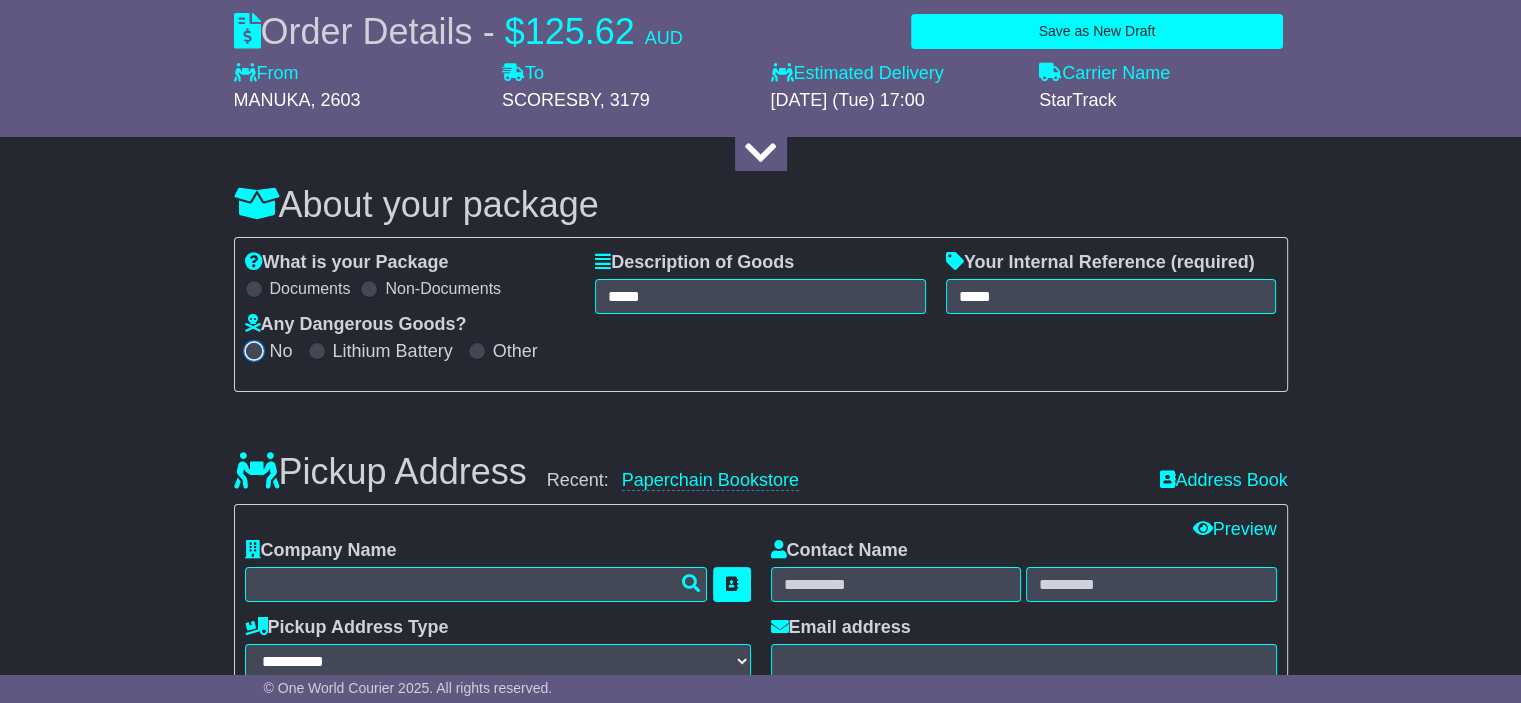 scroll, scrollTop: 300, scrollLeft: 0, axis: vertical 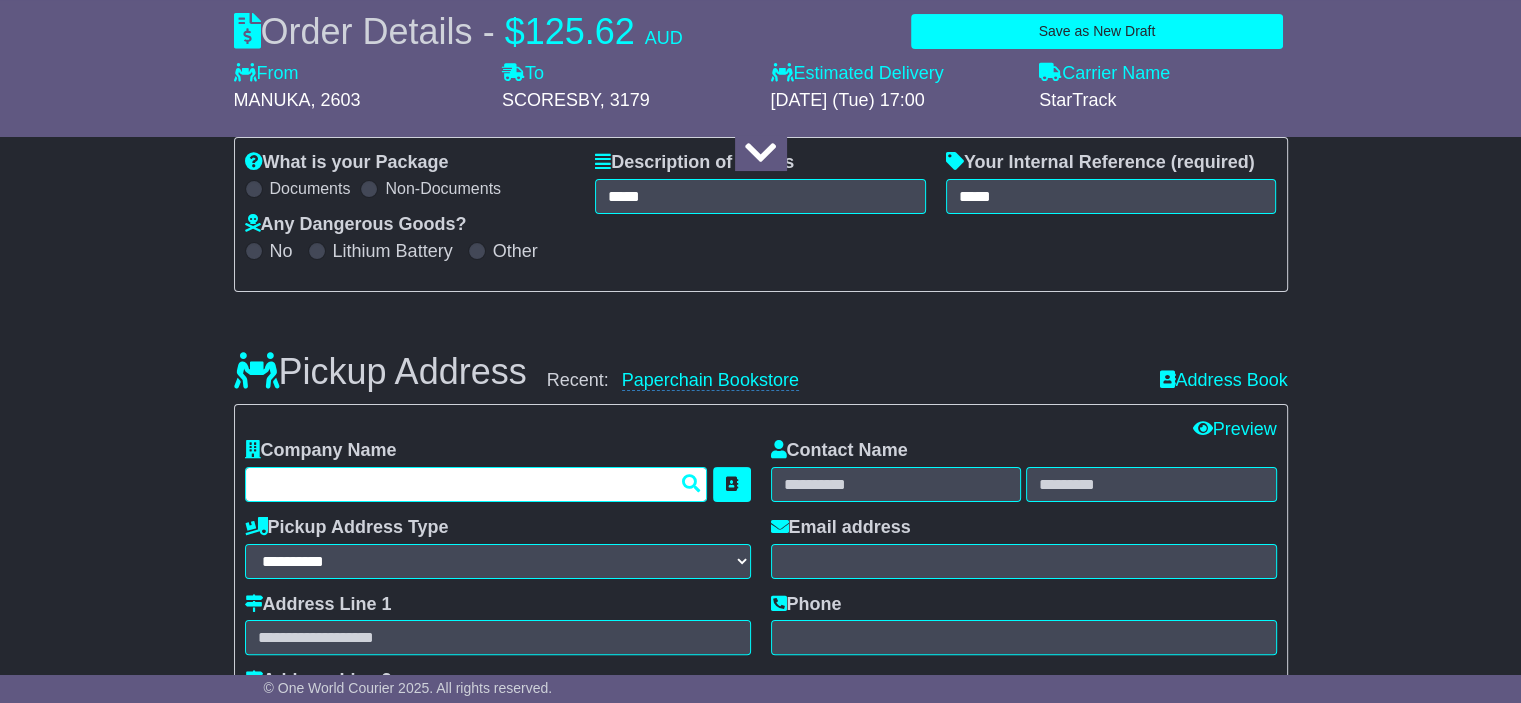 click at bounding box center (476, 484) 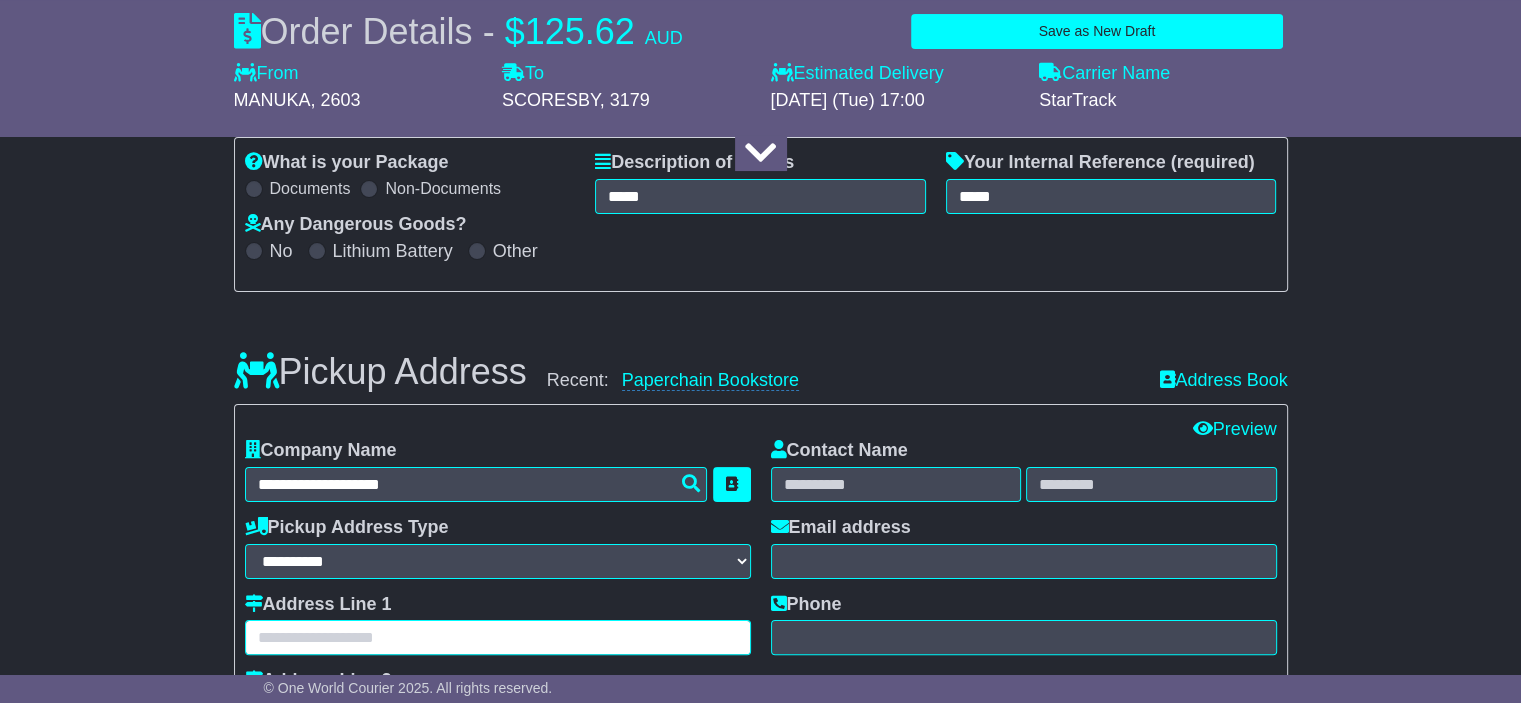 type on "**********" 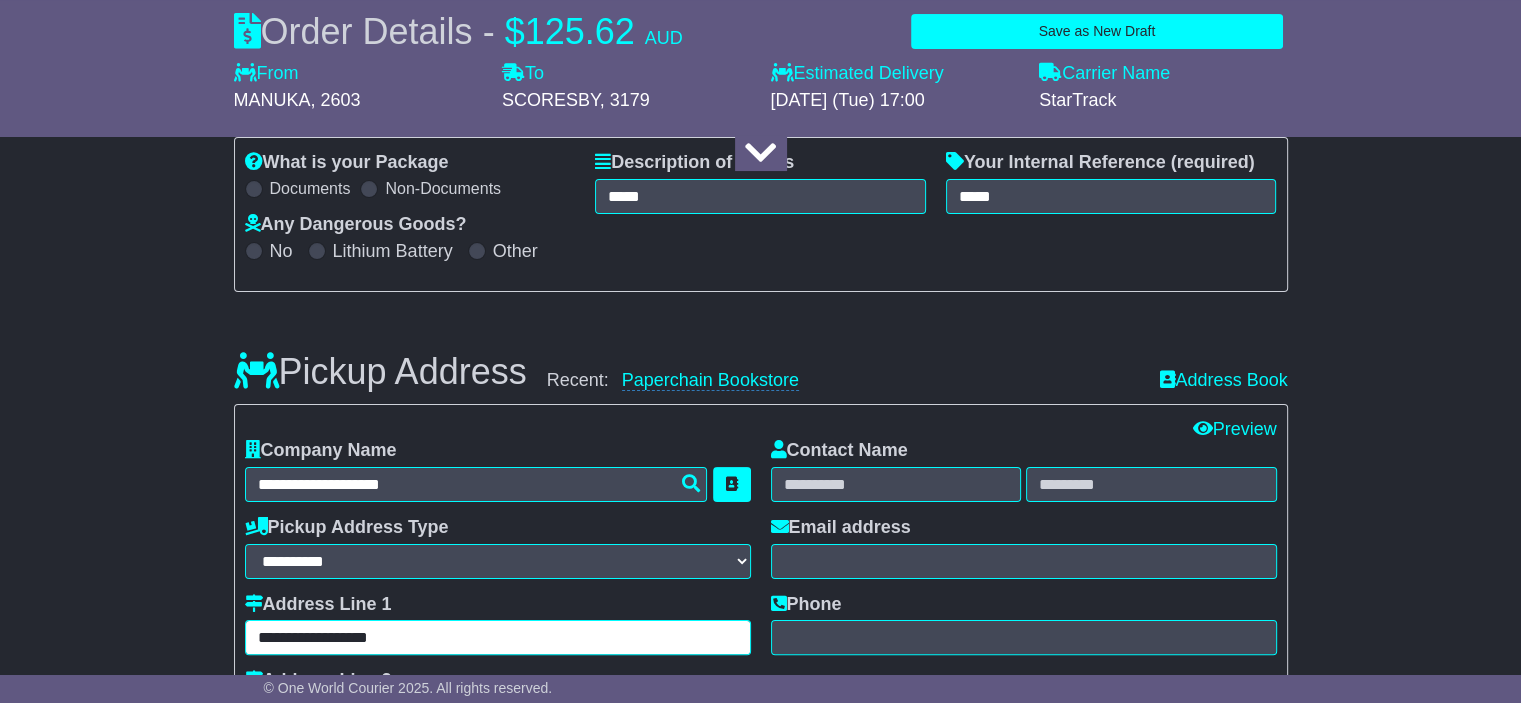 type on "****" 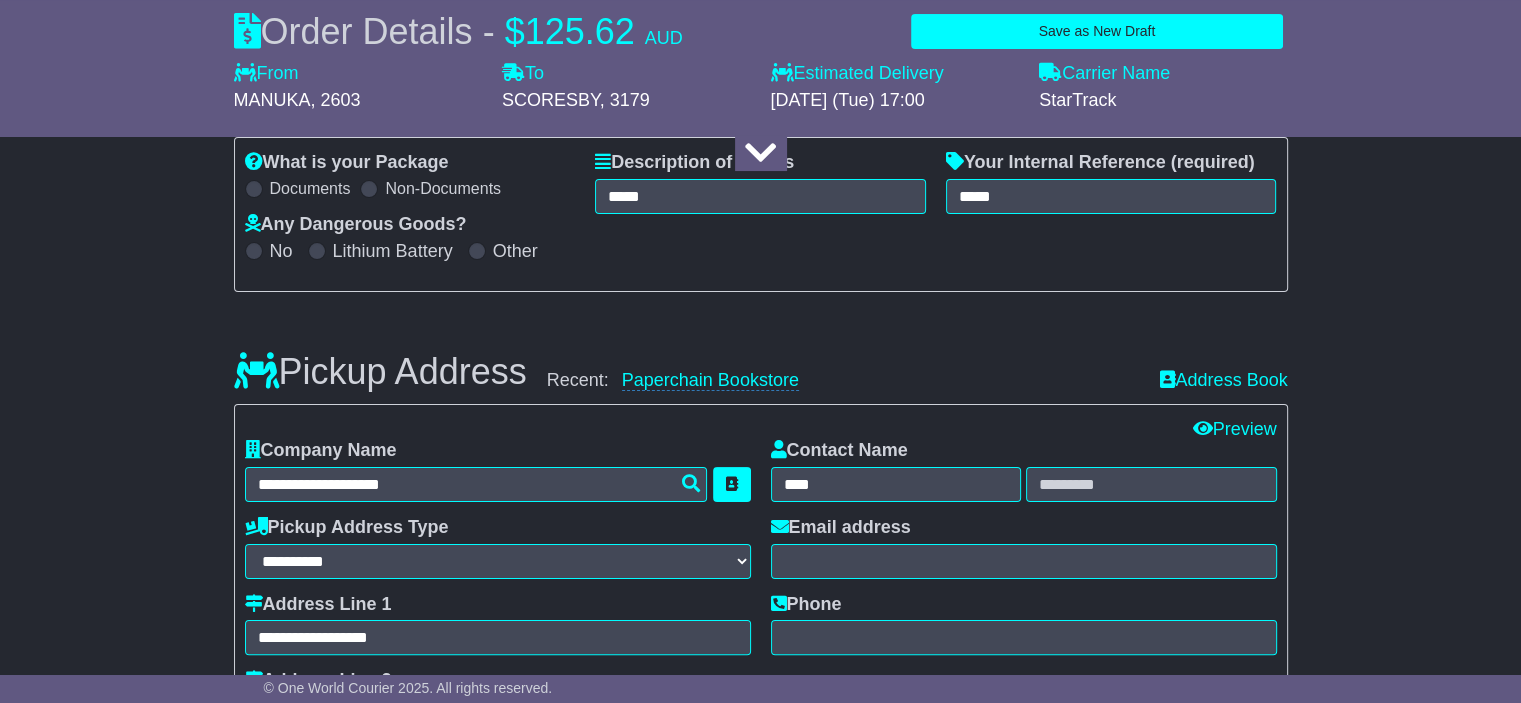 type on "****" 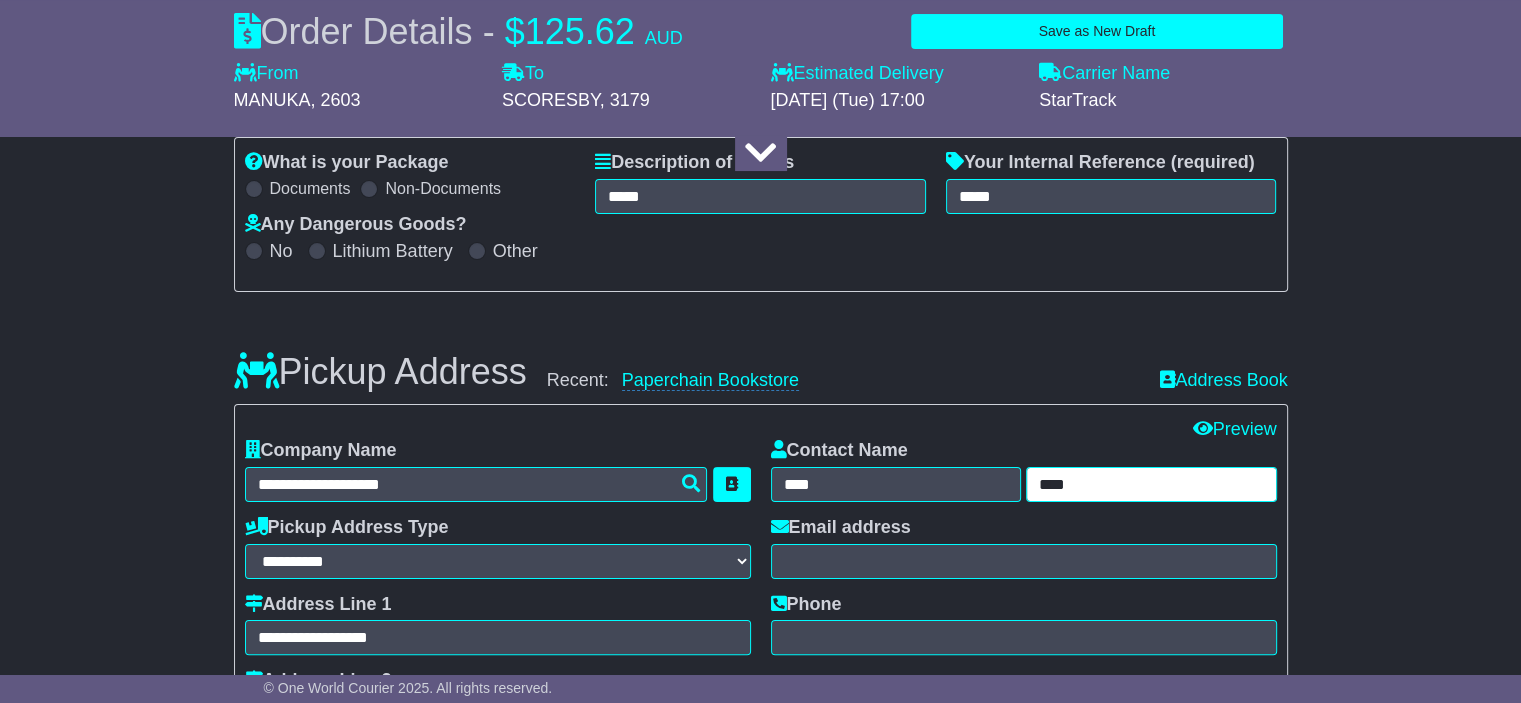 type on "**********" 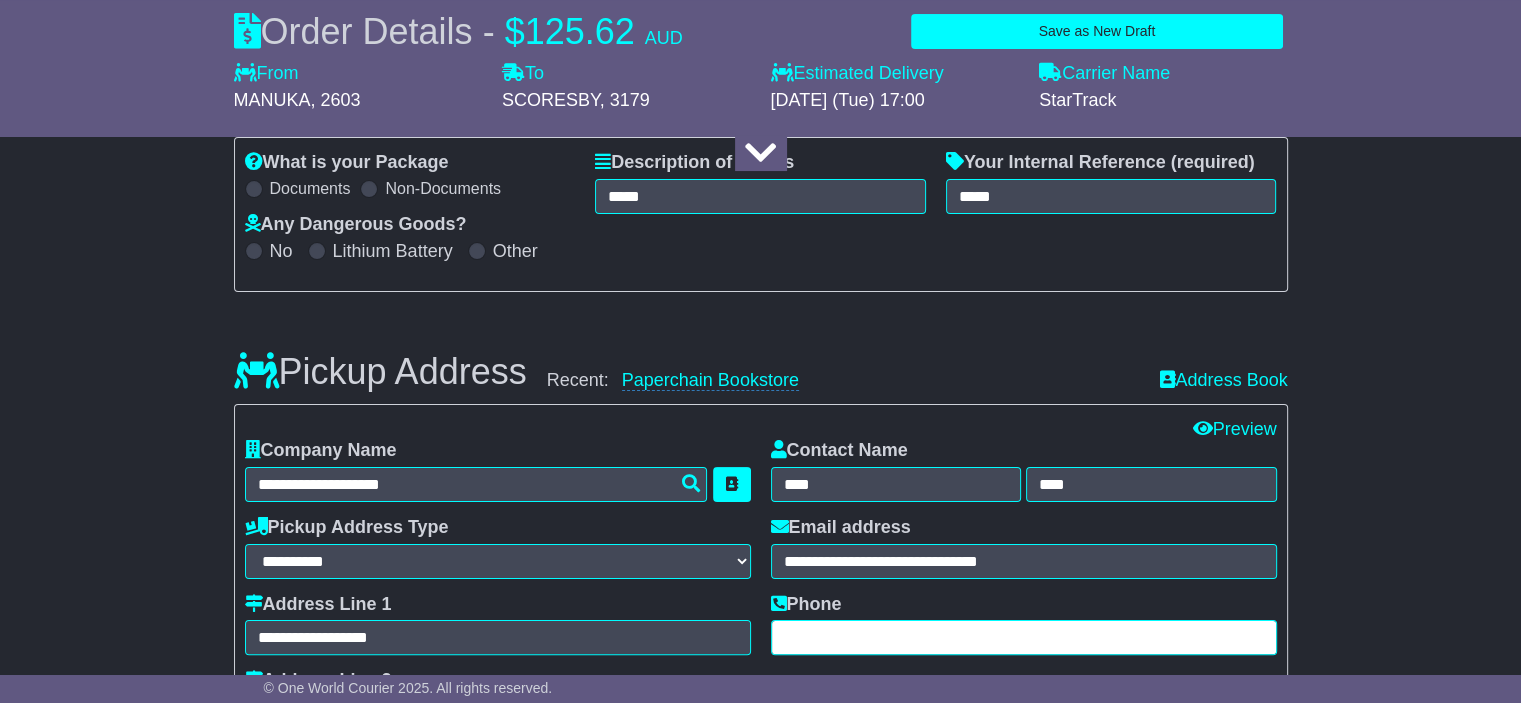 type on "**********" 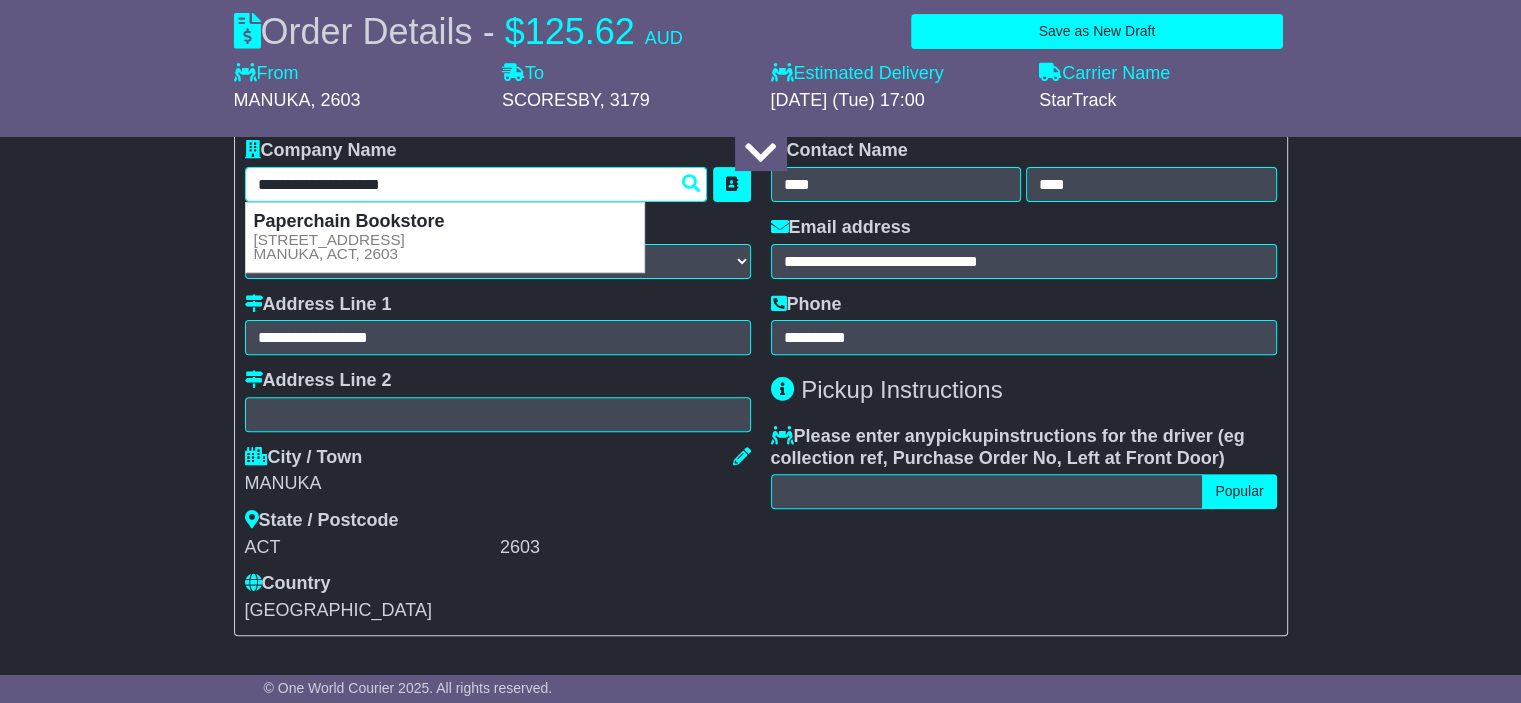 scroll, scrollTop: 700, scrollLeft: 0, axis: vertical 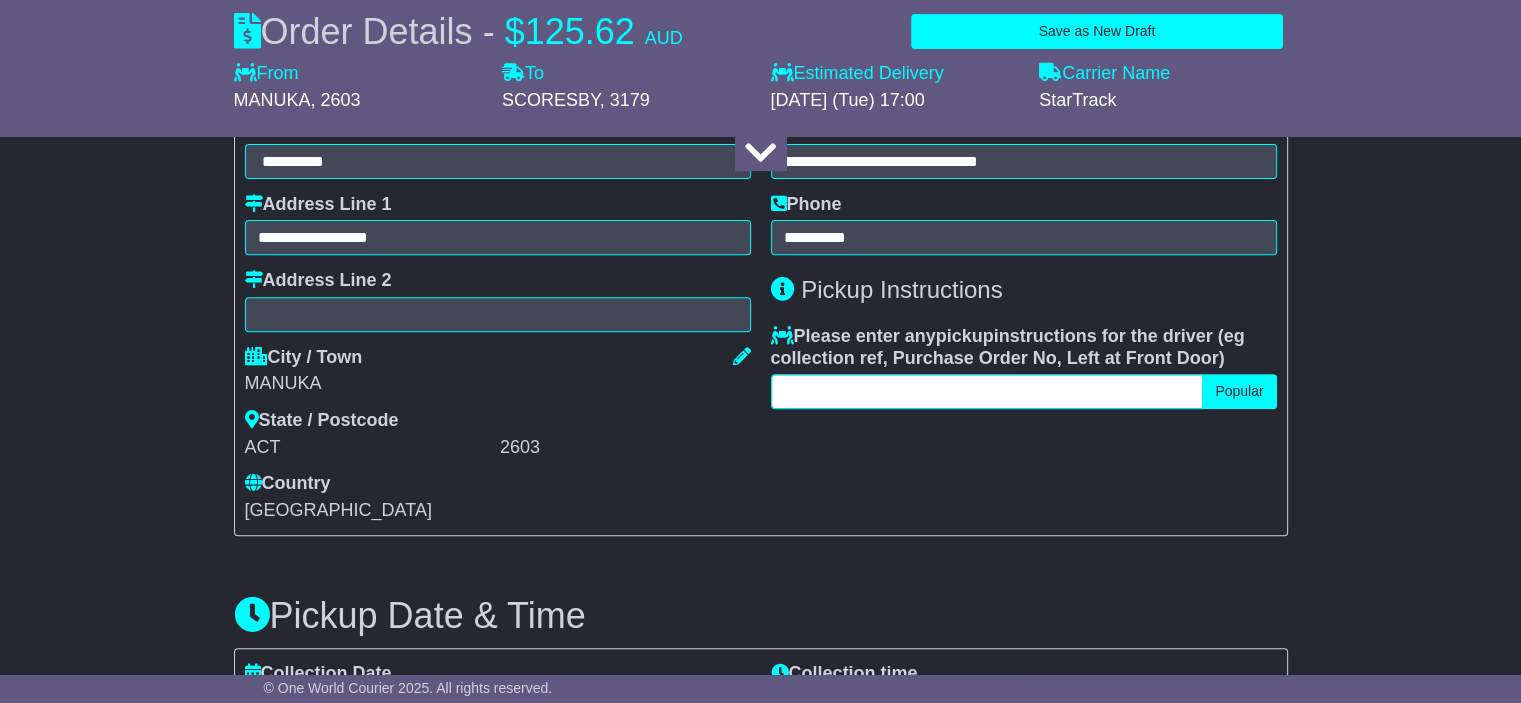 click at bounding box center (987, 391) 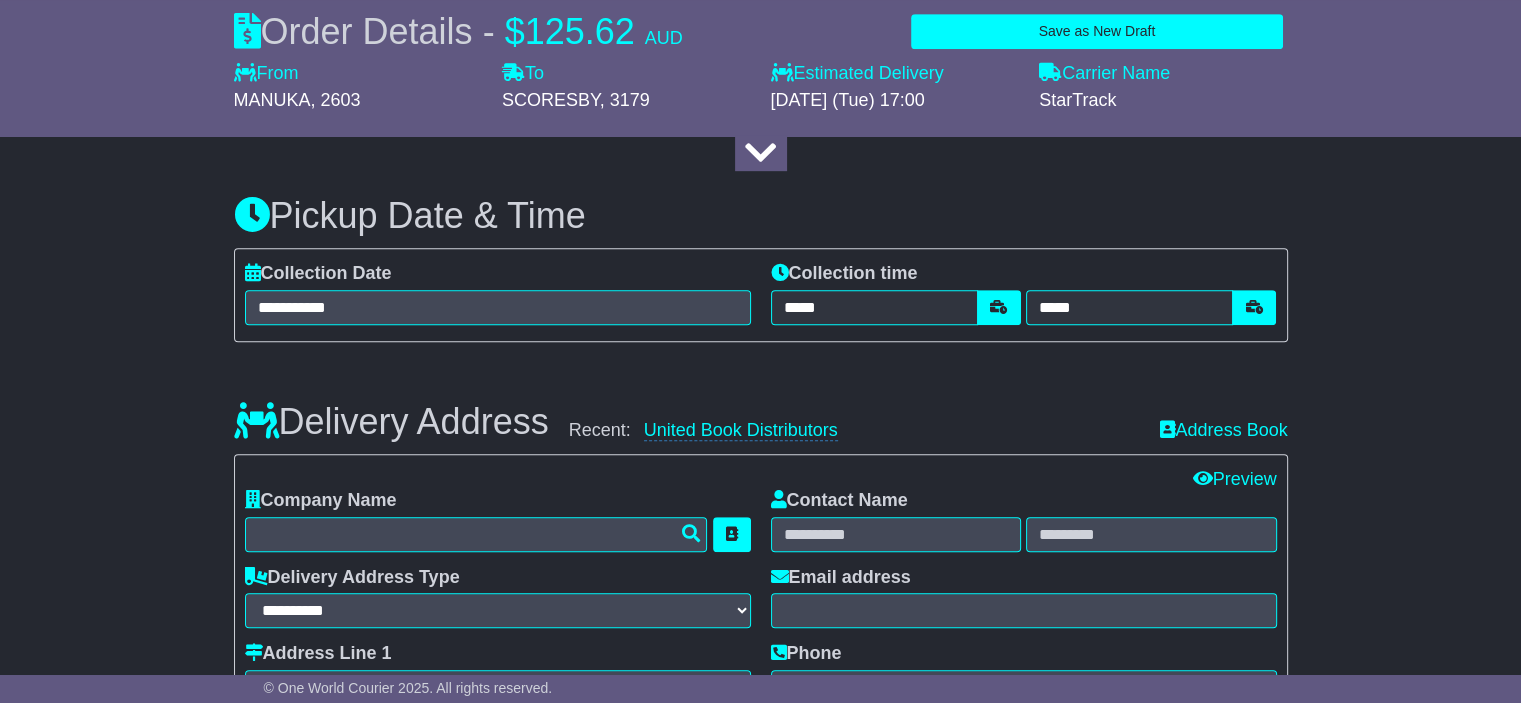 scroll, scrollTop: 1200, scrollLeft: 0, axis: vertical 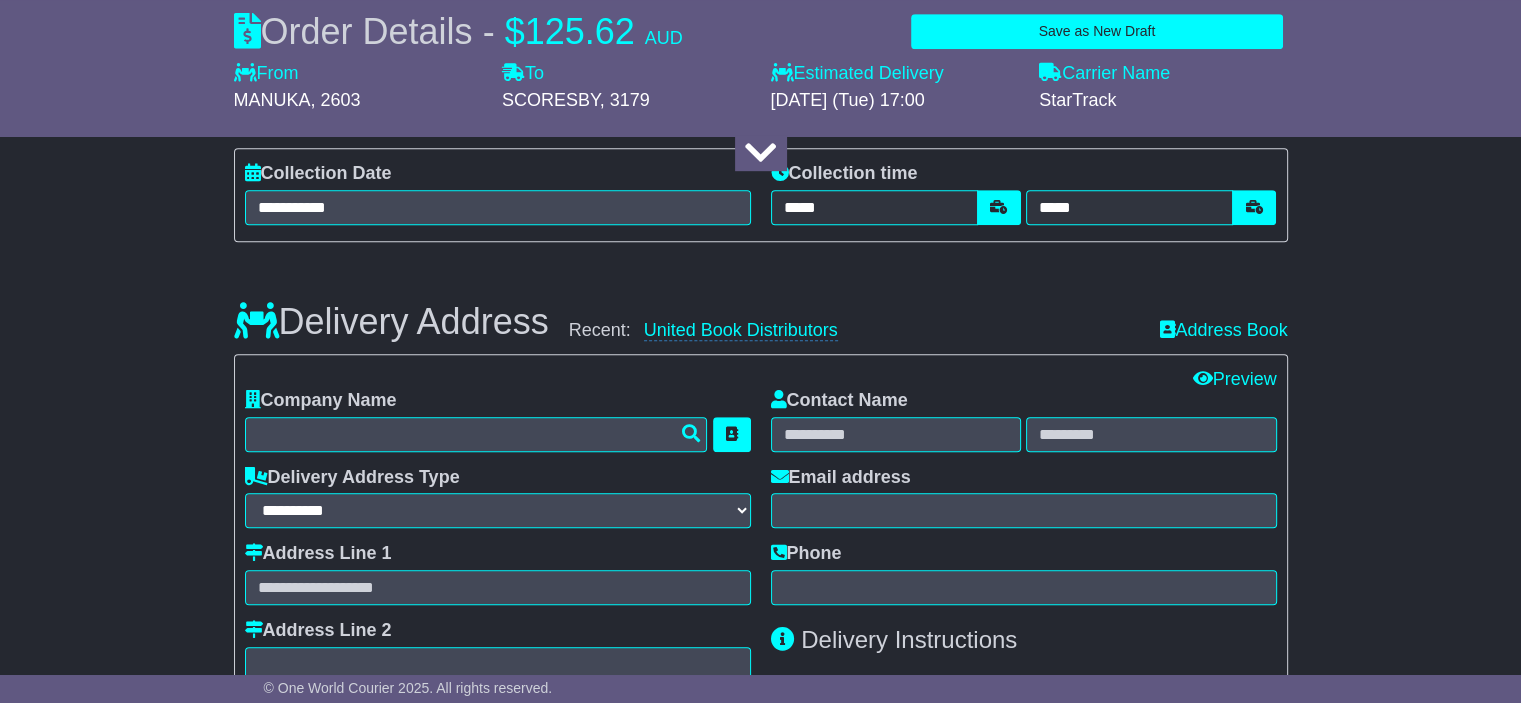 type on "**********" 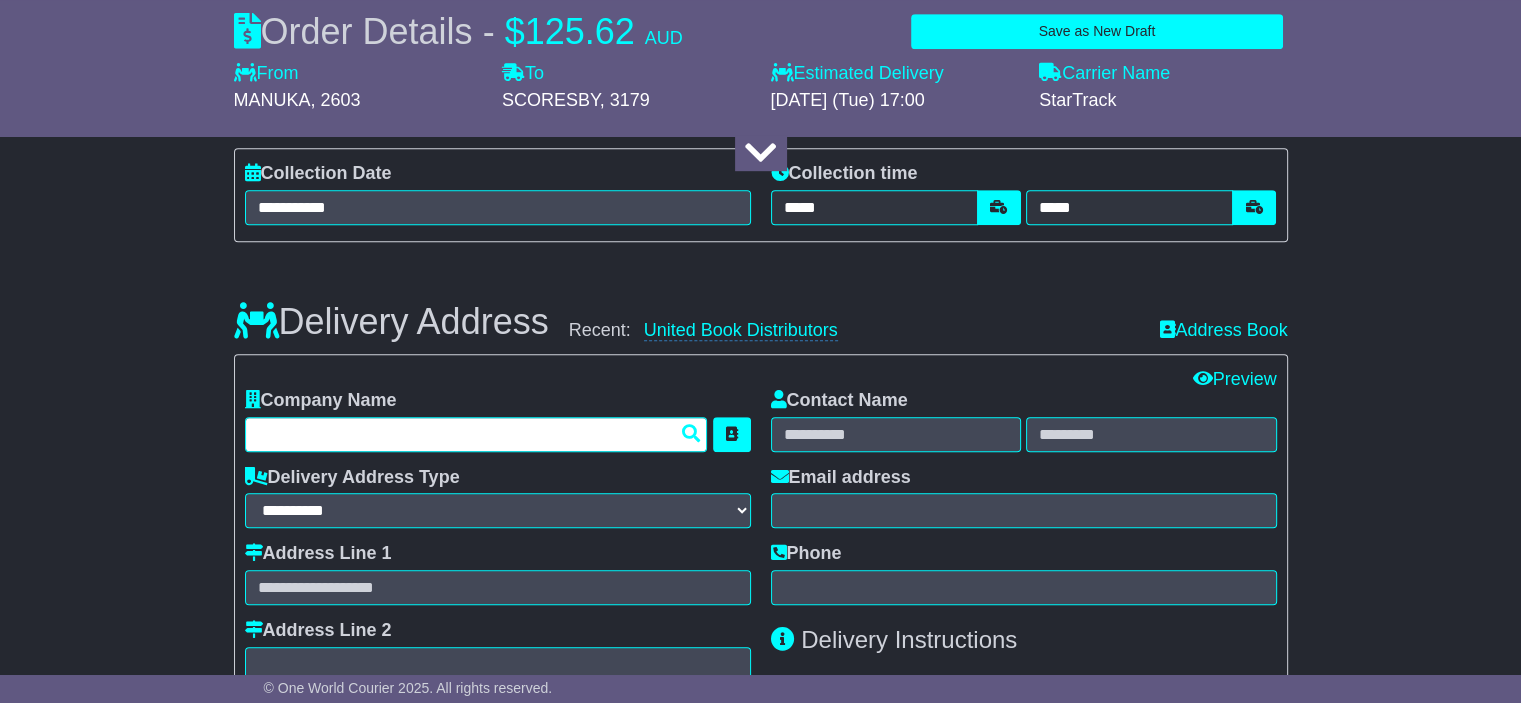 click at bounding box center (476, 434) 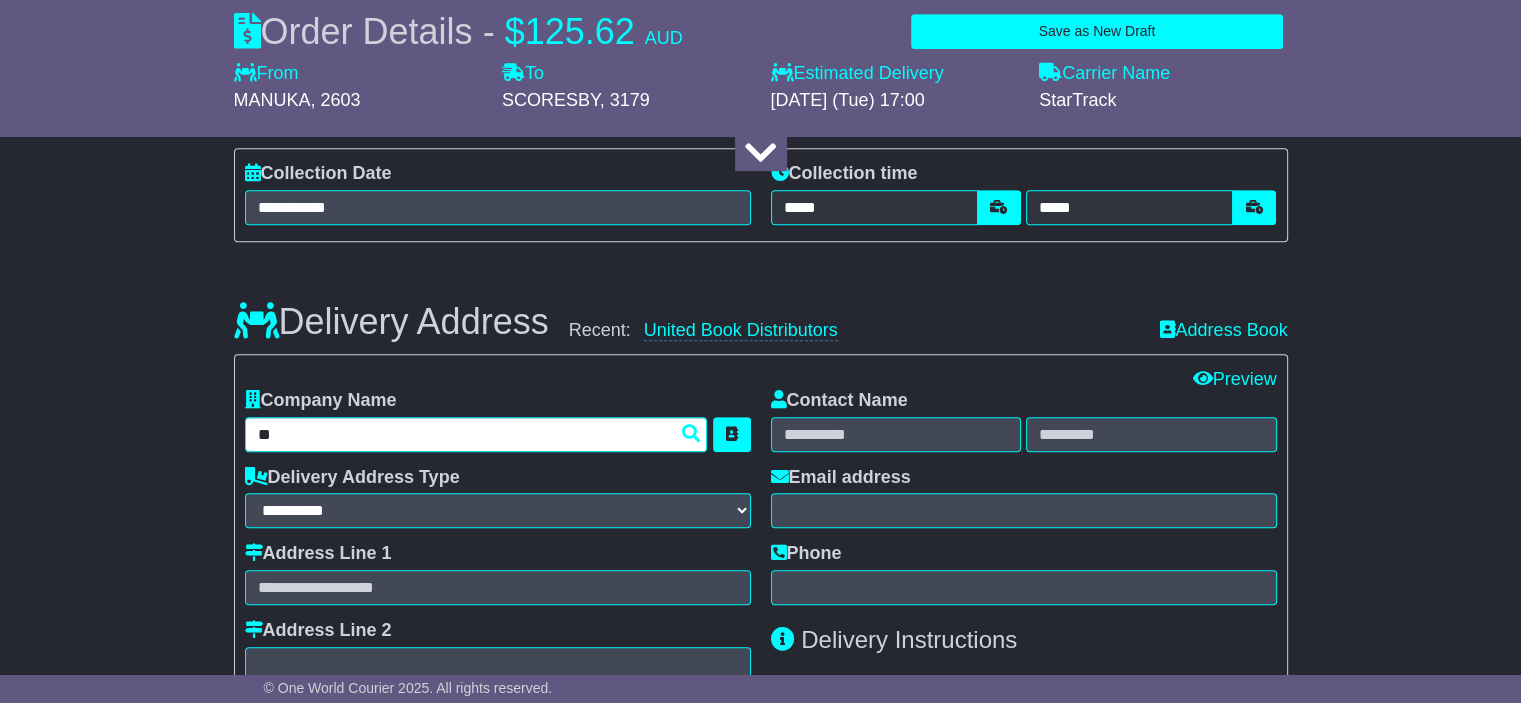 type on "*" 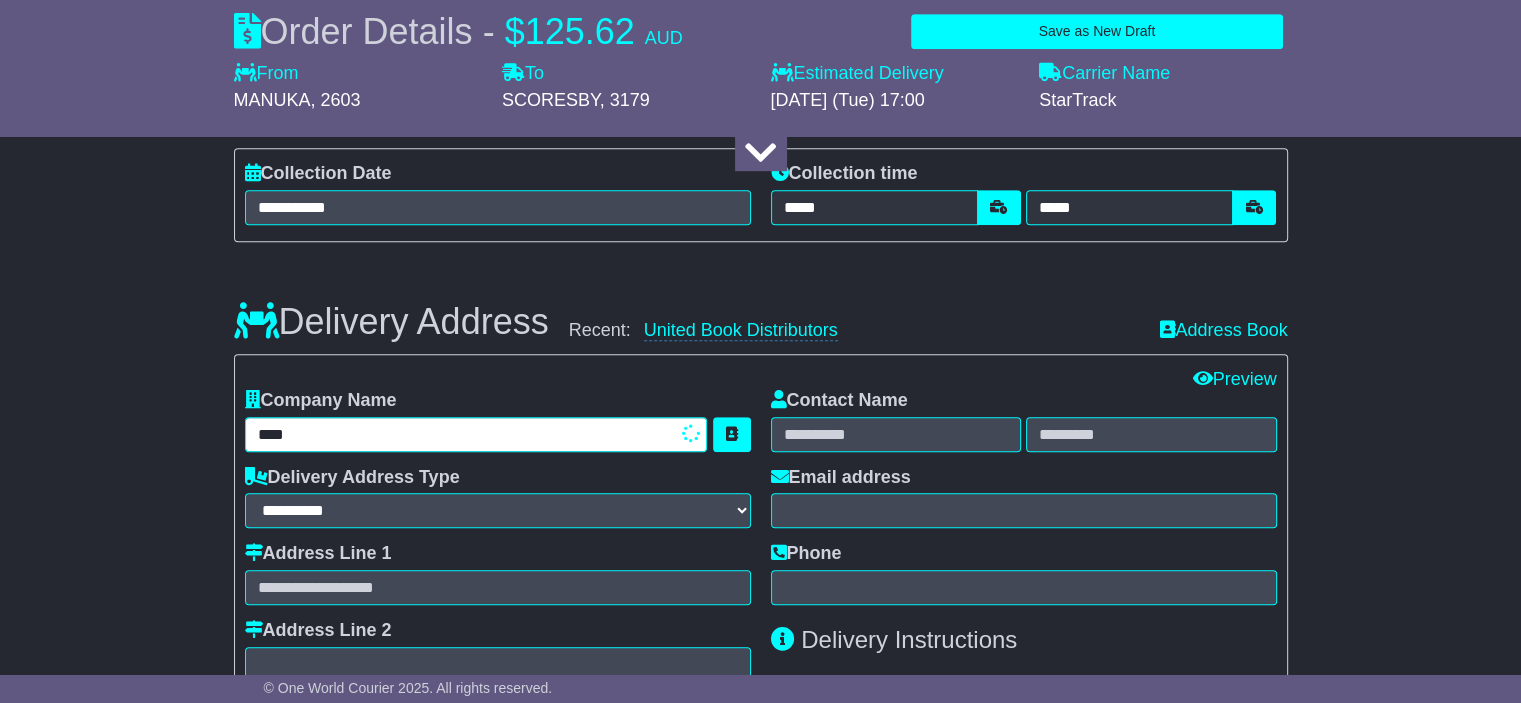 type on "*****" 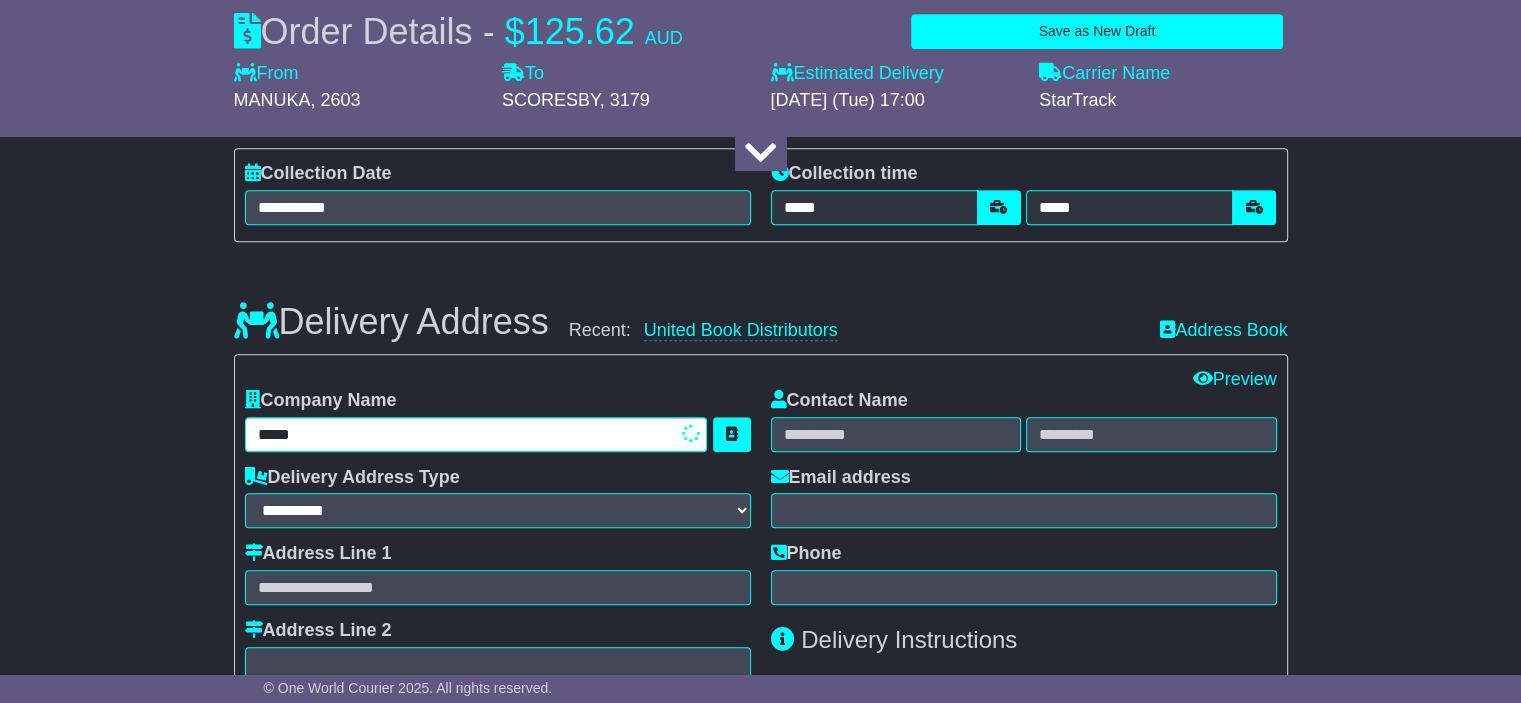 type on "**********" 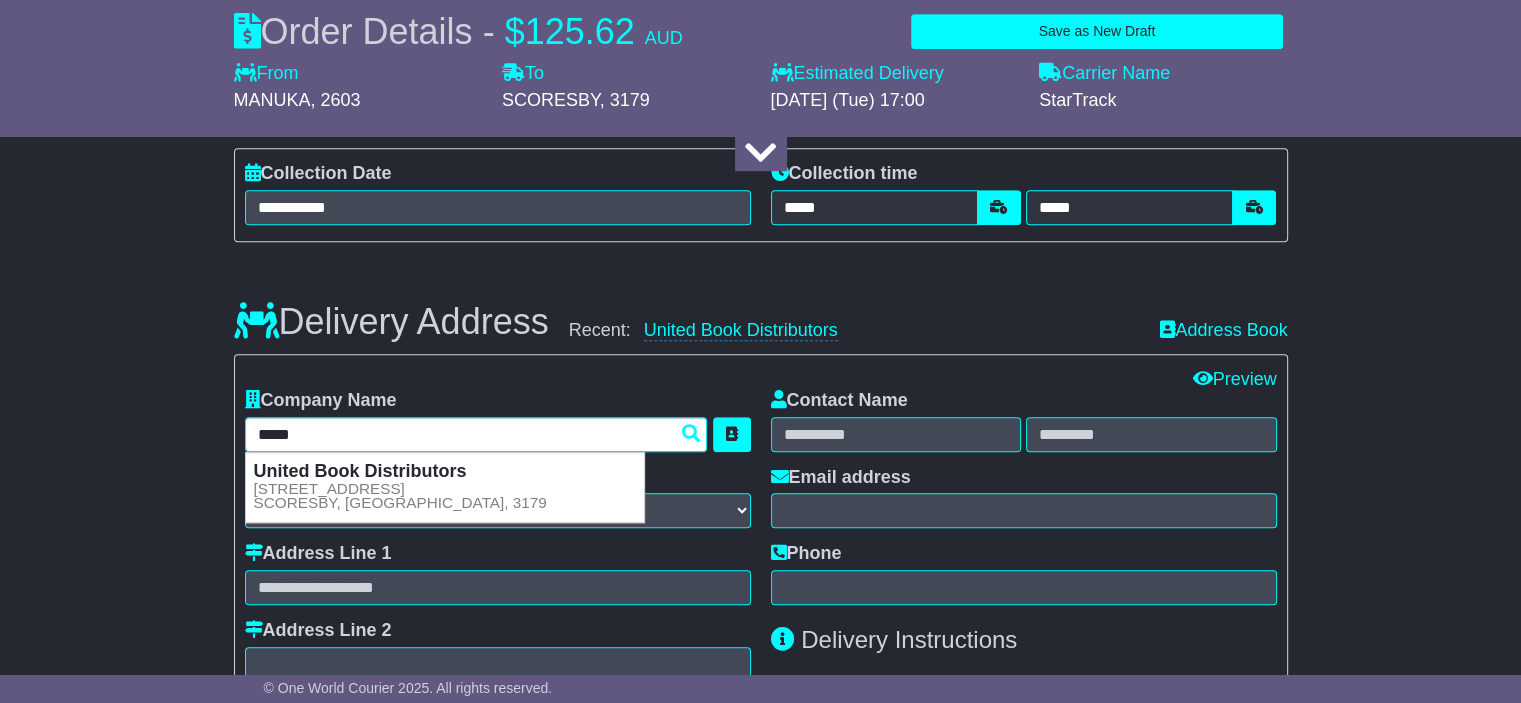 click on "United Book Distributors" at bounding box center (360, 471) 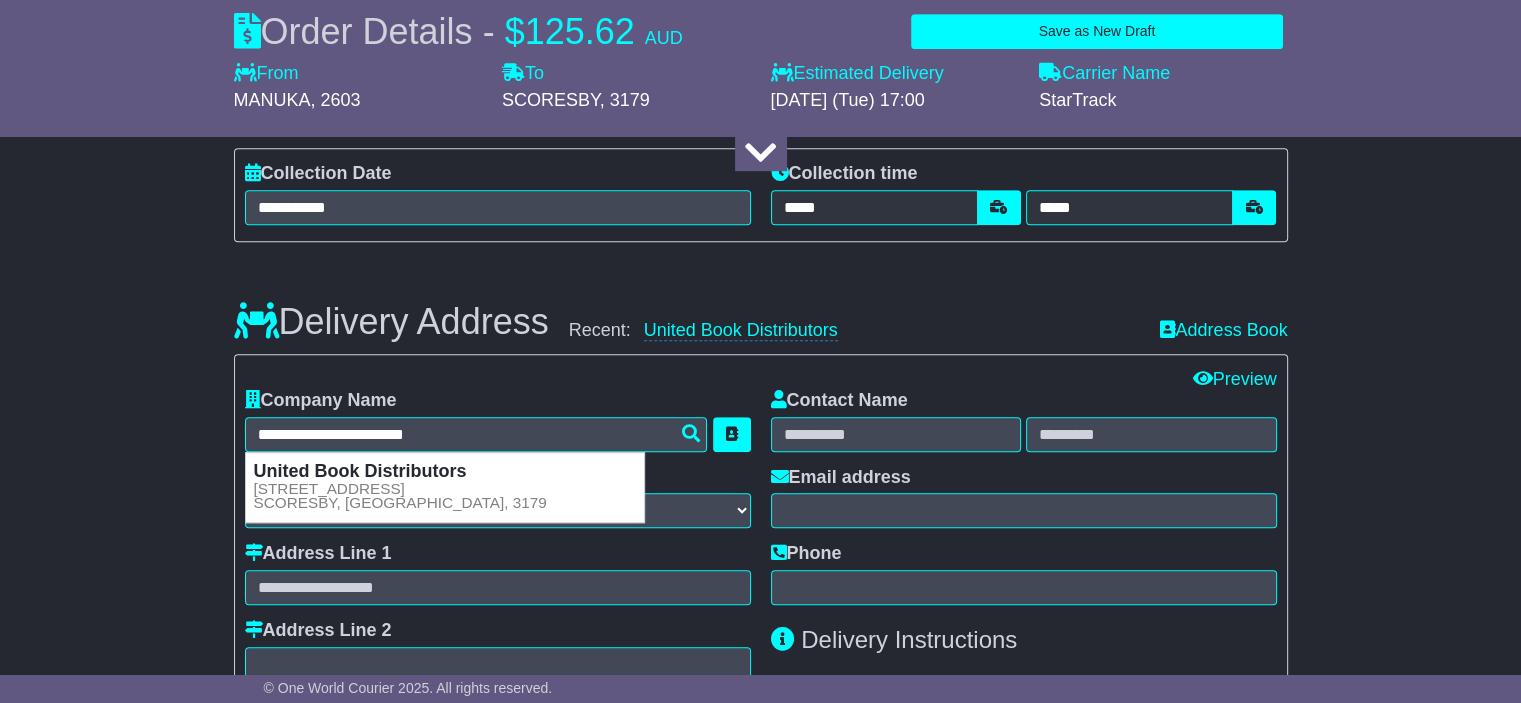 type 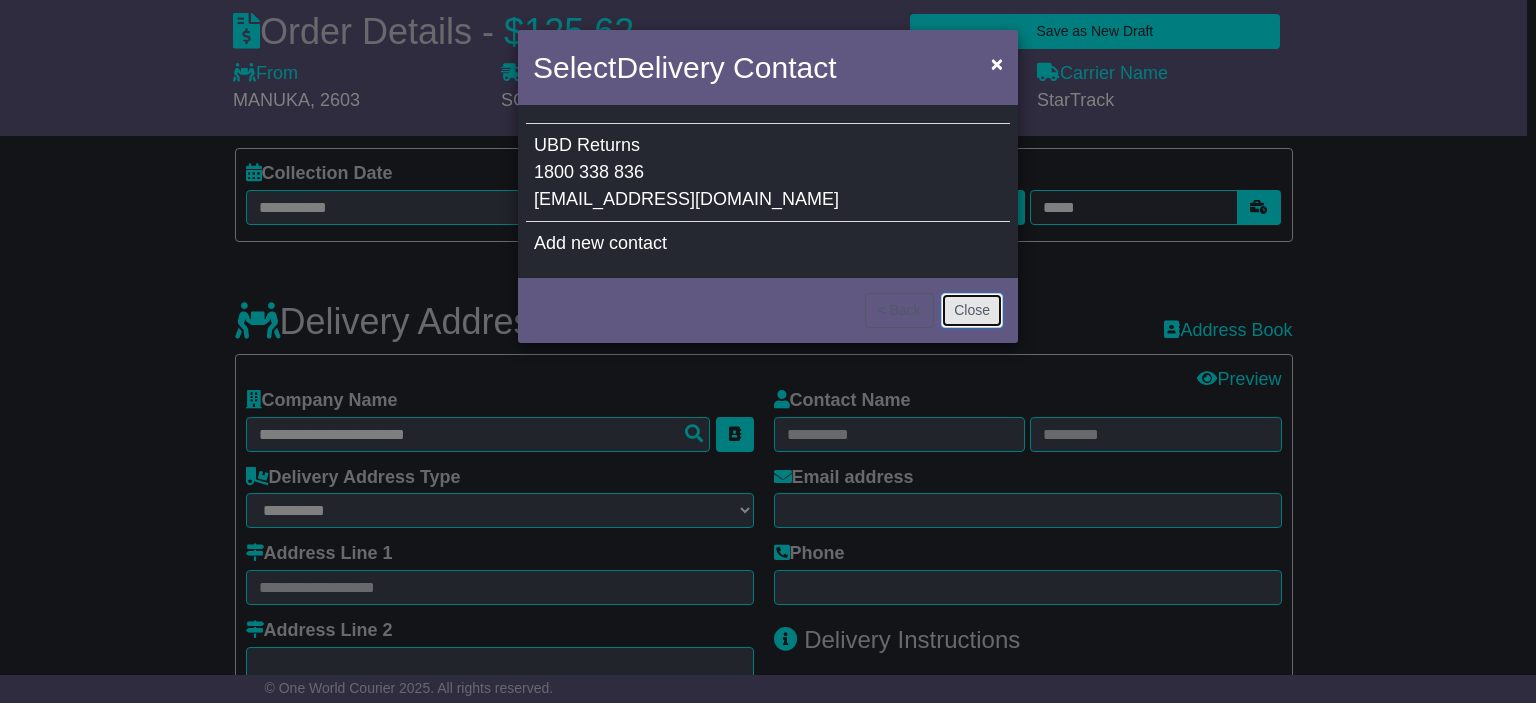 click on "Close" at bounding box center (972, 310) 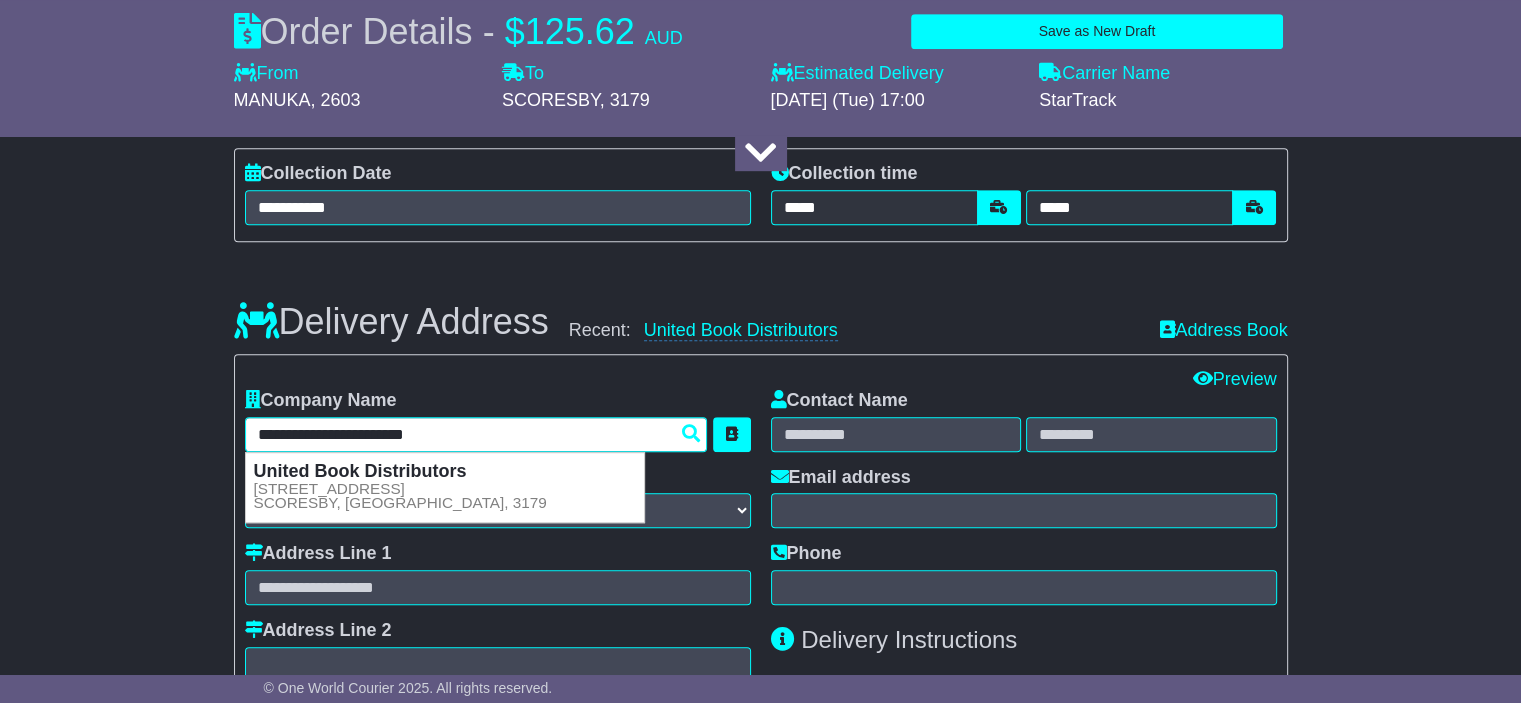 drag, startPoint x: 550, startPoint y: 427, endPoint x: 177, endPoint y: 425, distance: 373.00537 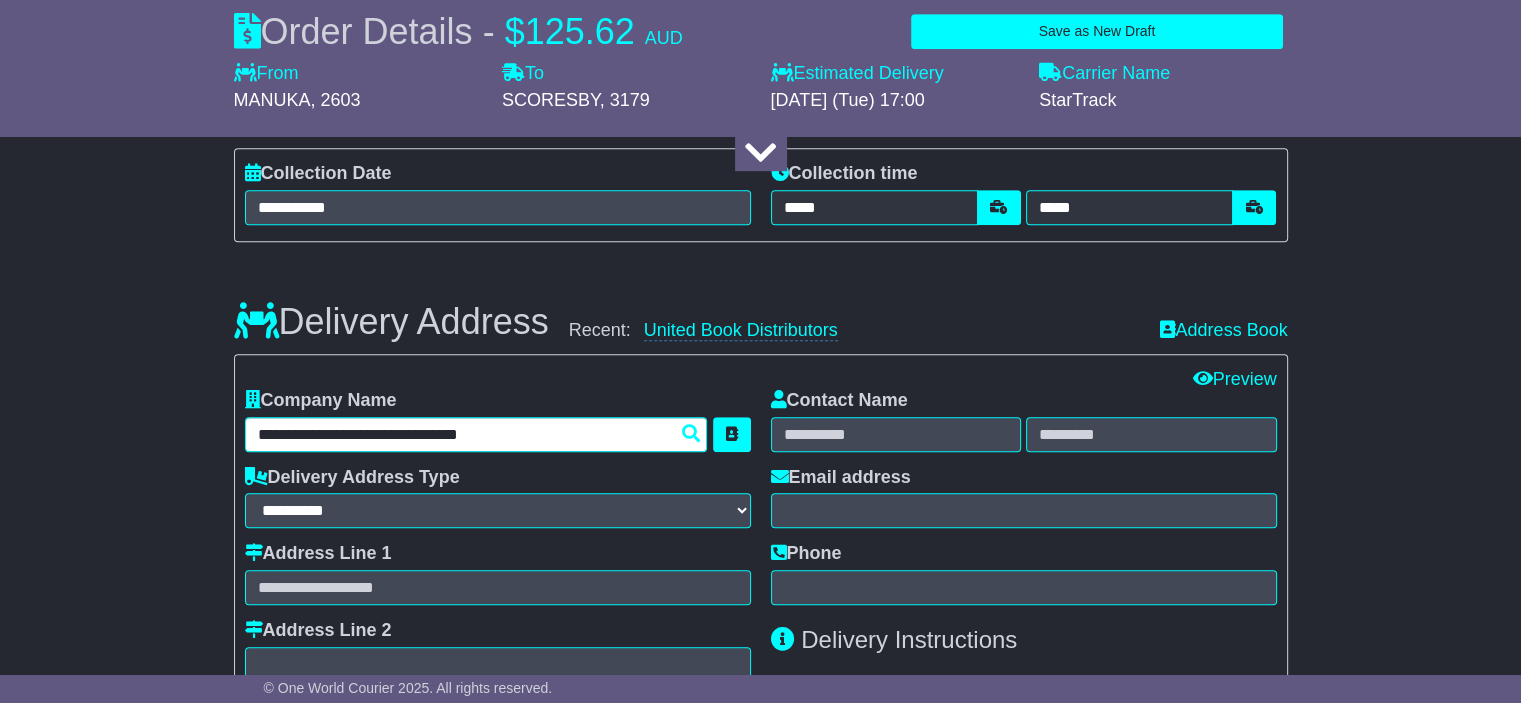 scroll, scrollTop: 1300, scrollLeft: 0, axis: vertical 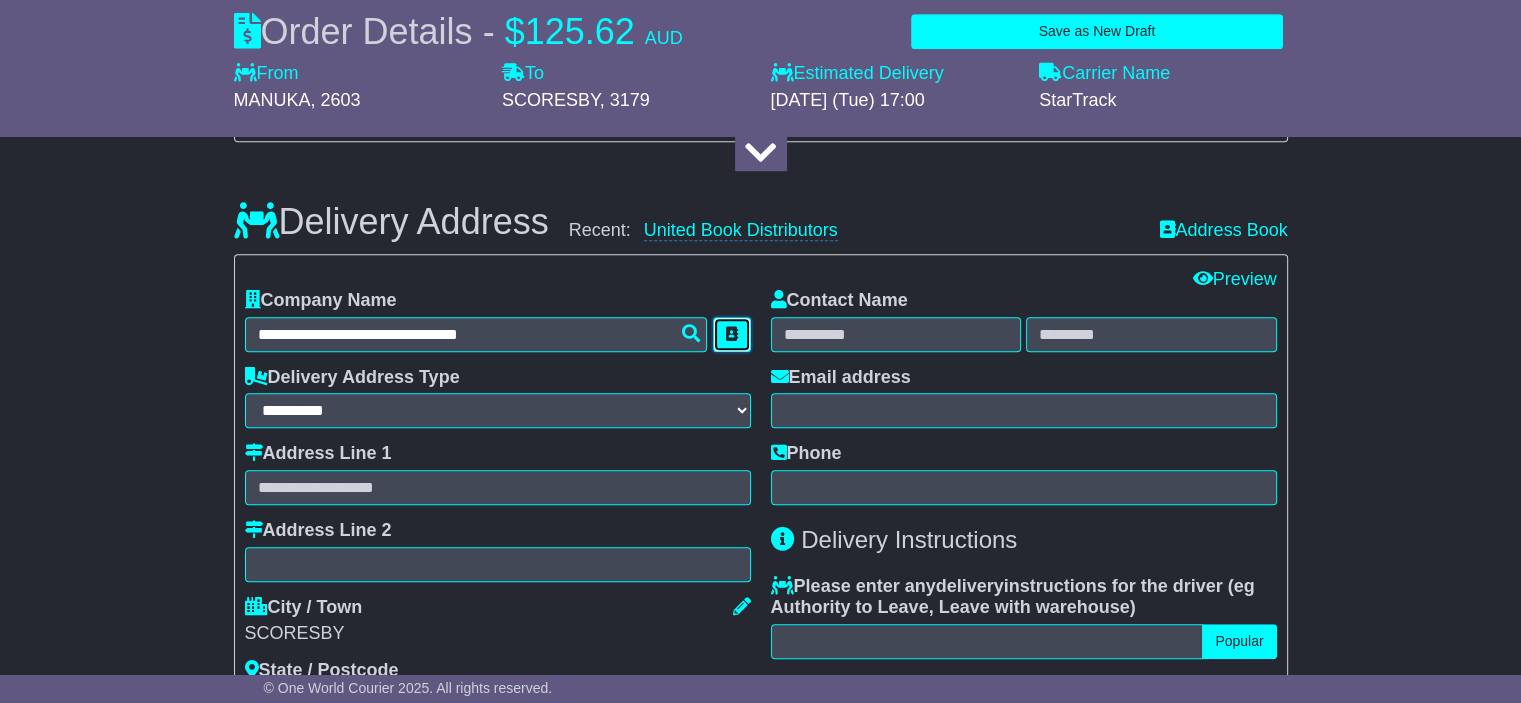 click at bounding box center [732, 334] 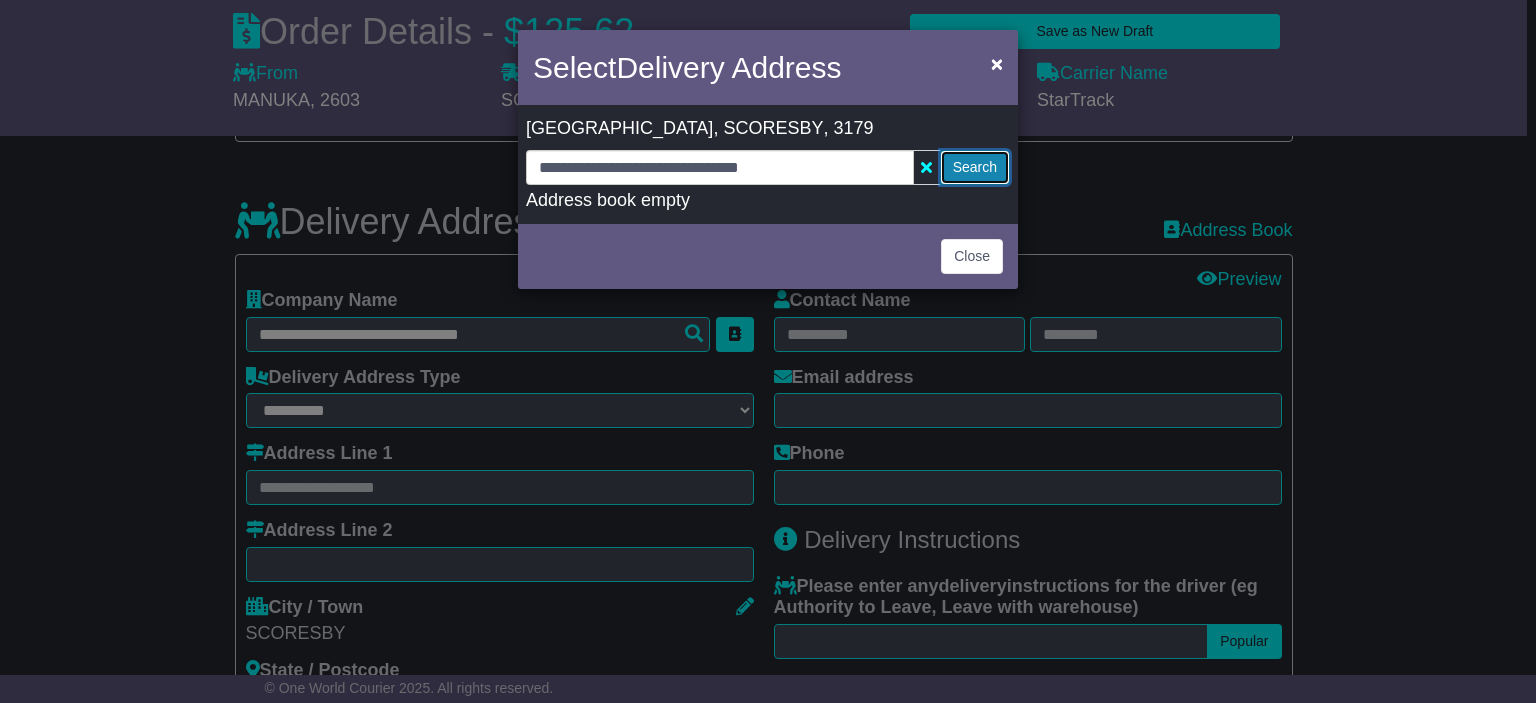 click on "Search" at bounding box center (975, 167) 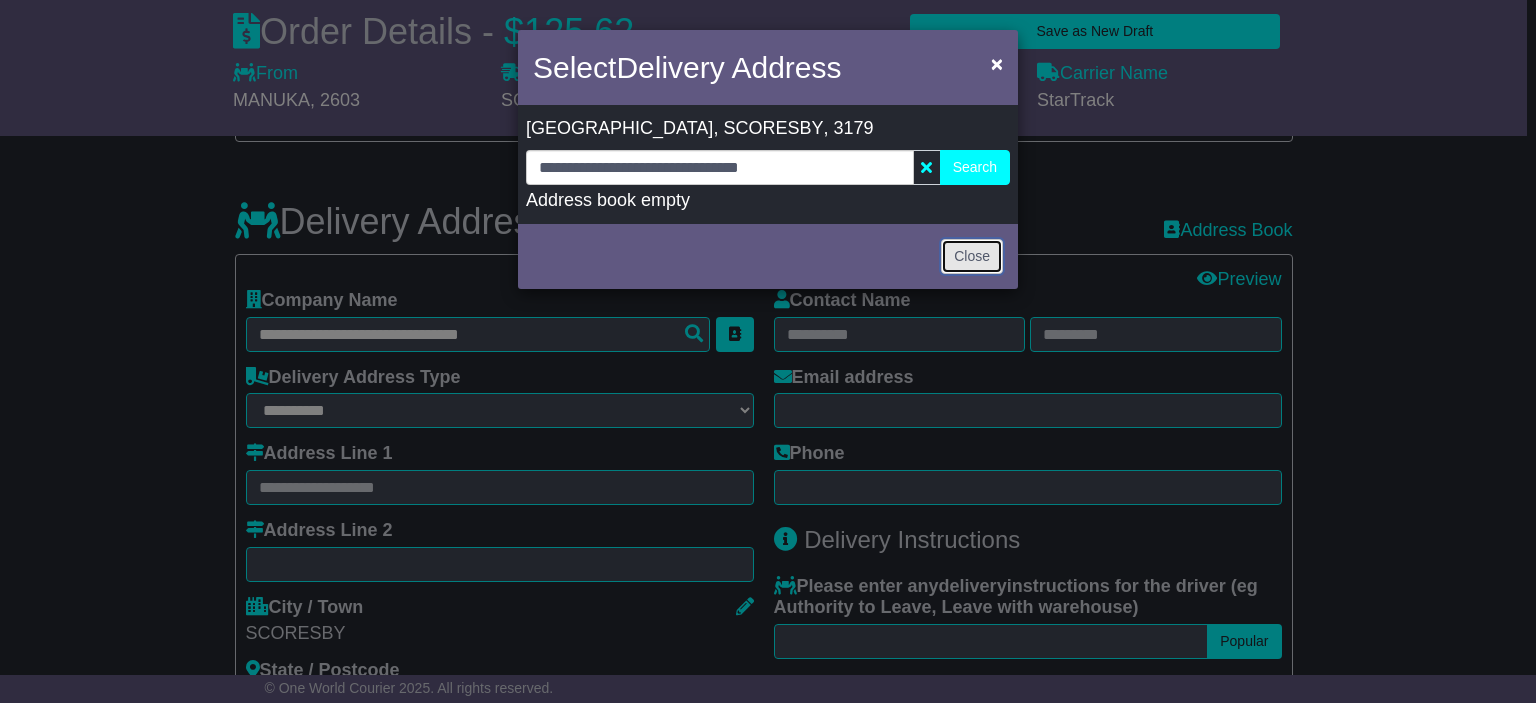 click on "Close" at bounding box center (972, 256) 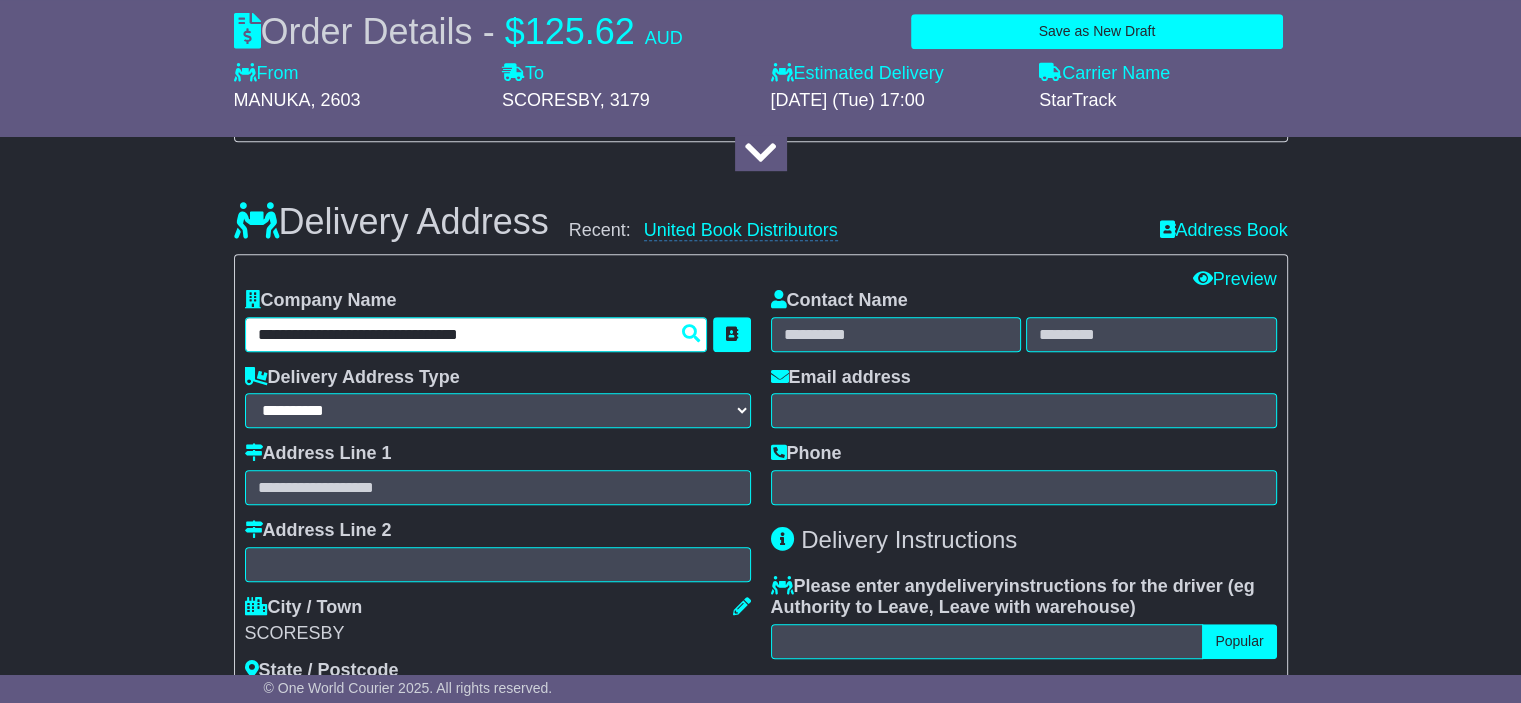 click on "**********" at bounding box center (476, 334) 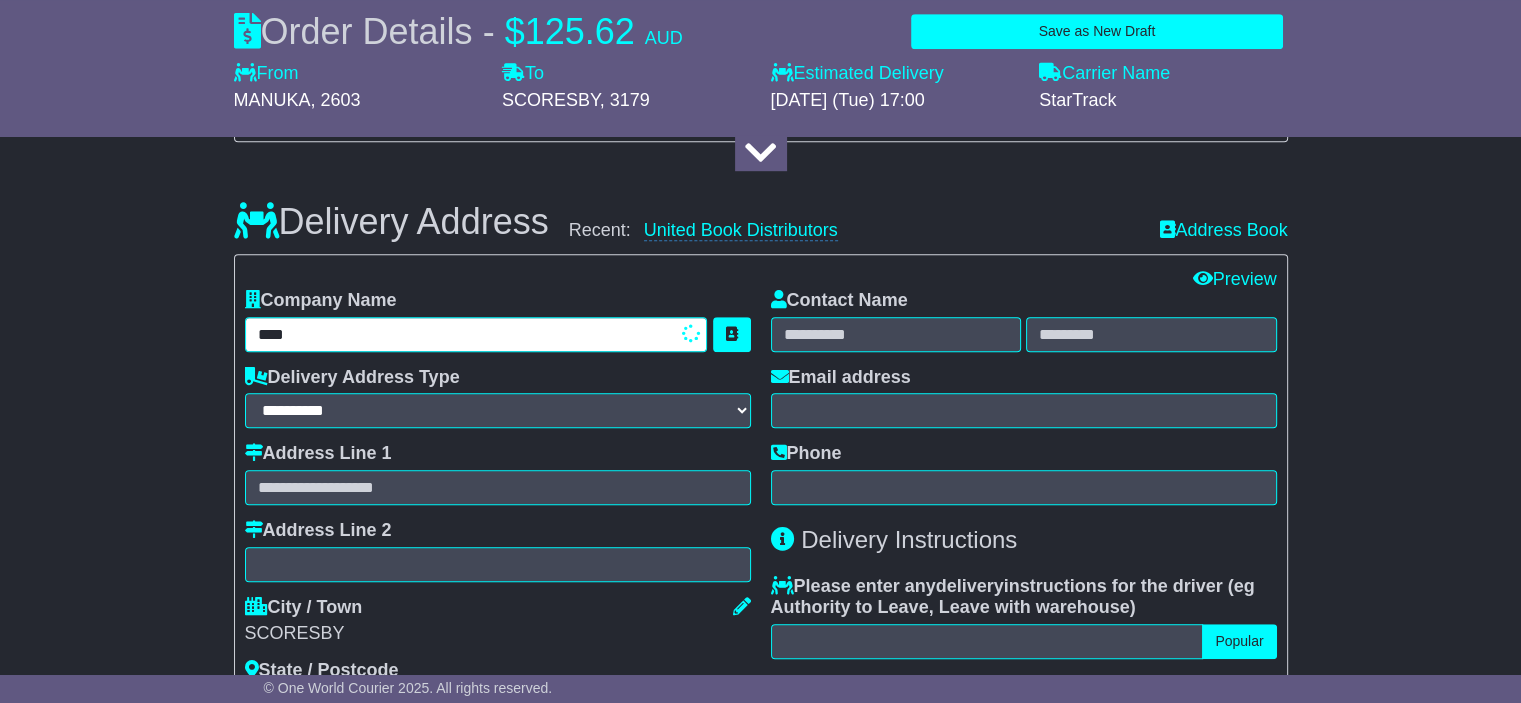 type on "*****" 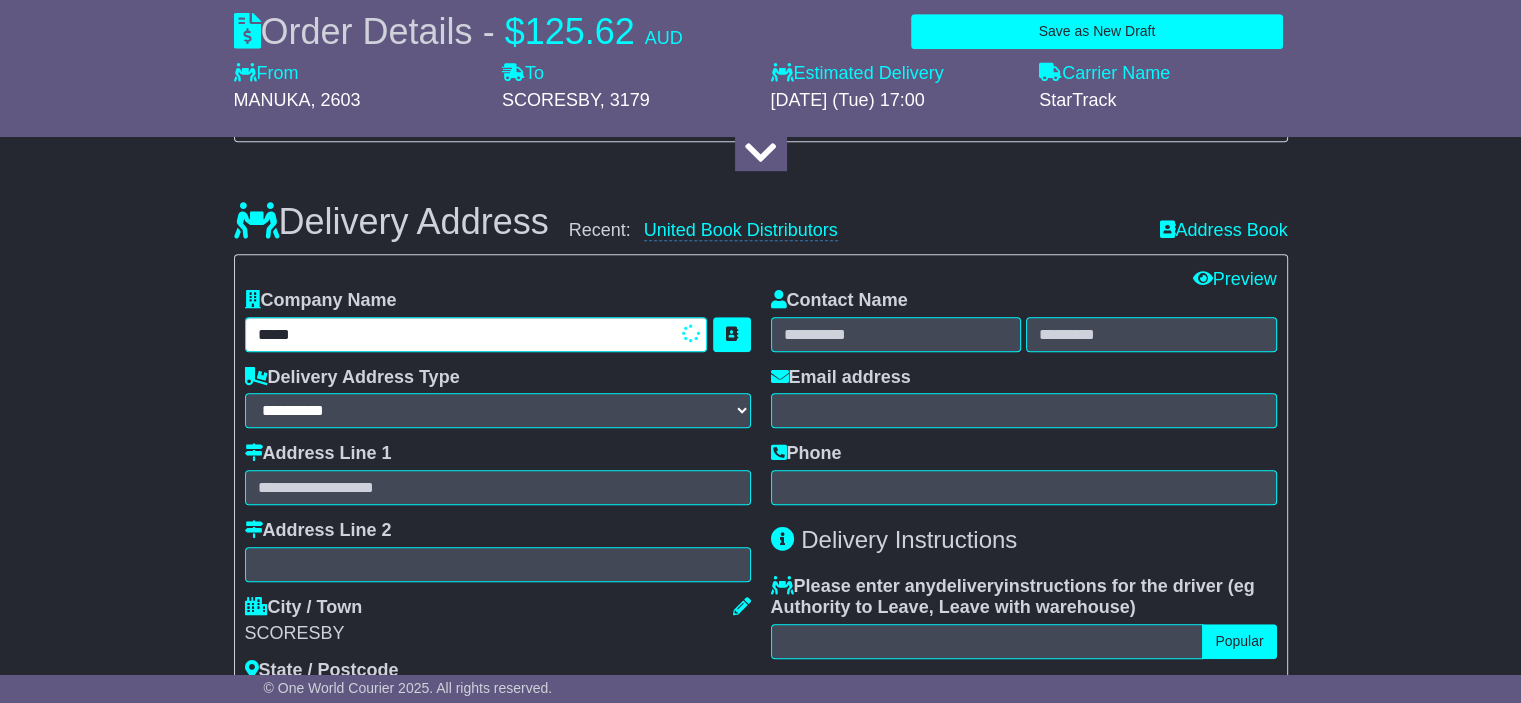 type on "**********" 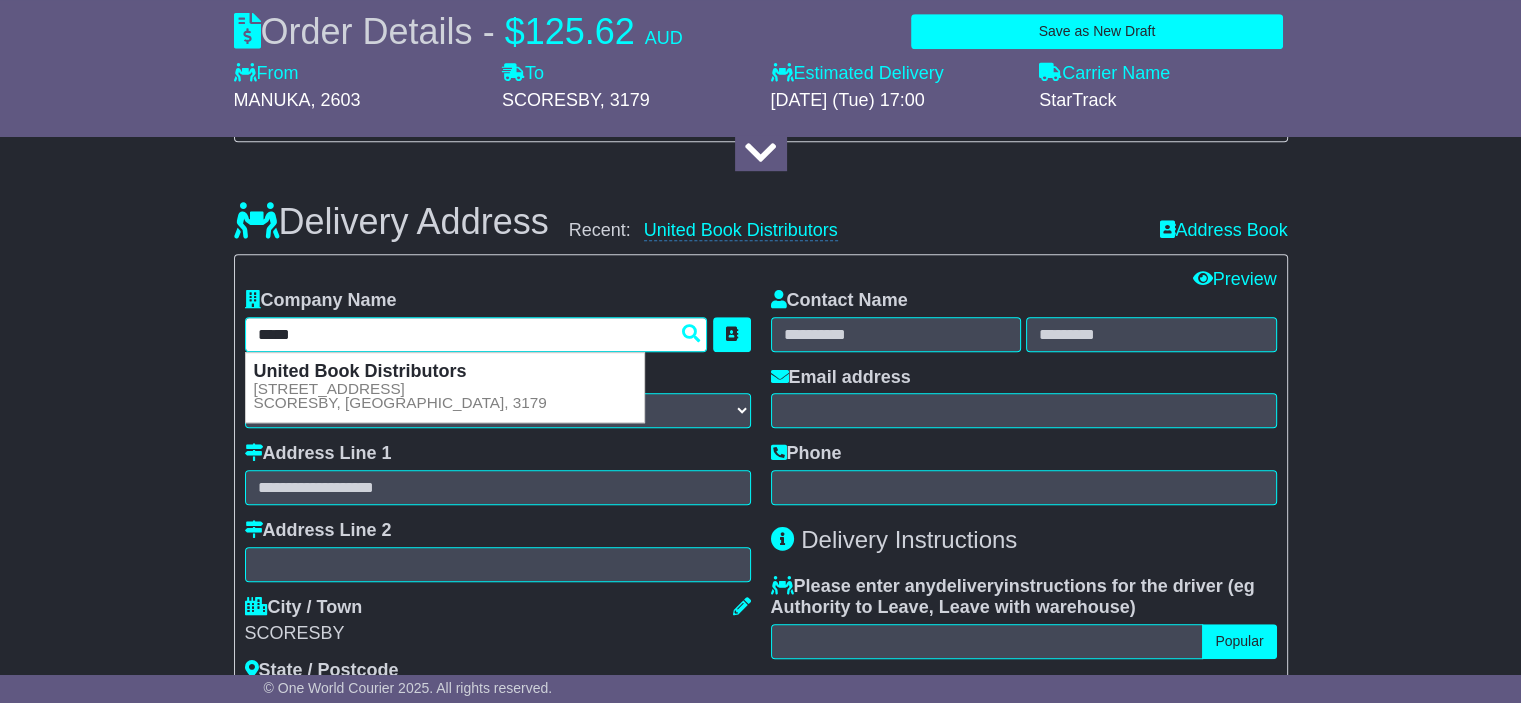 type 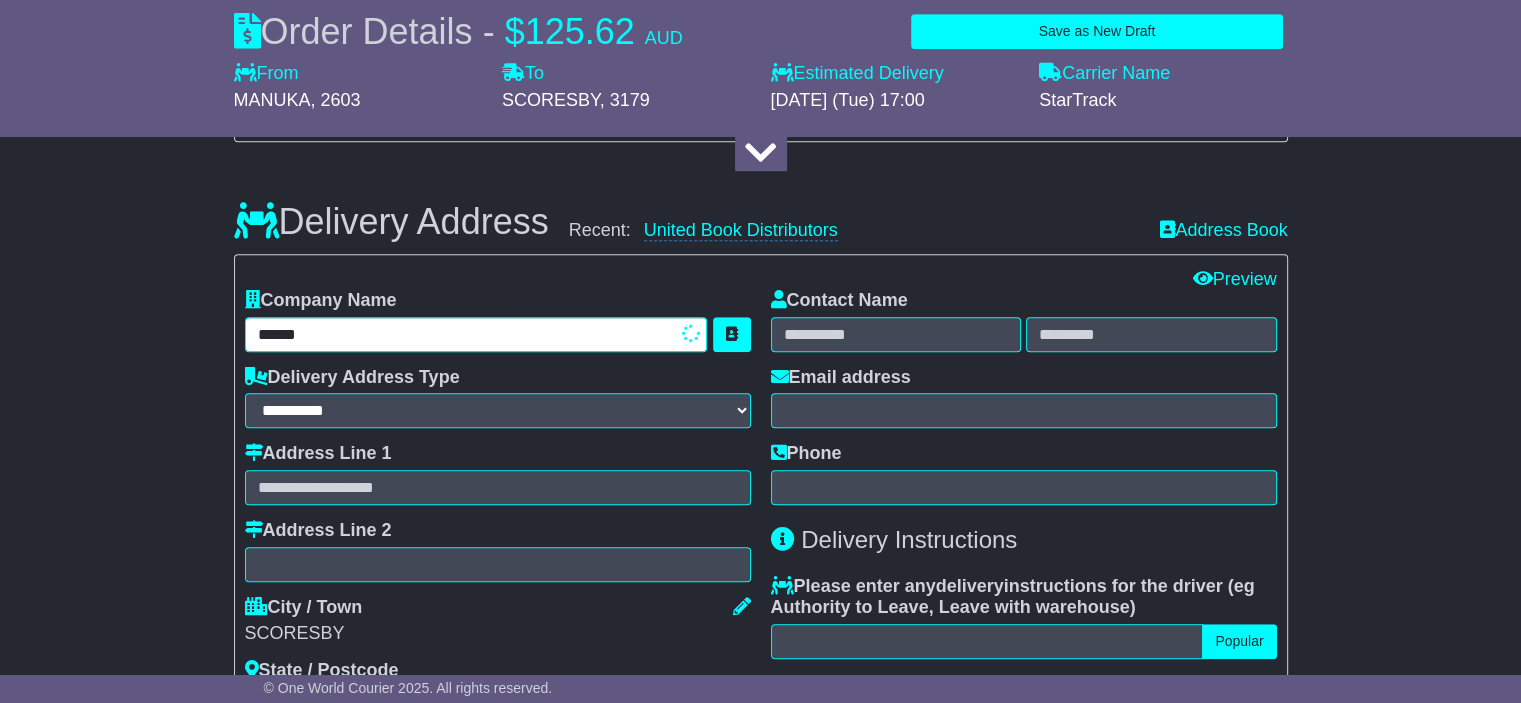 type on "**********" 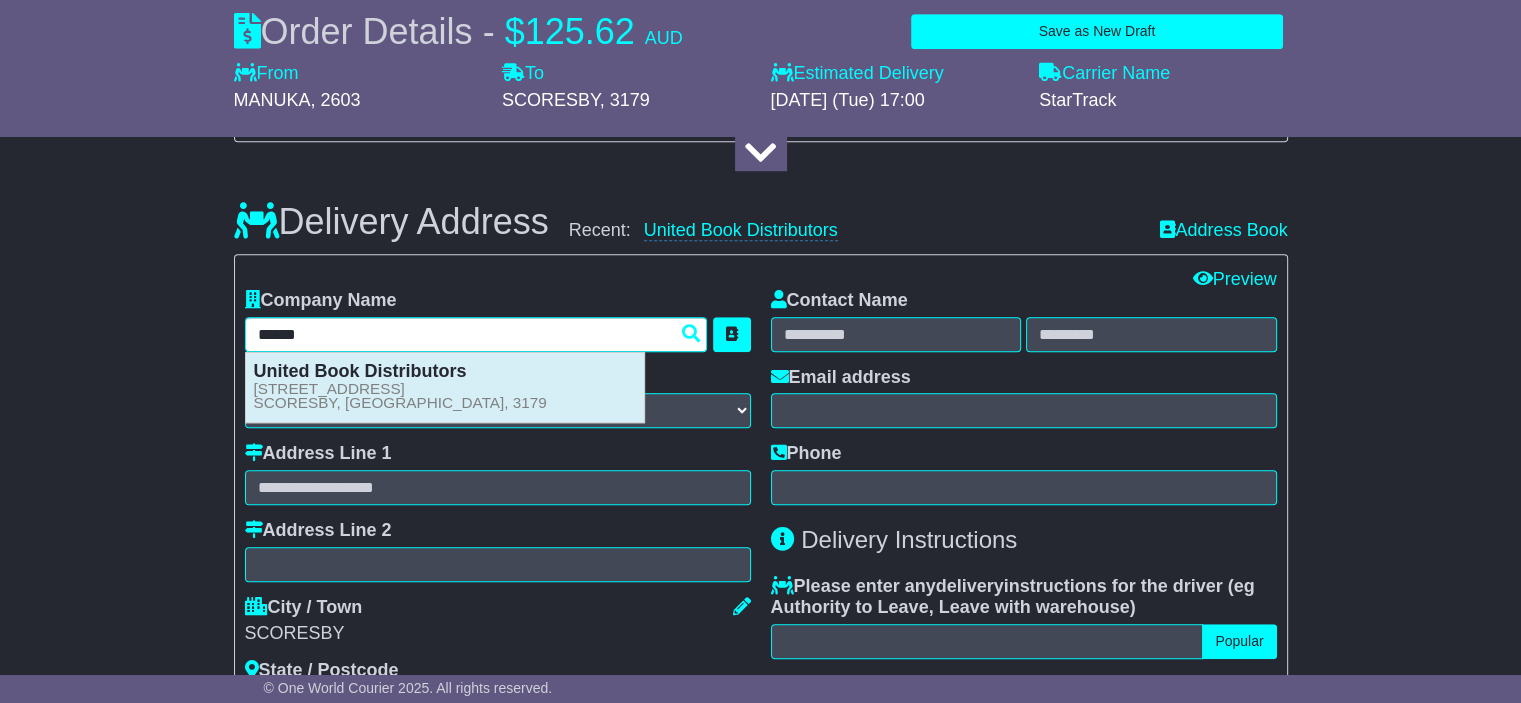 click on "United Book Distributors" at bounding box center (360, 371) 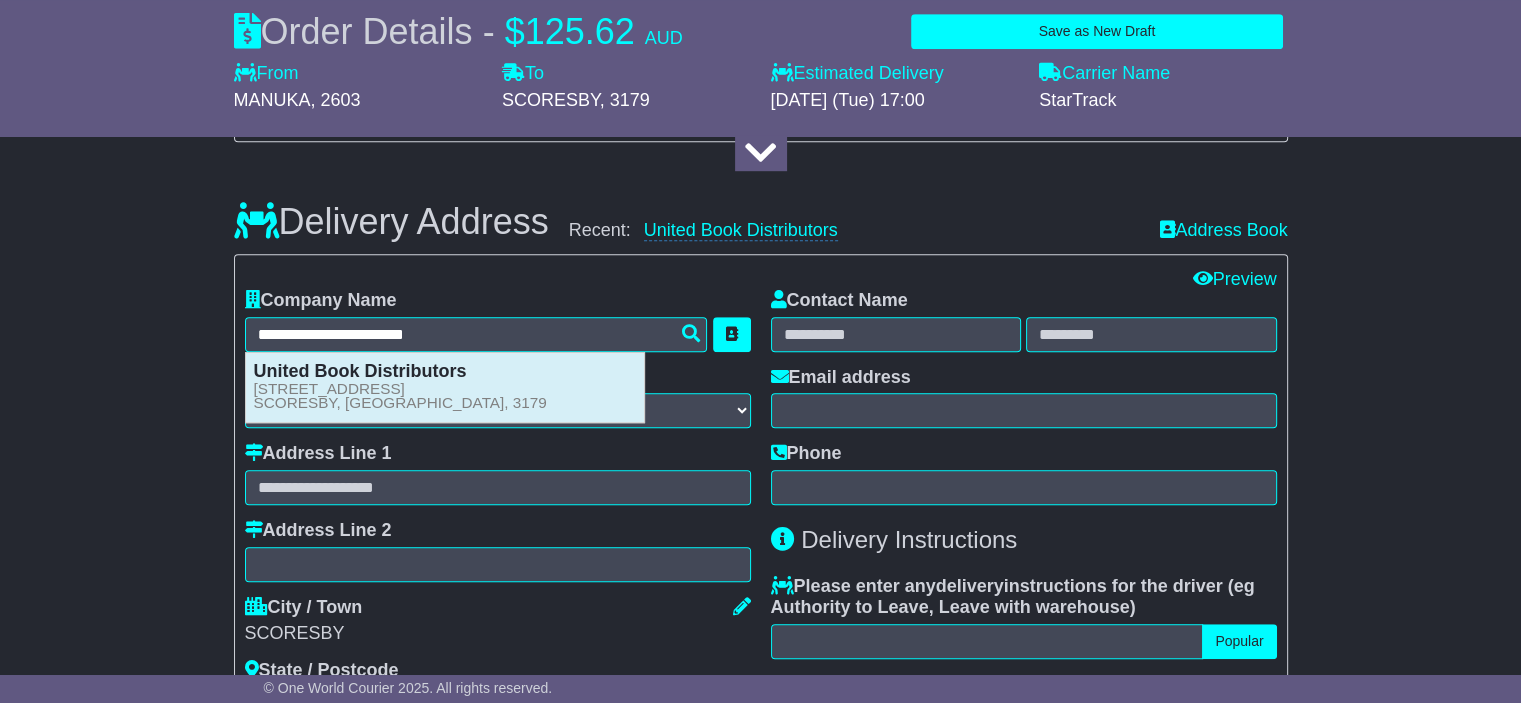 type 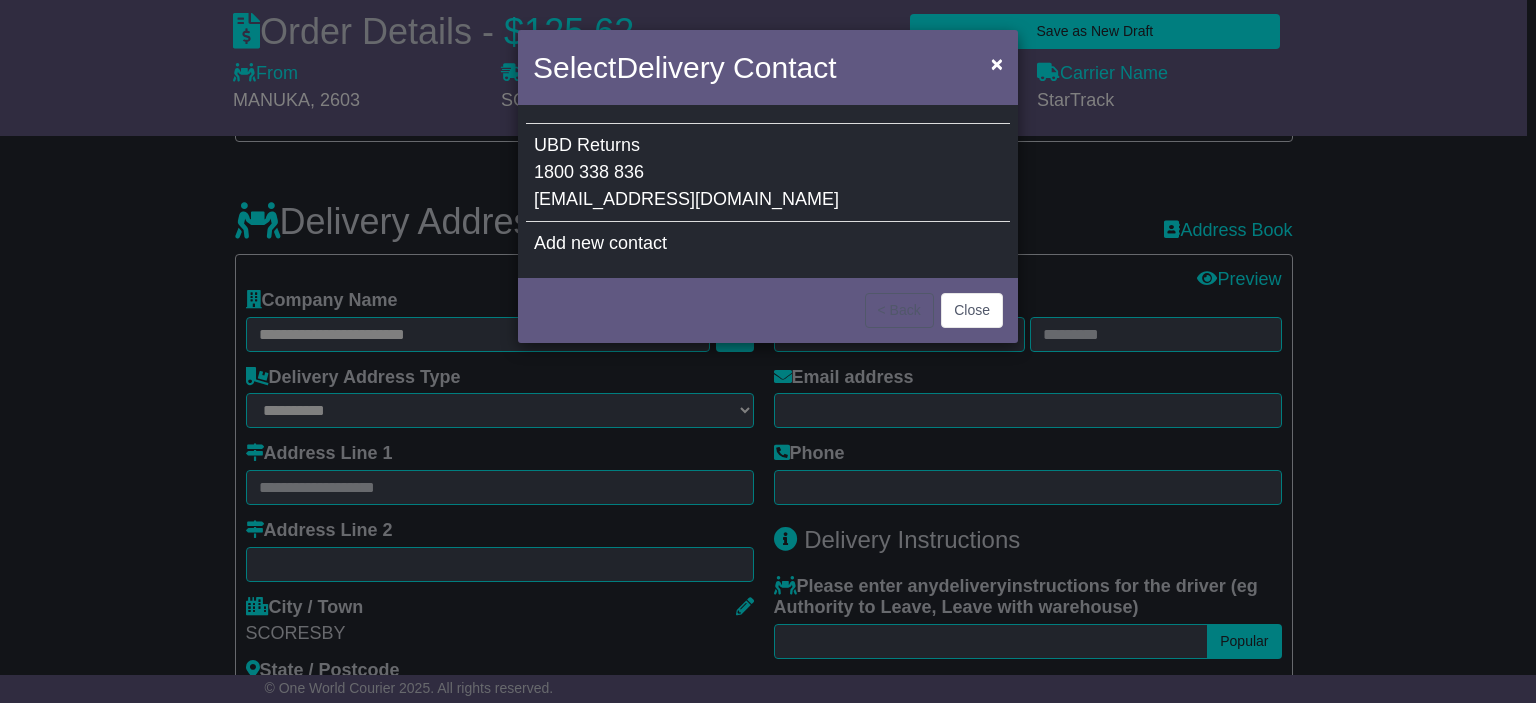 click on "Add new contact" at bounding box center (600, 243) 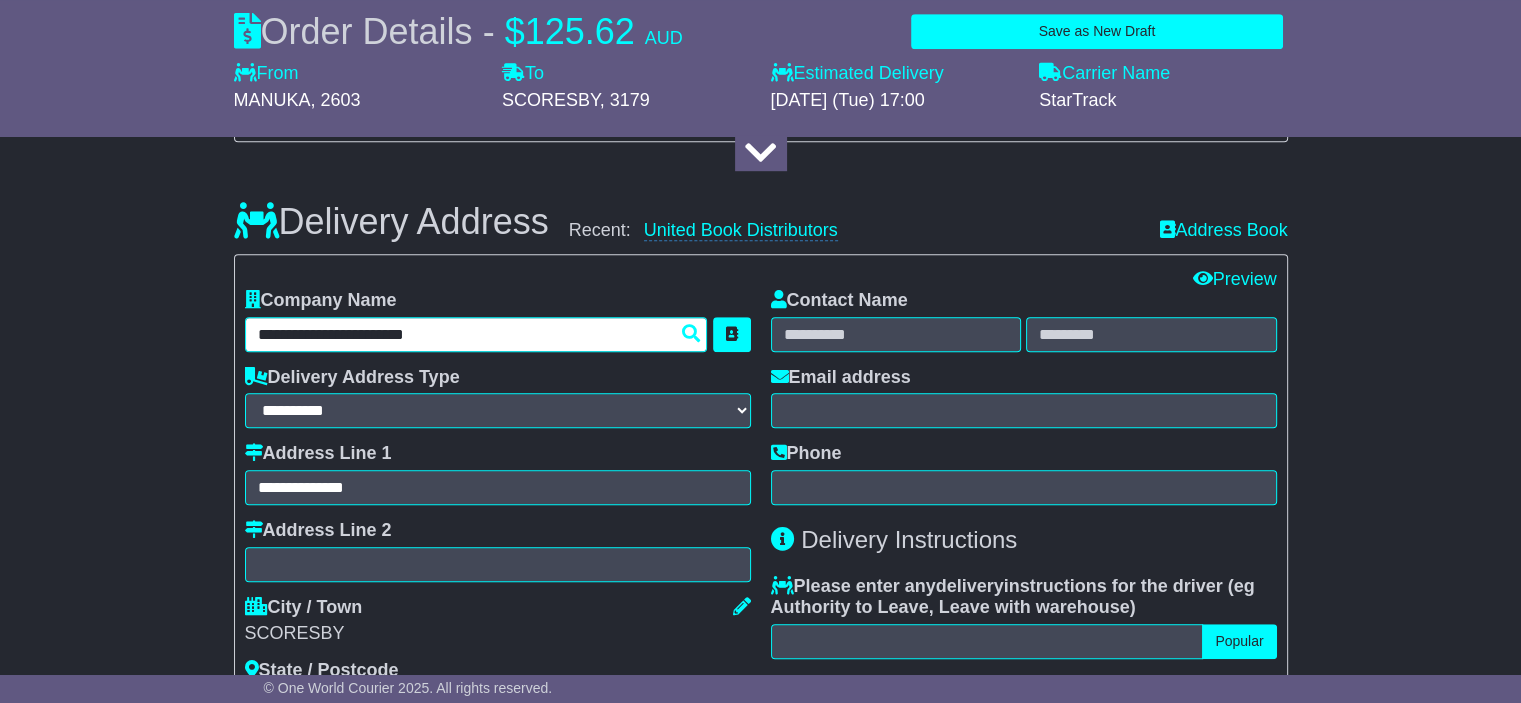 click on "**********" at bounding box center (476, 334) 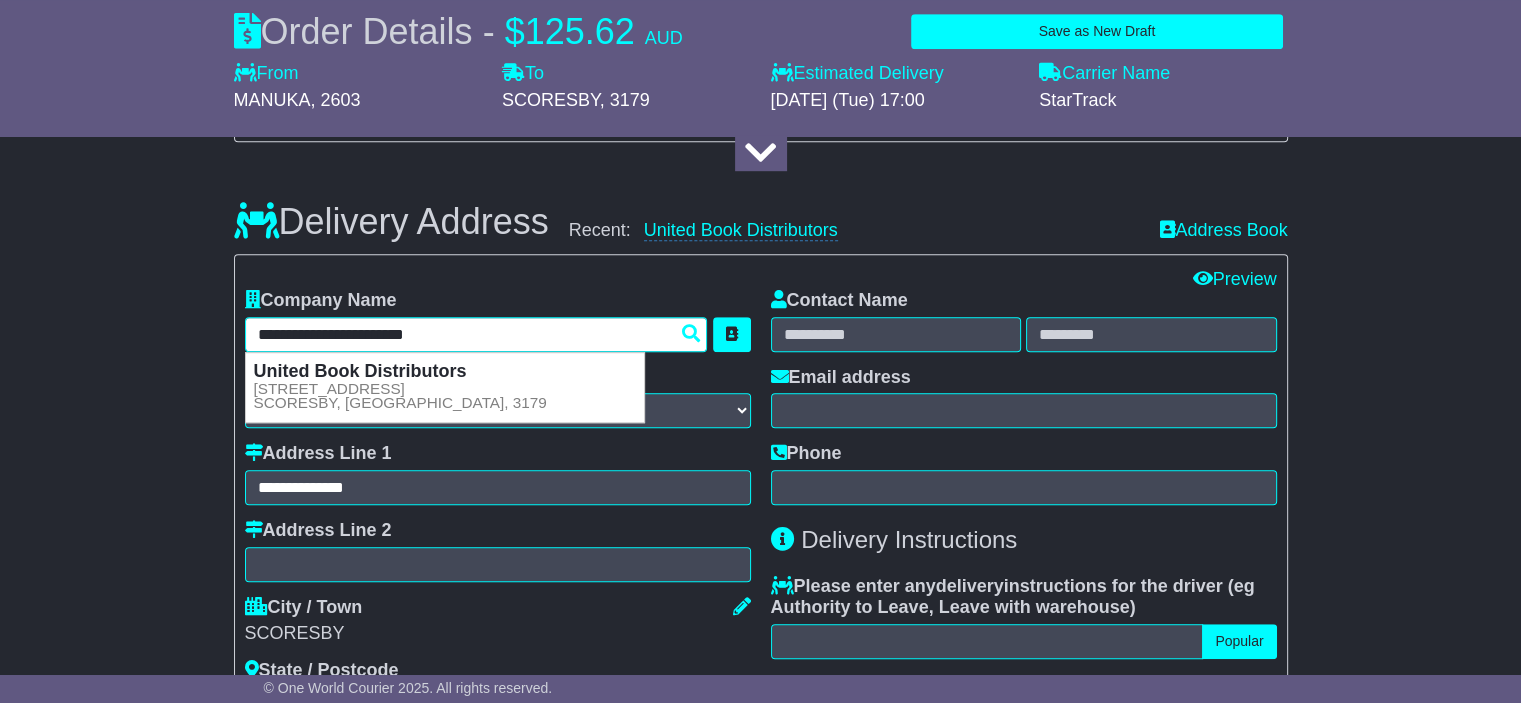 drag, startPoint x: 485, startPoint y: 337, endPoint x: 198, endPoint y: 327, distance: 287.17416 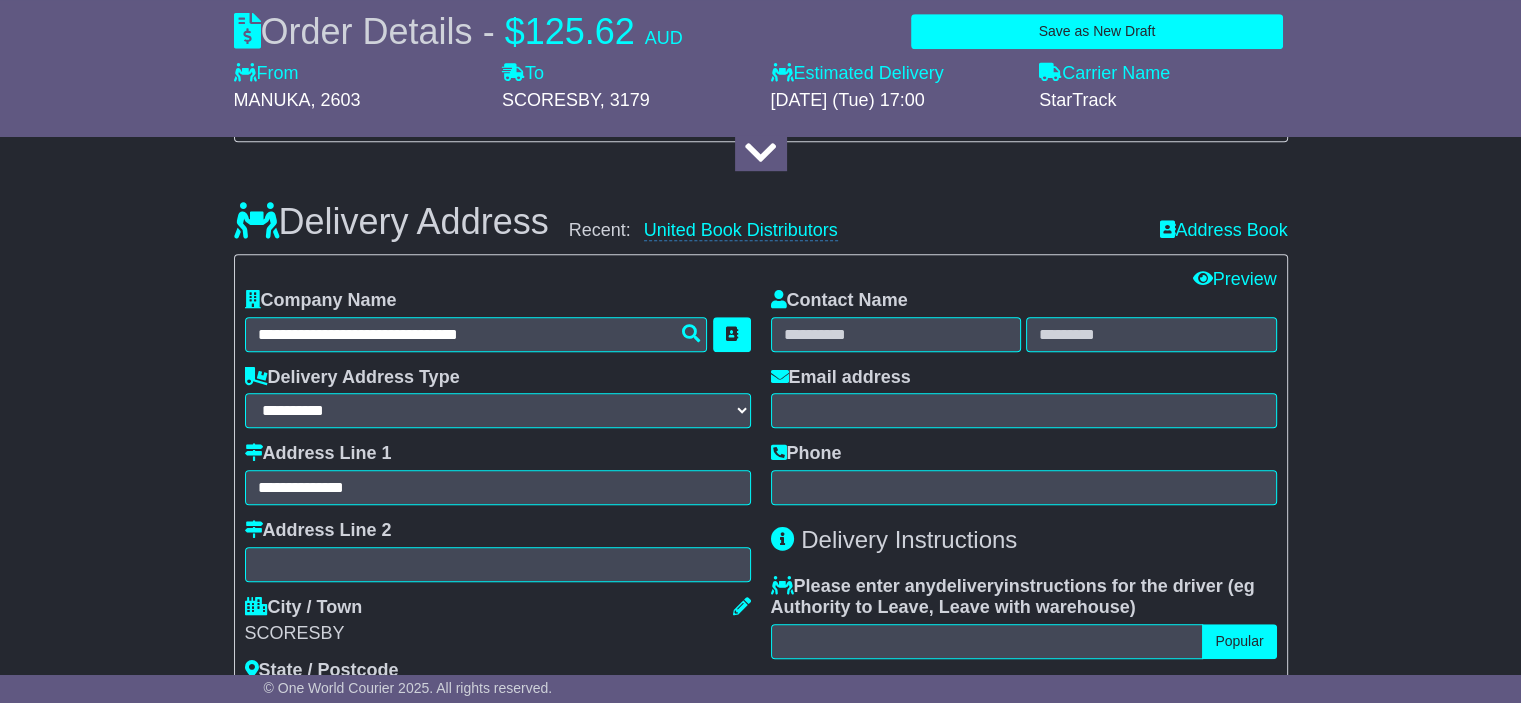 click on "City / Town" at bounding box center [498, 610] 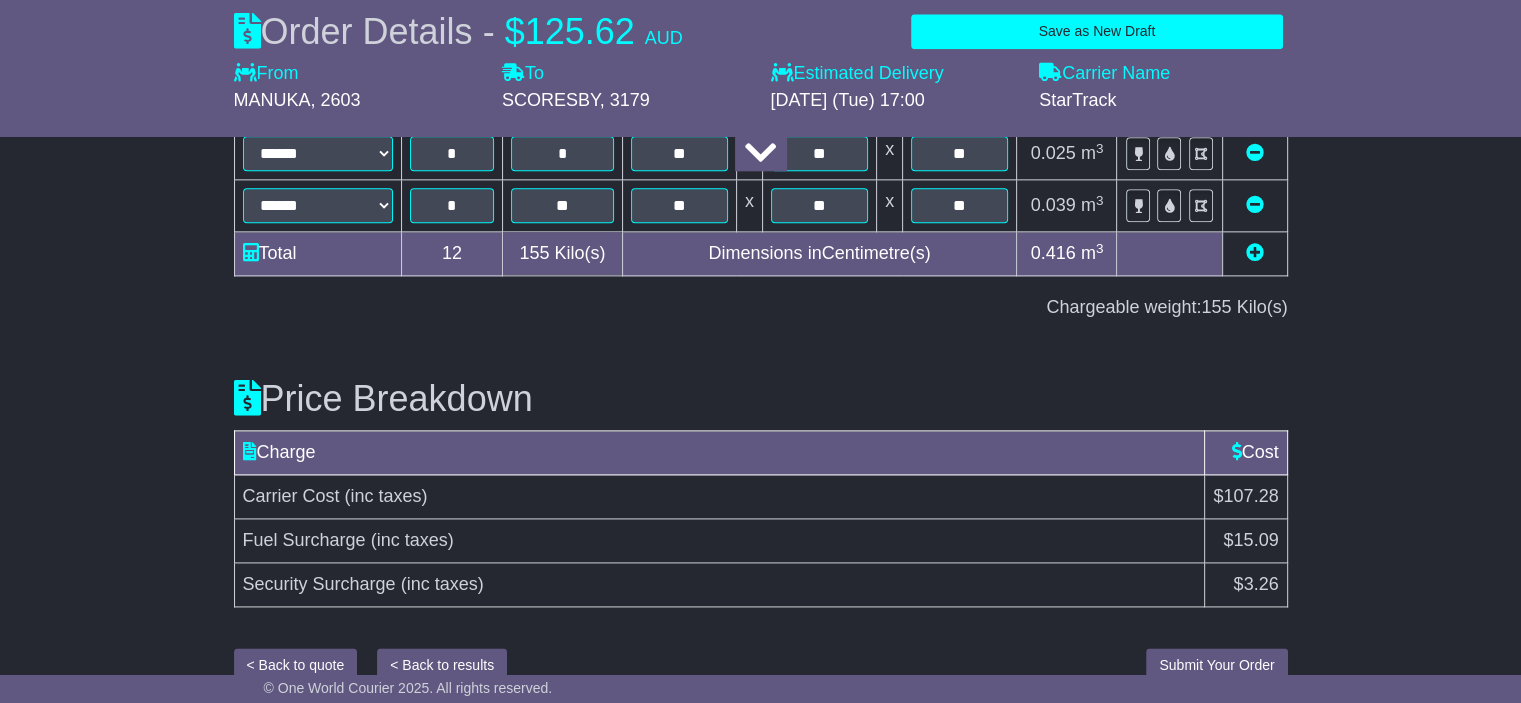 scroll, scrollTop: 2598, scrollLeft: 0, axis: vertical 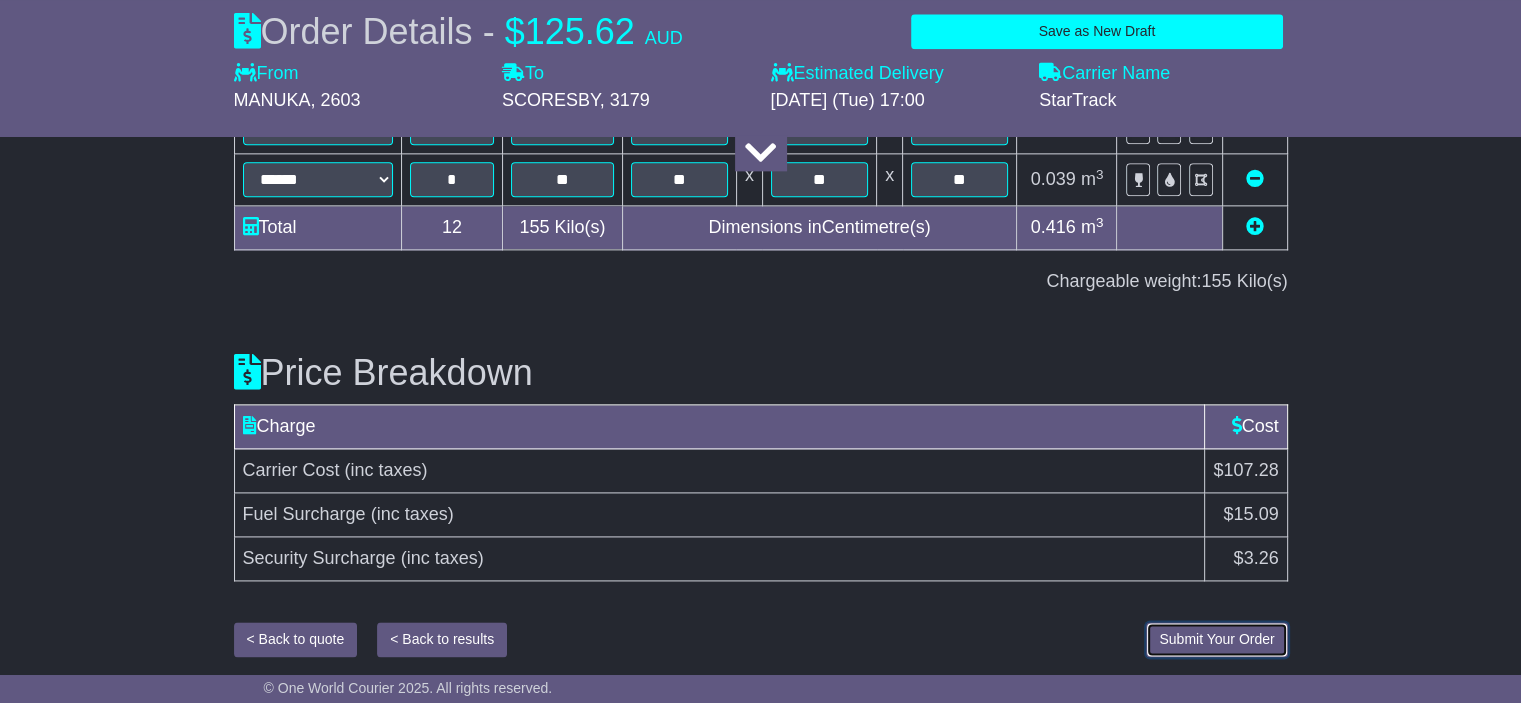 click on "Submit Your Order" at bounding box center (1216, 639) 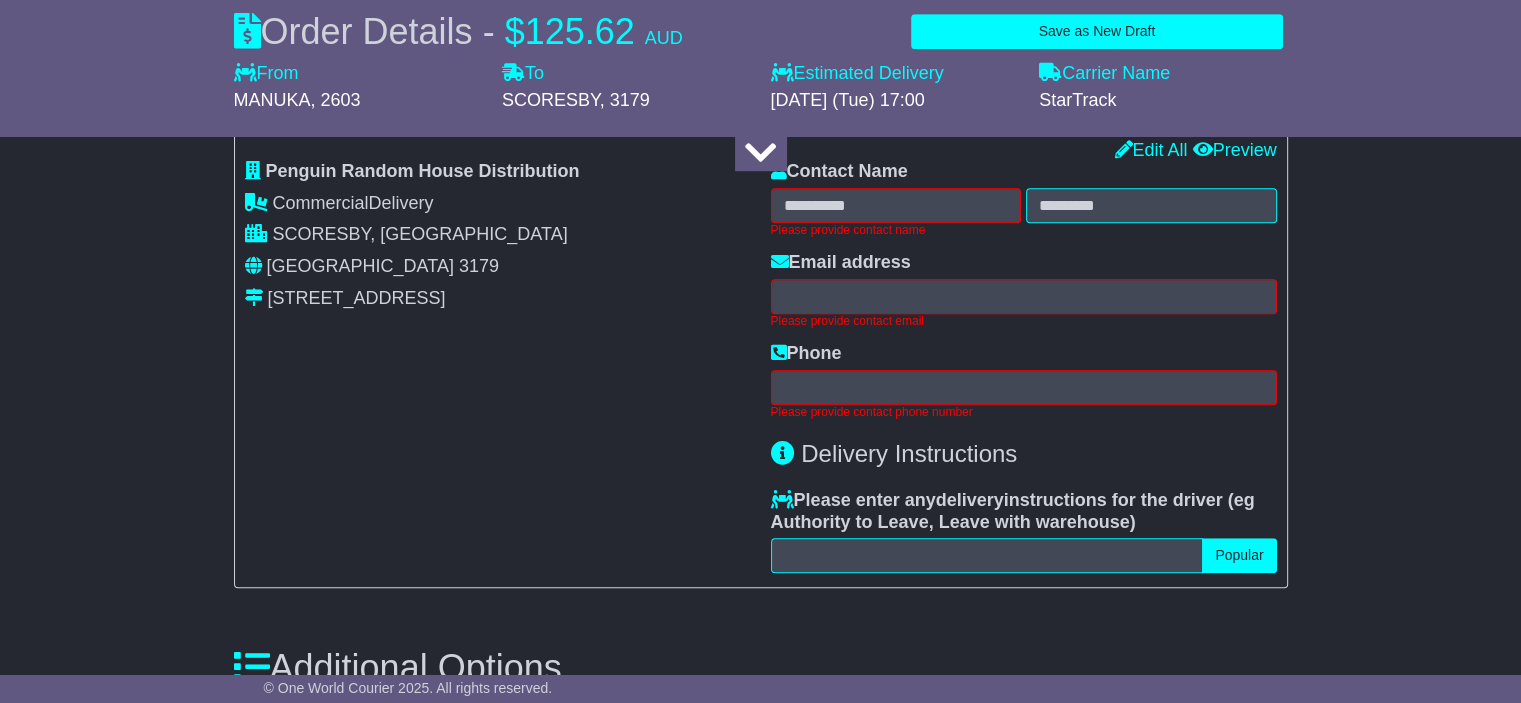 scroll, scrollTop: 1329, scrollLeft: 0, axis: vertical 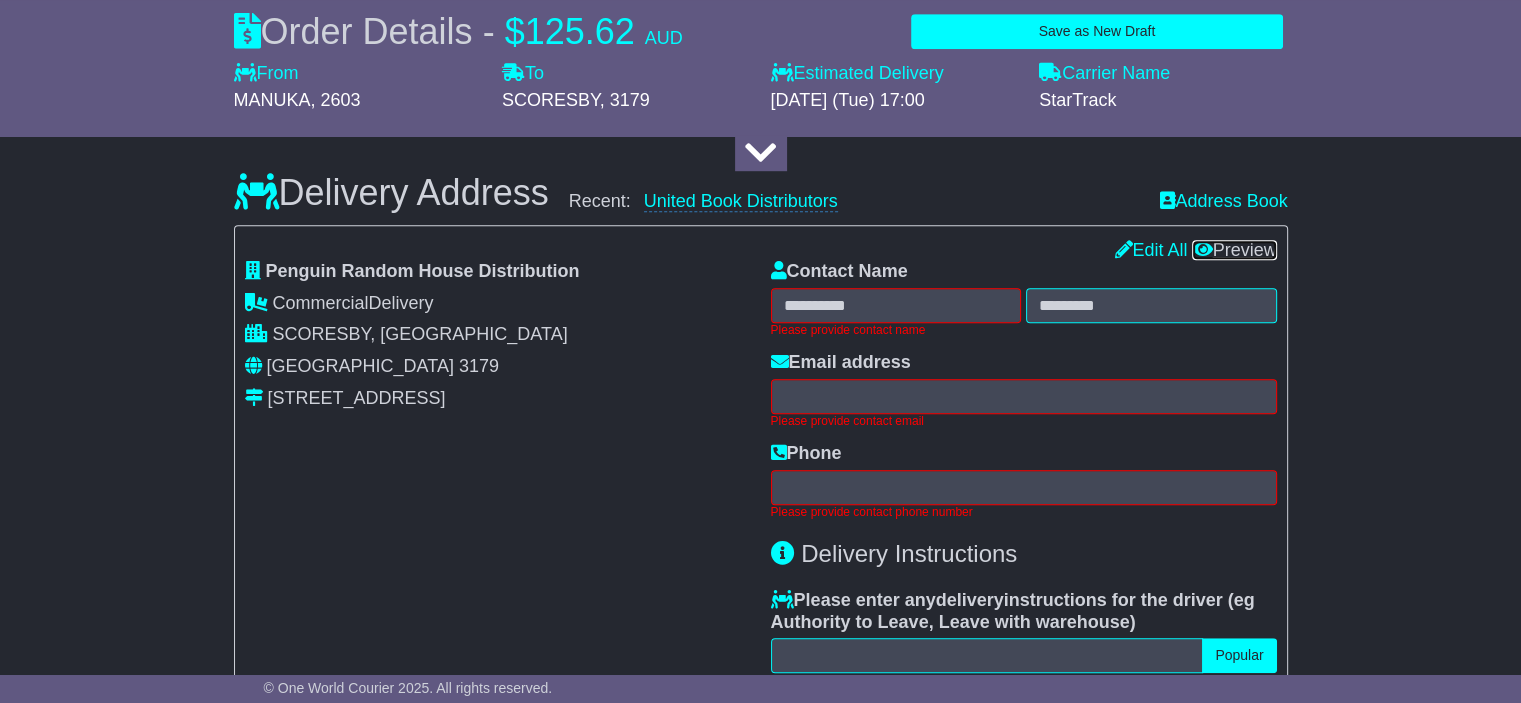 click on "Preview" at bounding box center (1234, 250) 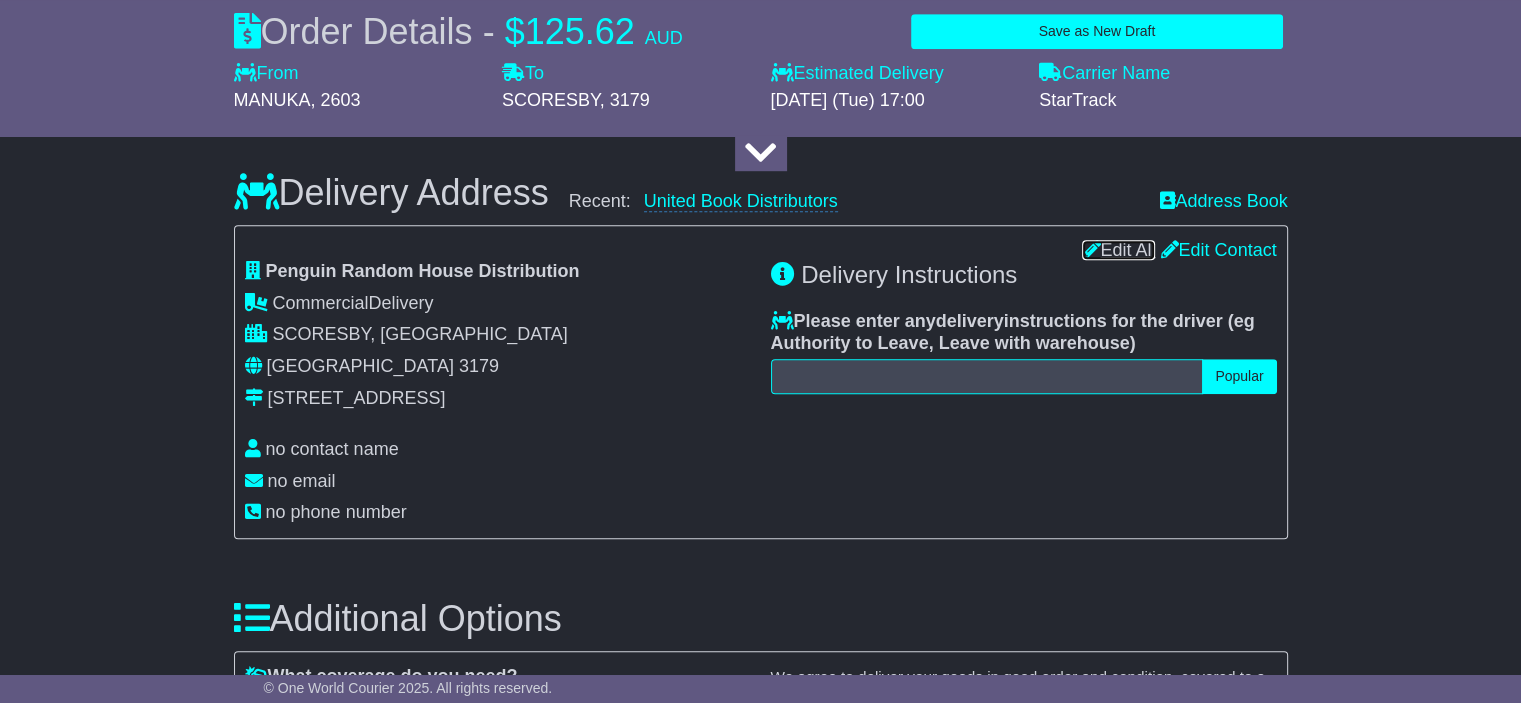 click on "Edit All" at bounding box center [1118, 250] 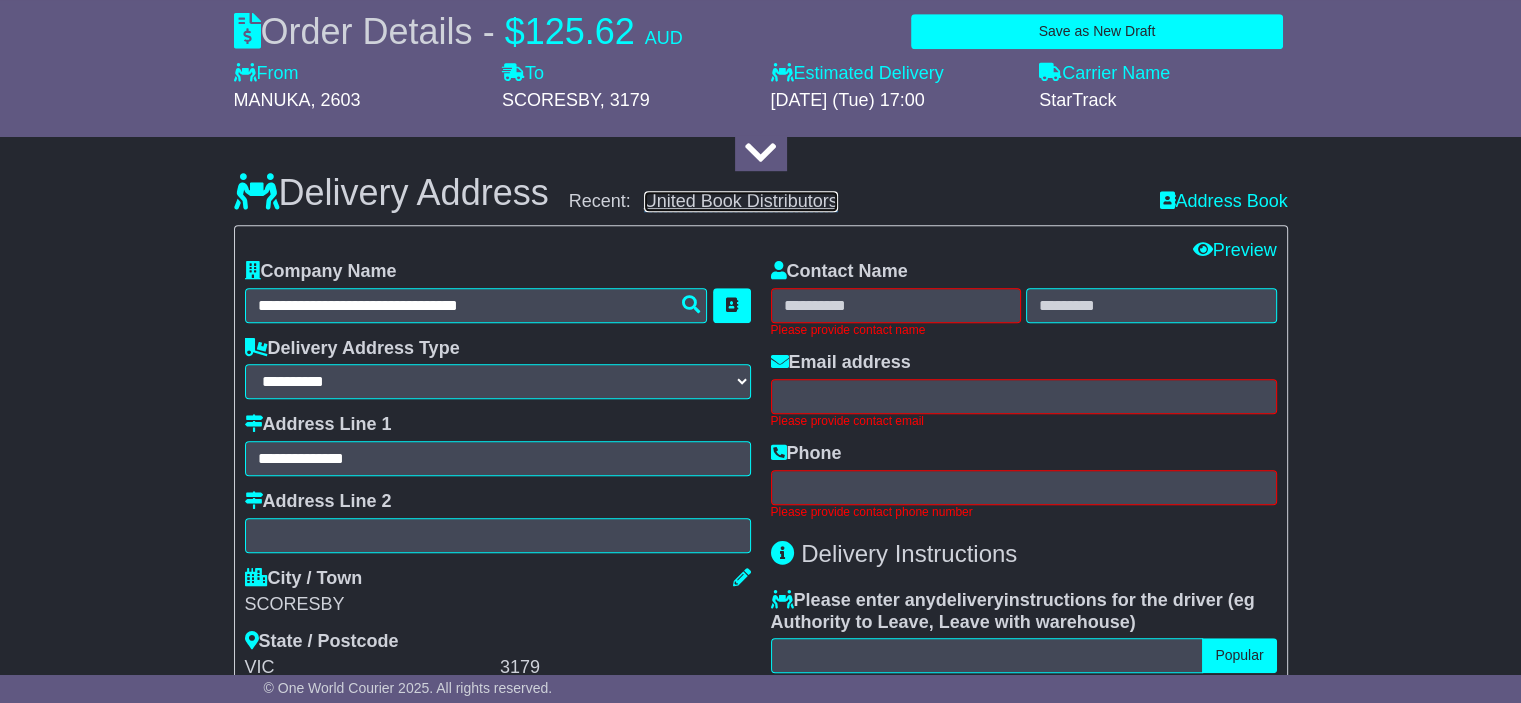 click on "United Book Distributors" at bounding box center [741, 201] 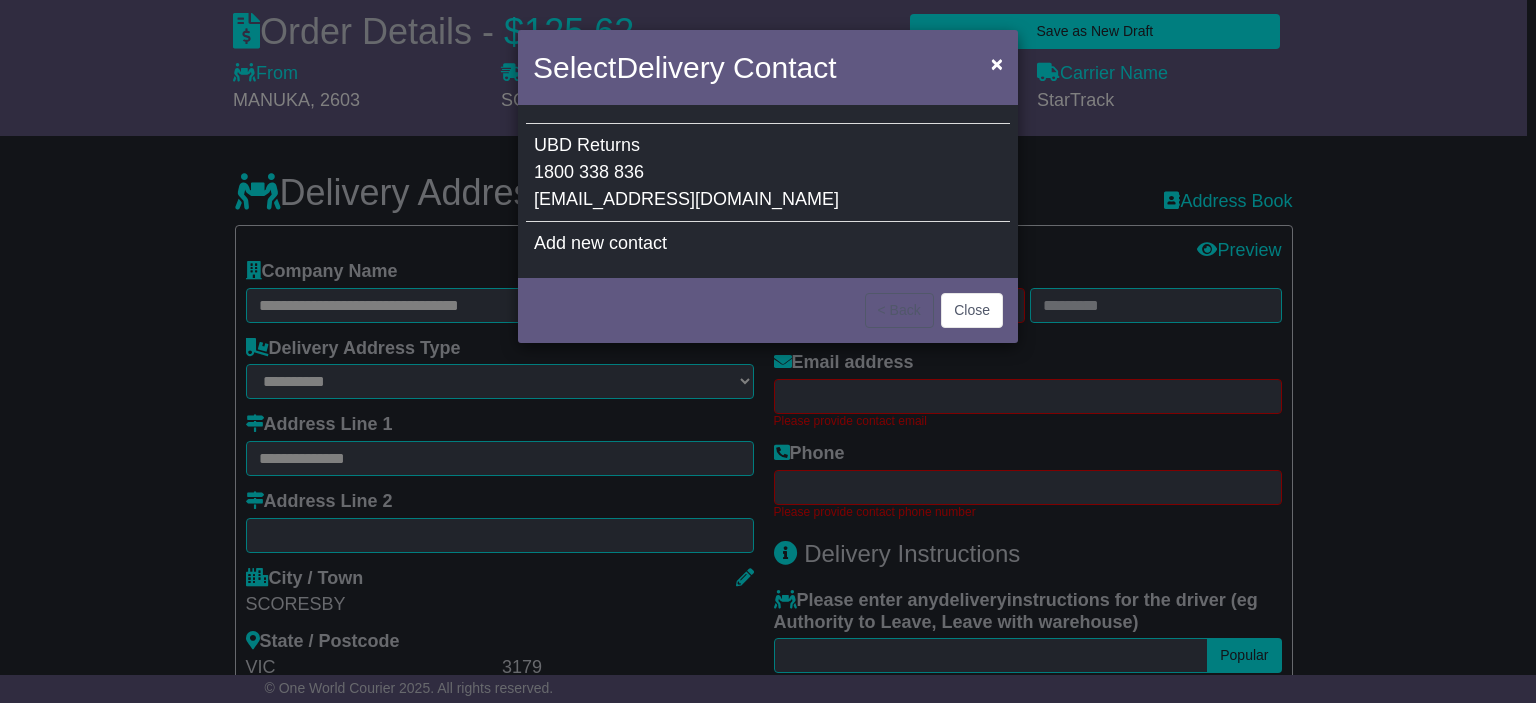 drag, startPoint x: 893, startPoint y: 198, endPoint x: 537, endPoint y: 191, distance: 356.06882 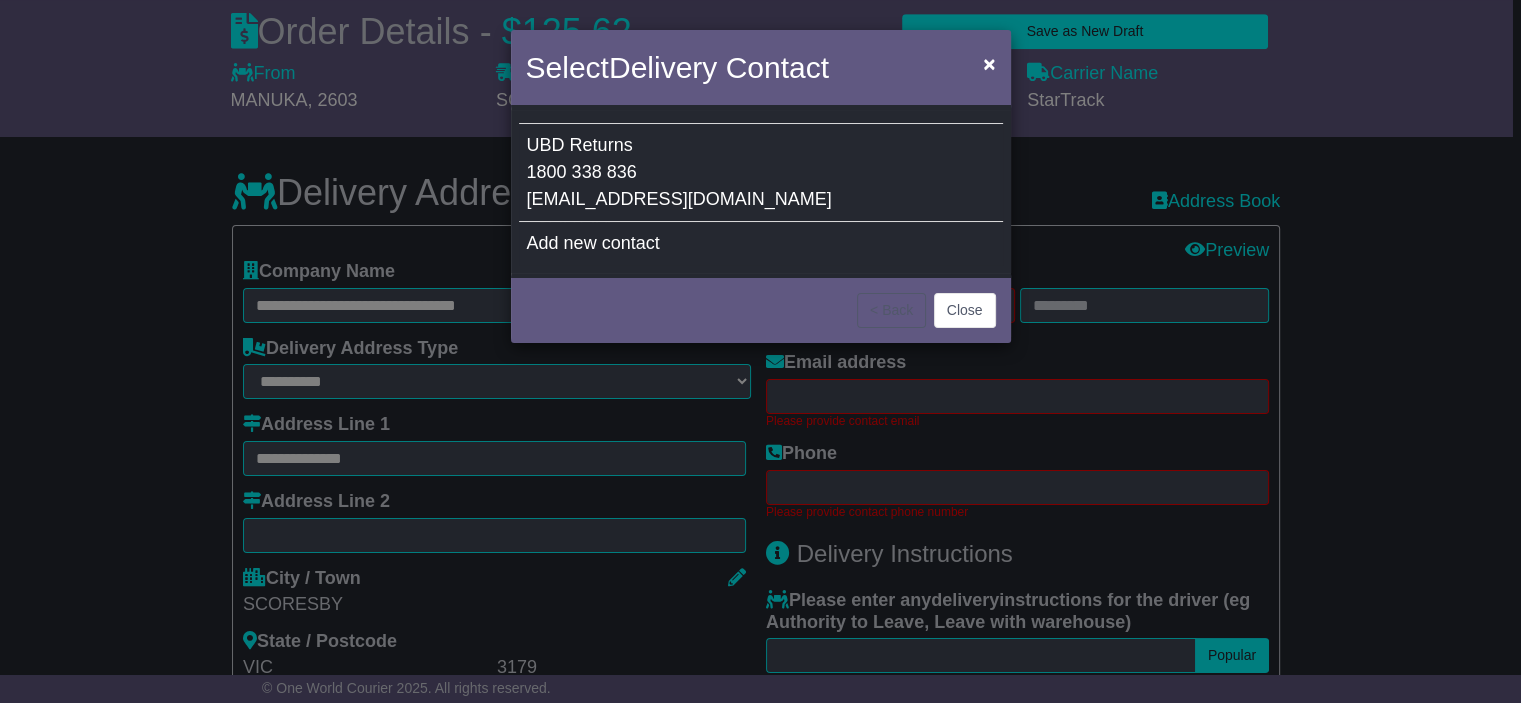 type on "**********" 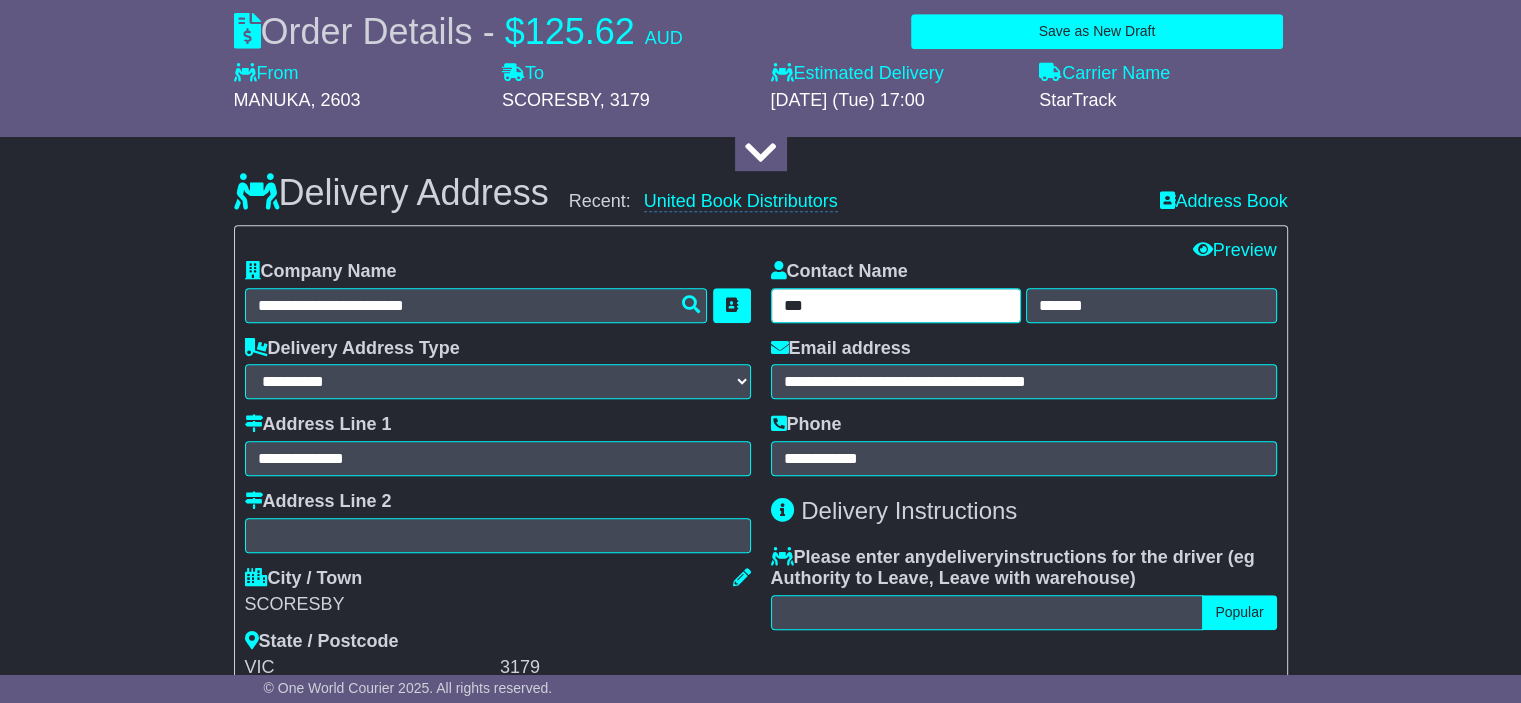 drag, startPoint x: 810, startPoint y: 303, endPoint x: 773, endPoint y: 301, distance: 37.054016 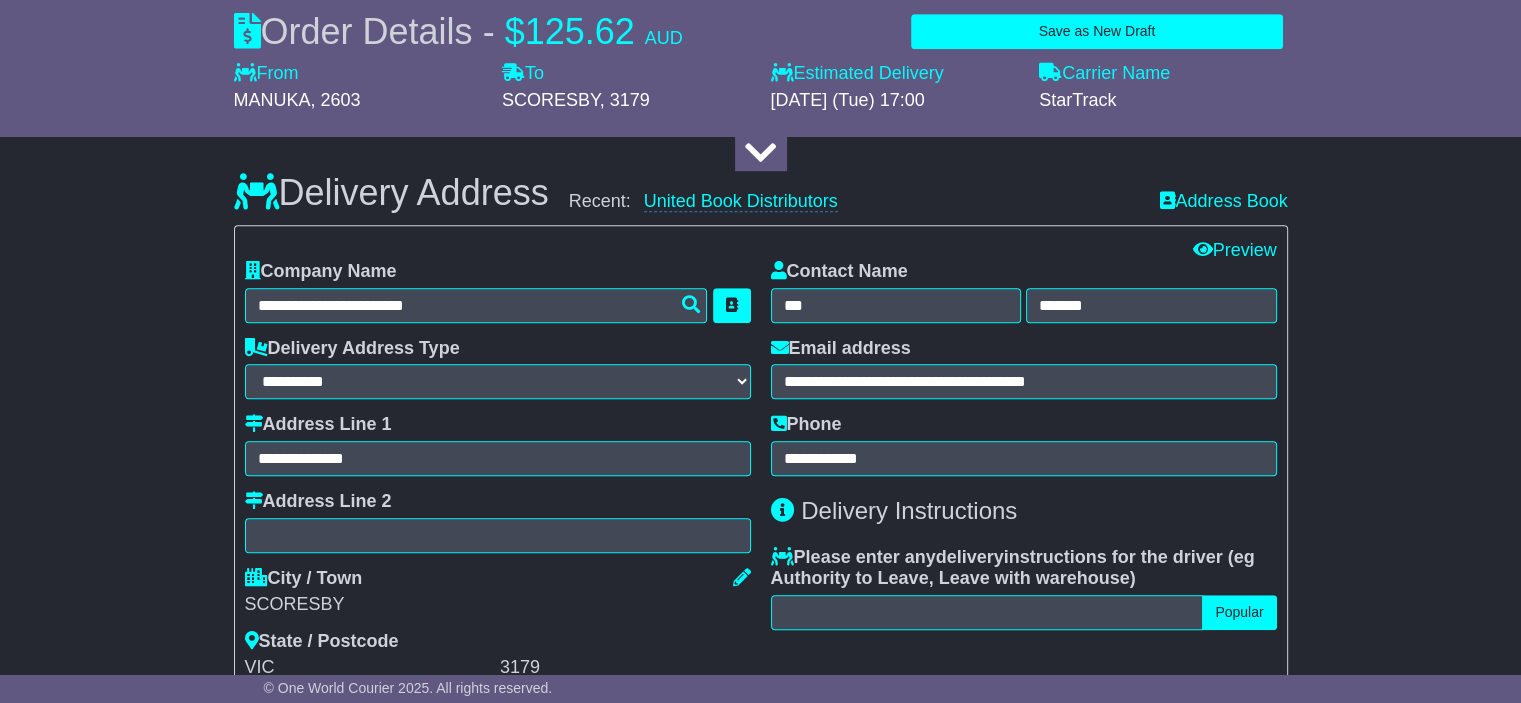 click on "Delivery Instructions" at bounding box center (909, 510) 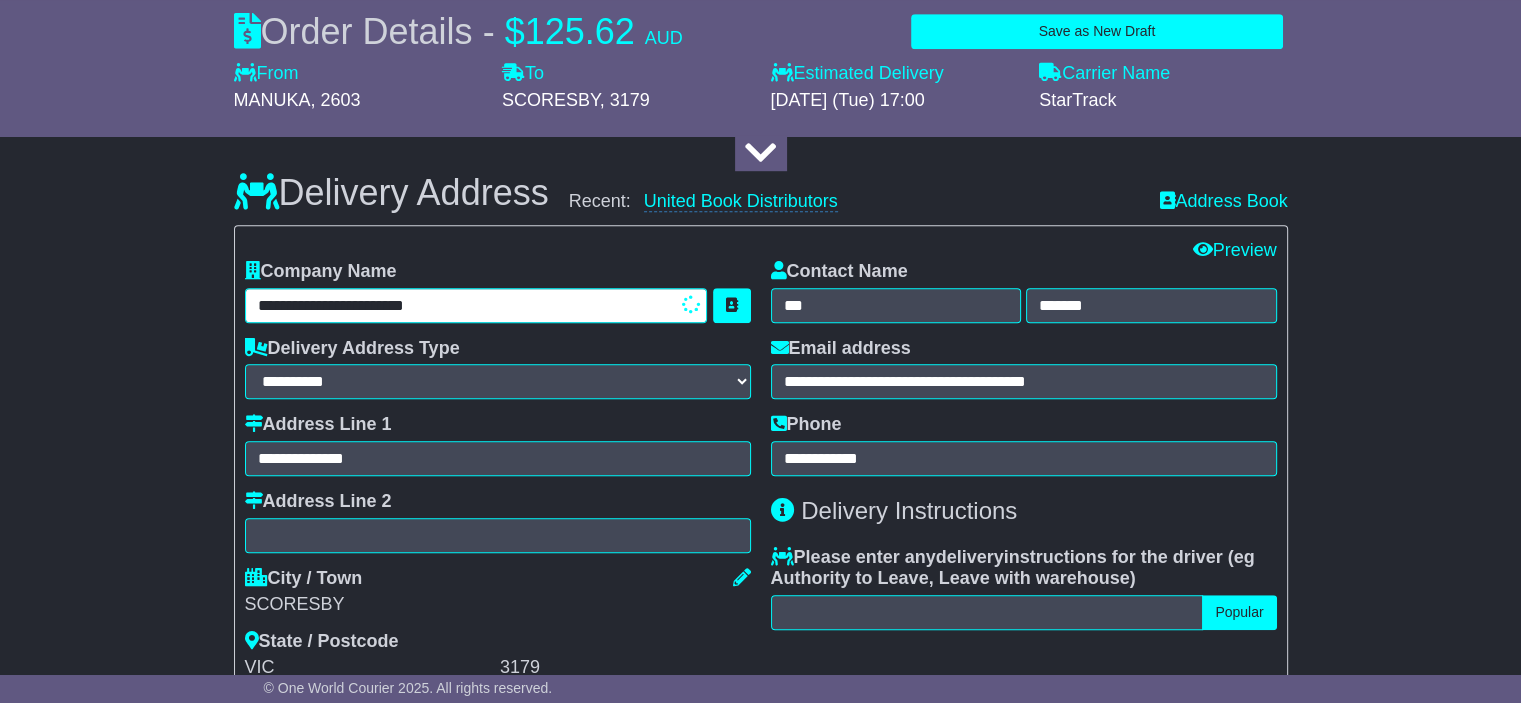 drag, startPoint x: 455, startPoint y: 300, endPoint x: 212, endPoint y: 292, distance: 243.13165 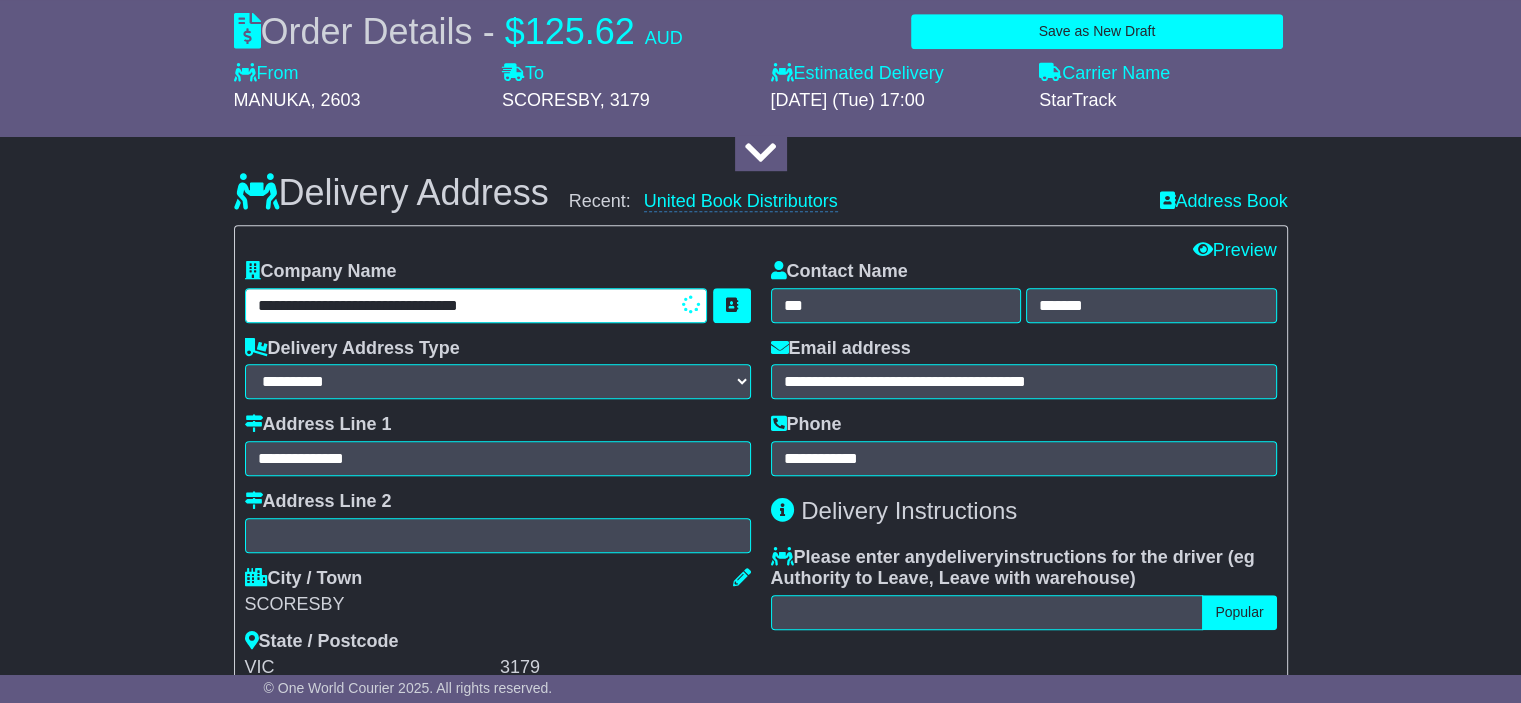 type on "**********" 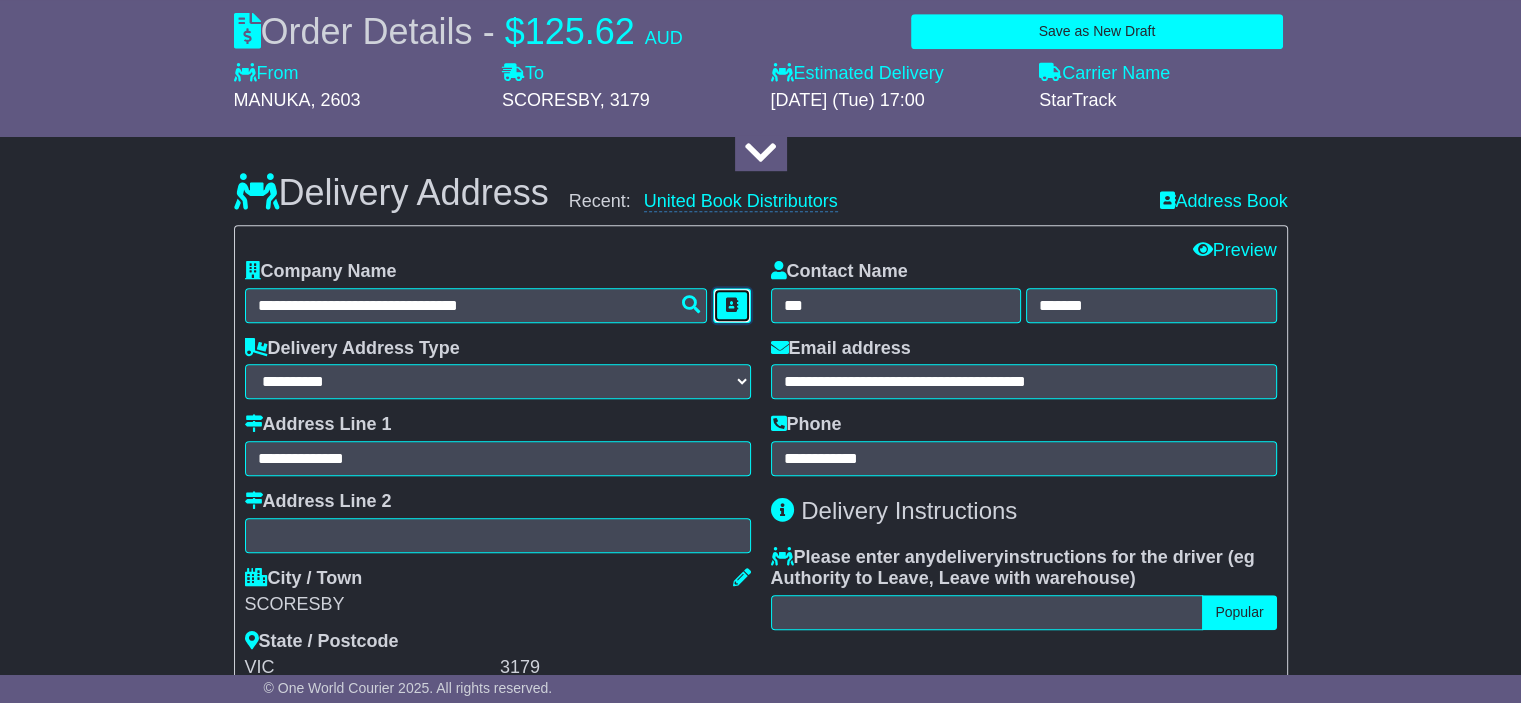 type 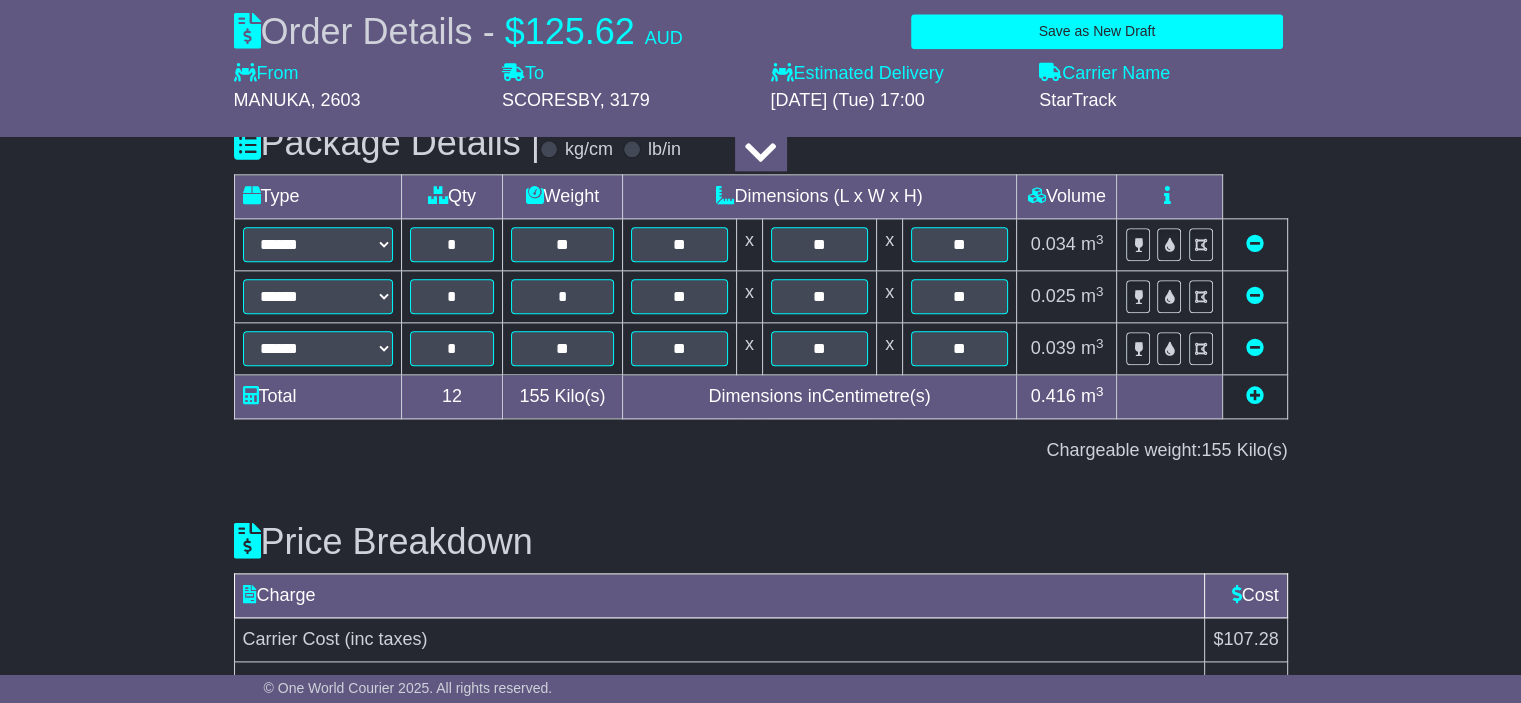scroll, scrollTop: 2598, scrollLeft: 0, axis: vertical 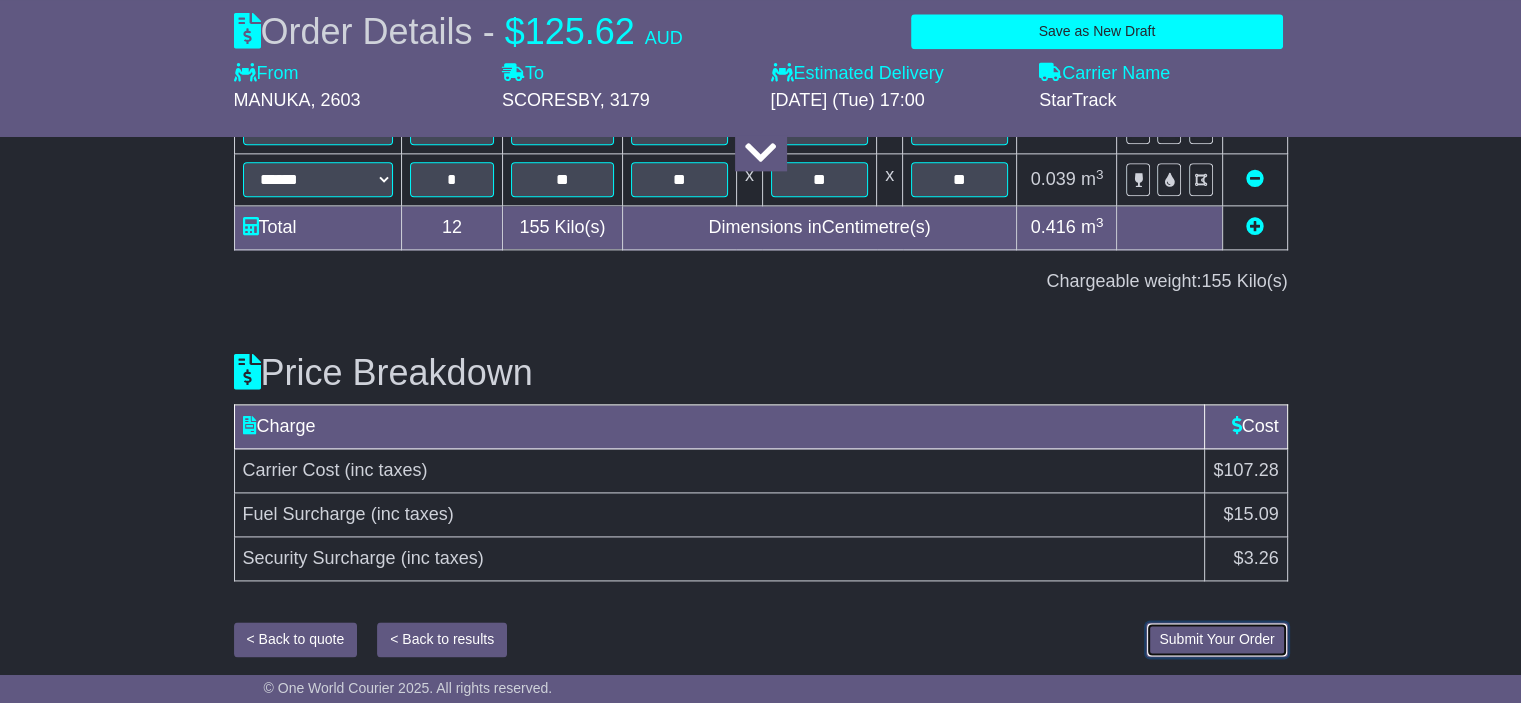 click on "Submit Your Order" at bounding box center (1216, 639) 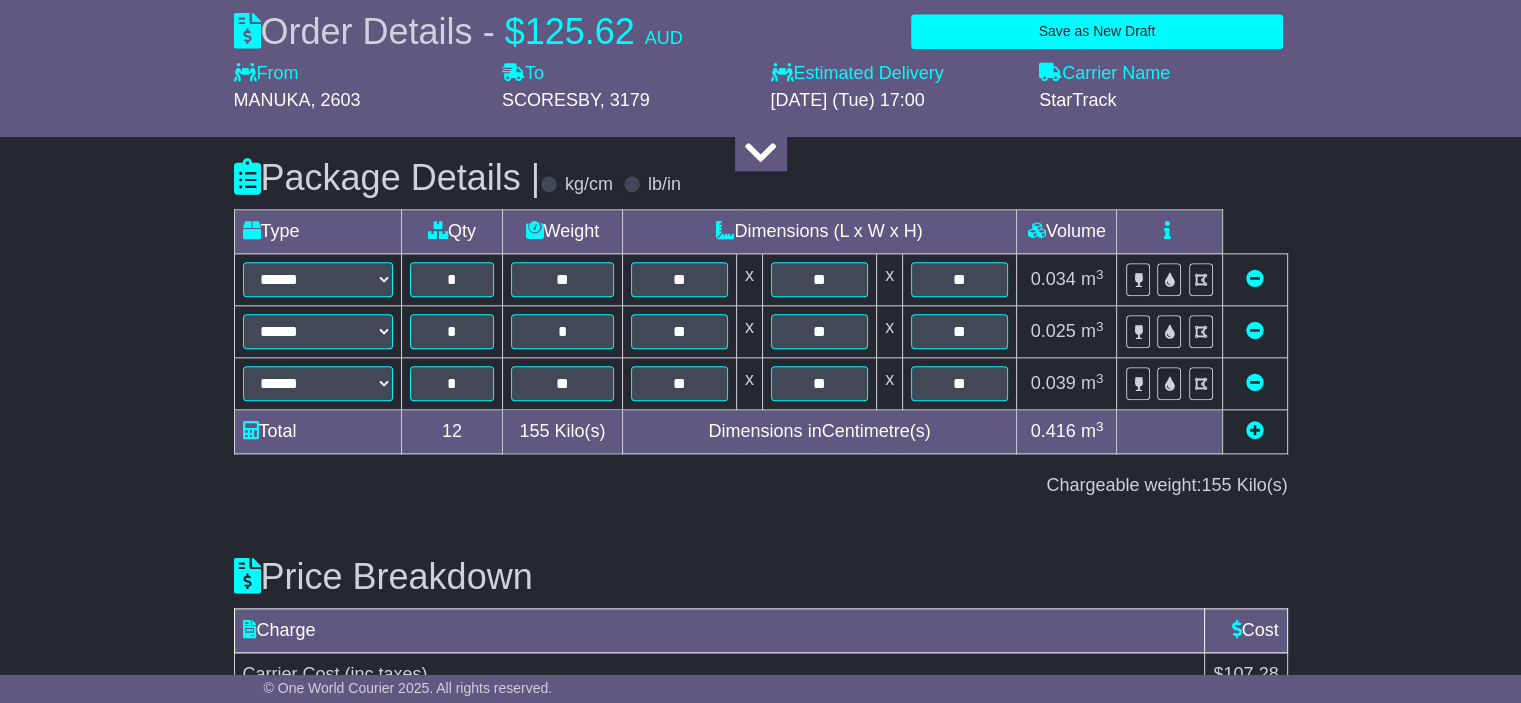 scroll, scrollTop: 2598, scrollLeft: 0, axis: vertical 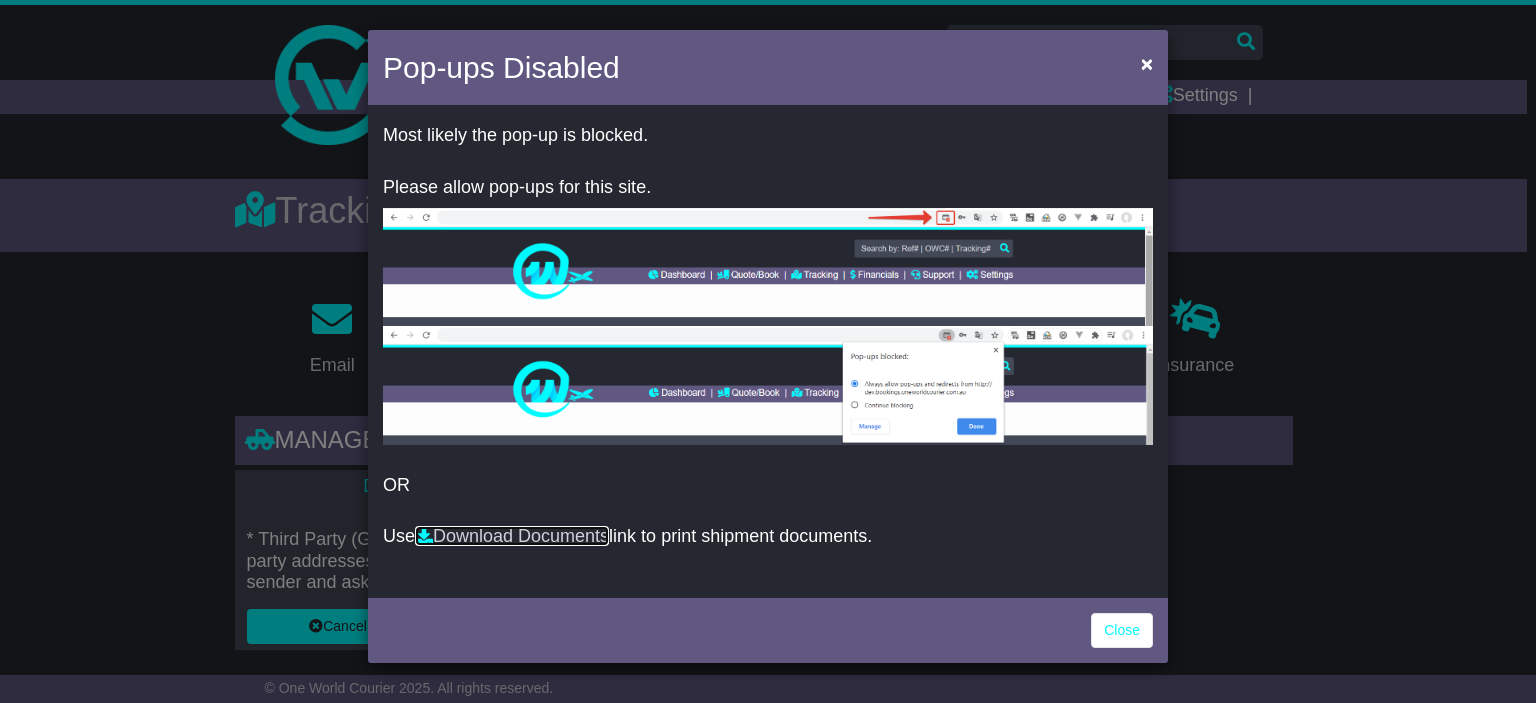 click on "Download Documents" at bounding box center [512, 536] 